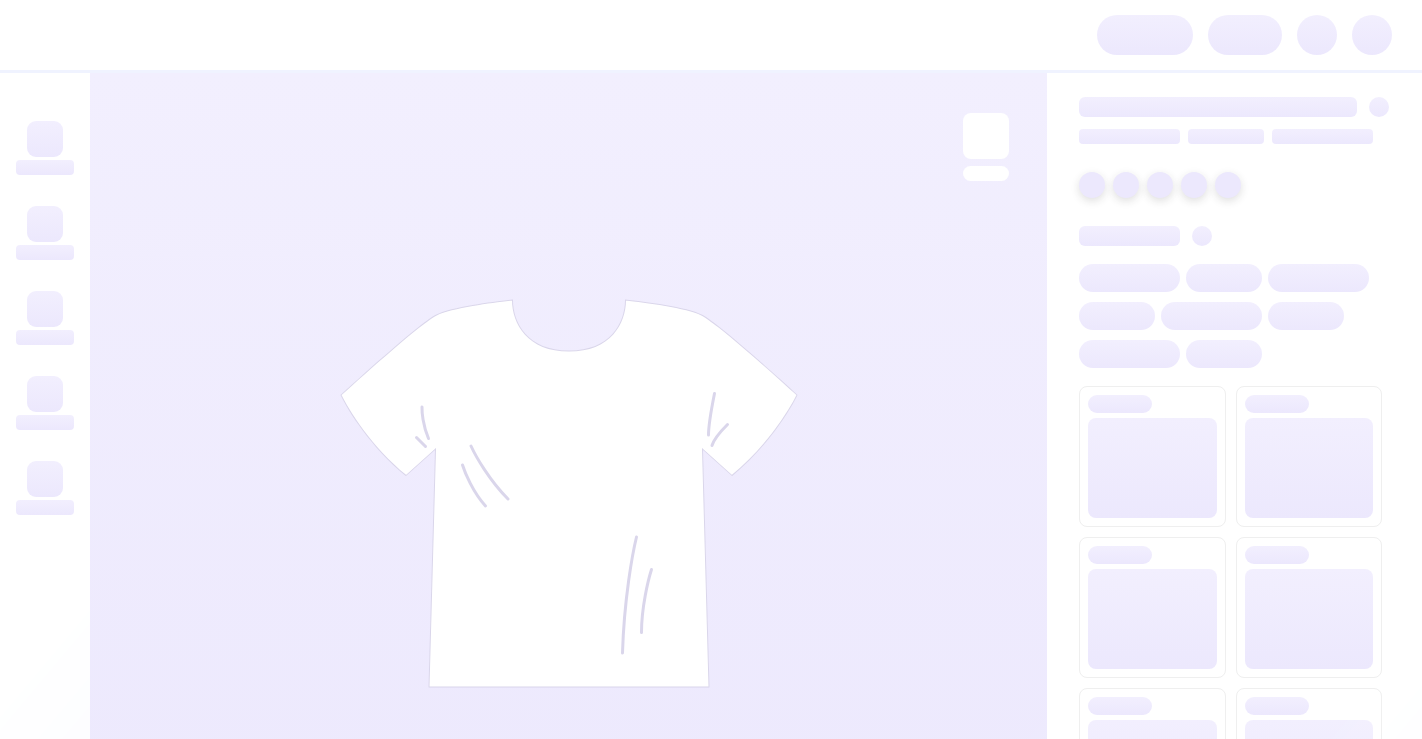 scroll, scrollTop: 0, scrollLeft: 0, axis: both 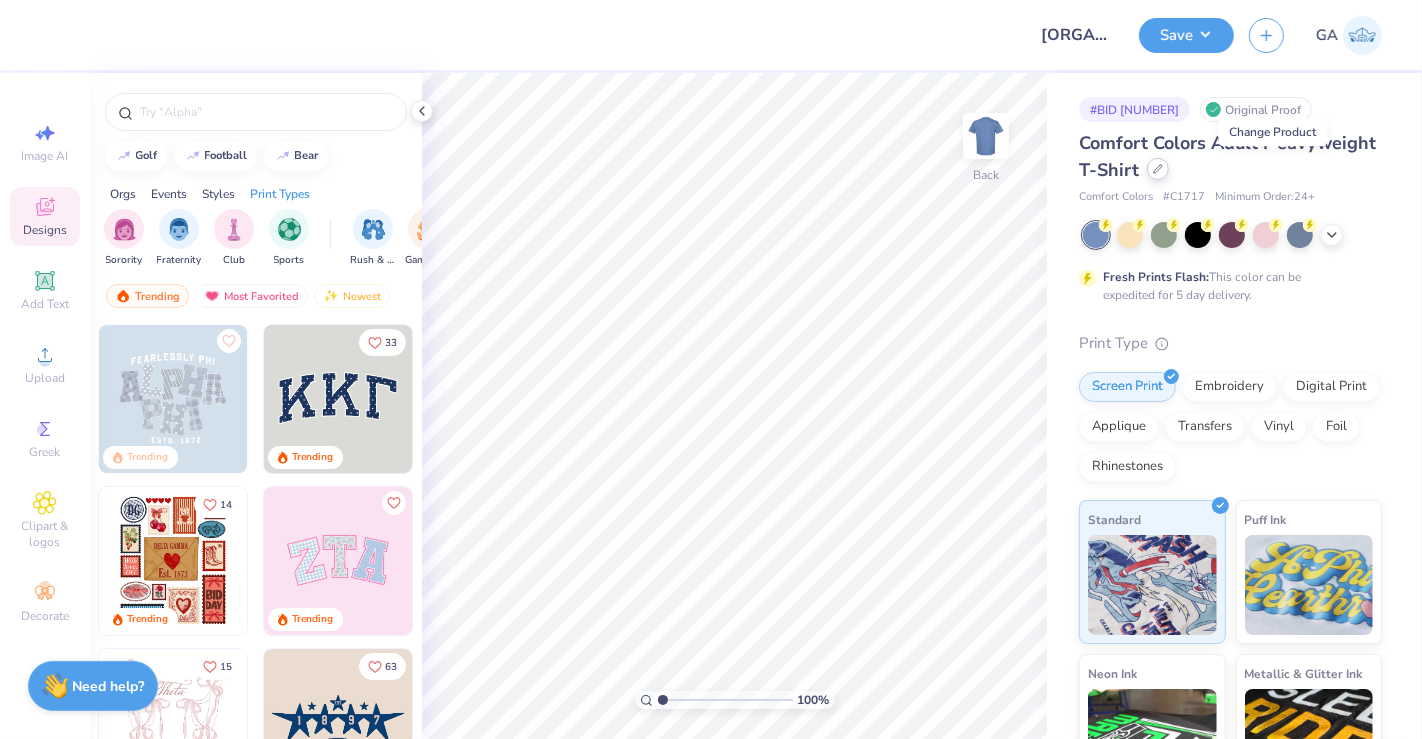 click at bounding box center [1158, 169] 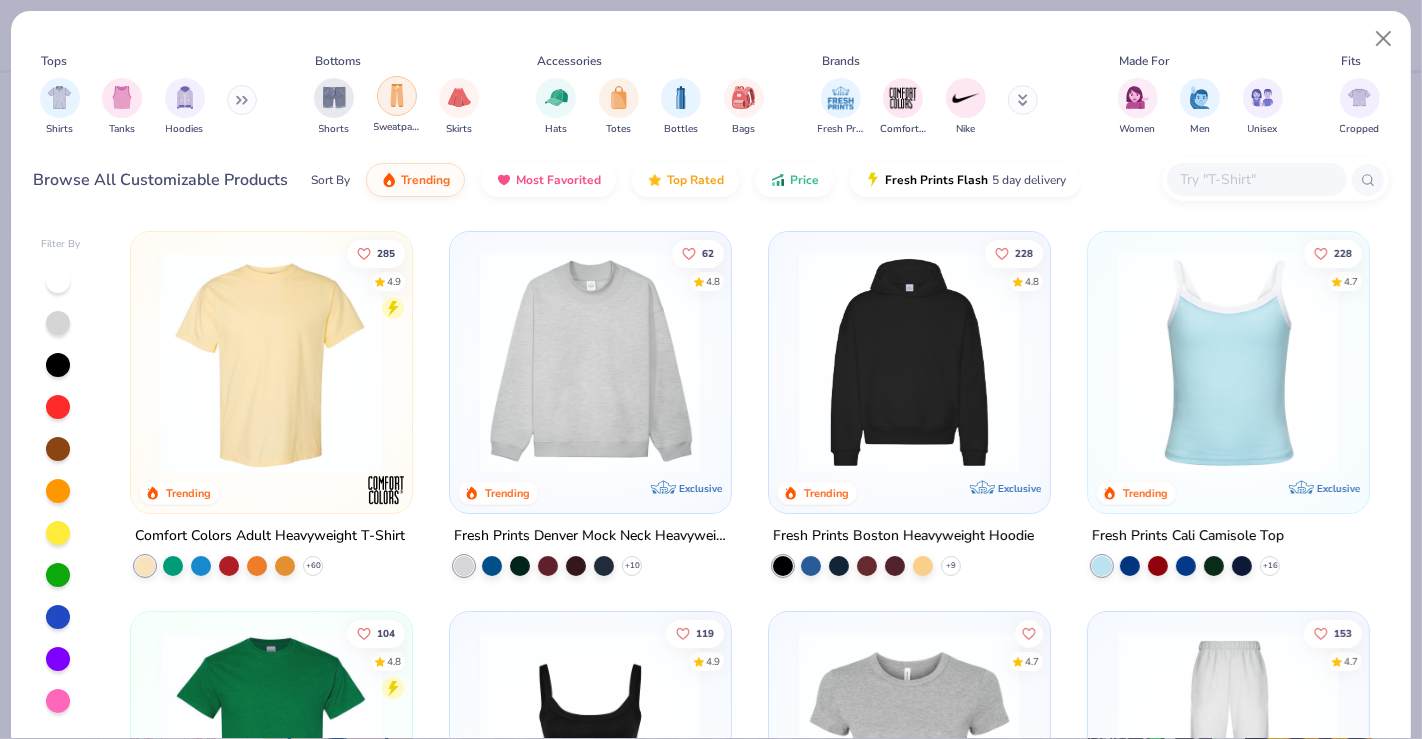 click at bounding box center [397, 95] 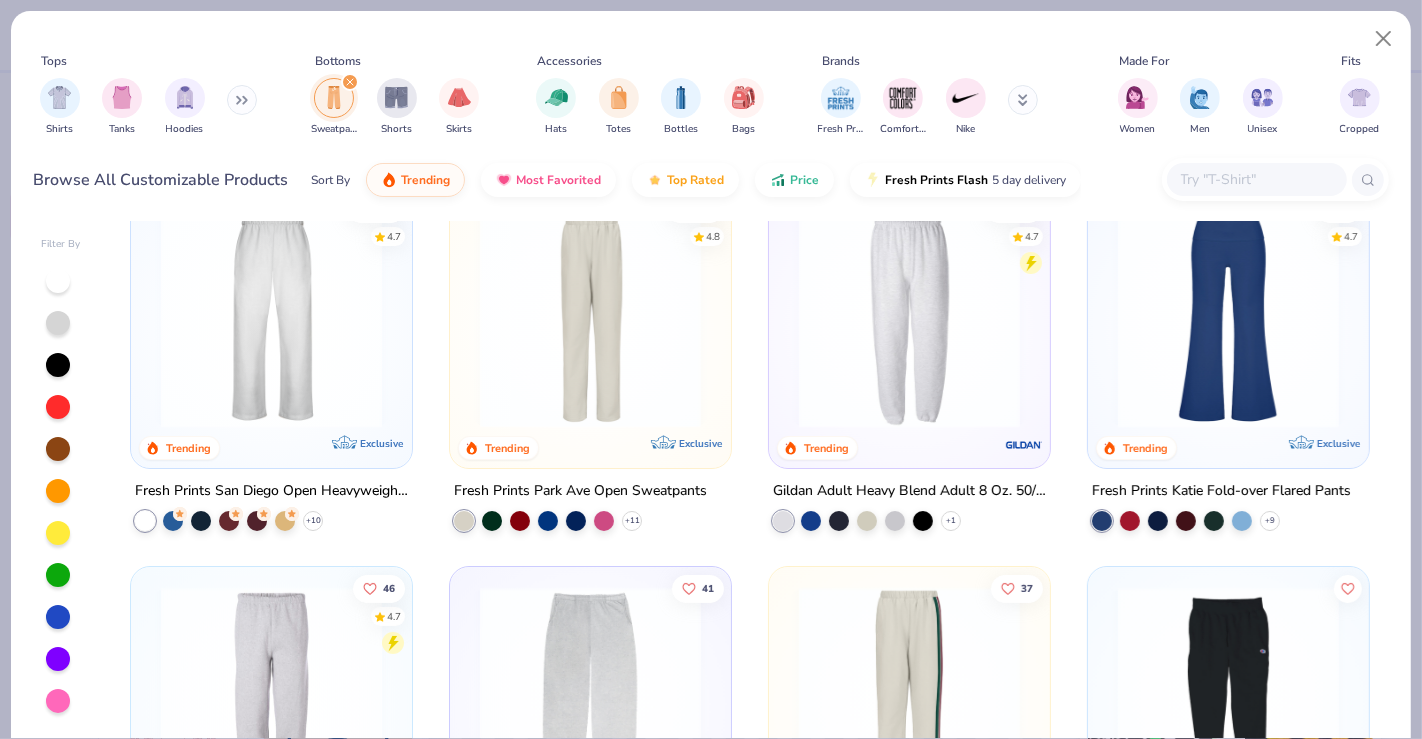 scroll, scrollTop: 46, scrollLeft: 0, axis: vertical 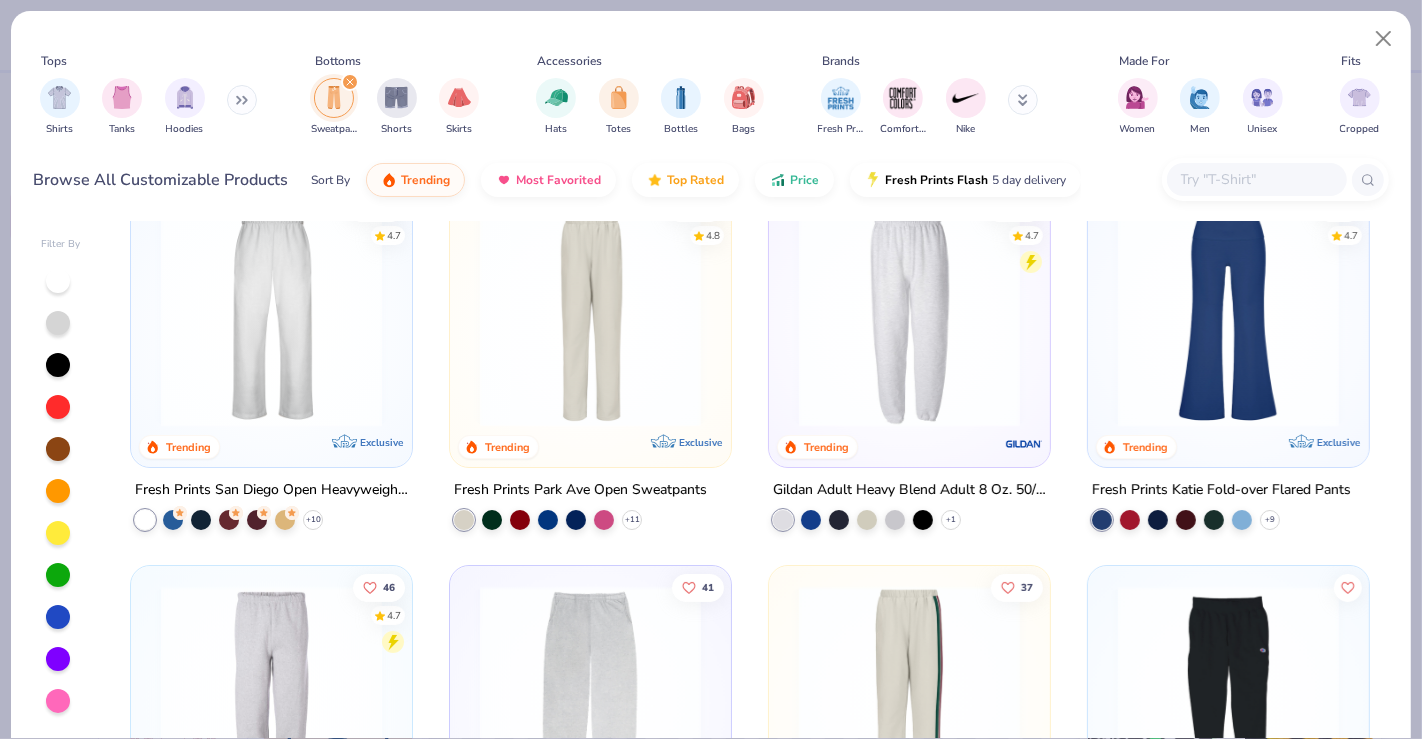 click at bounding box center (909, 316) 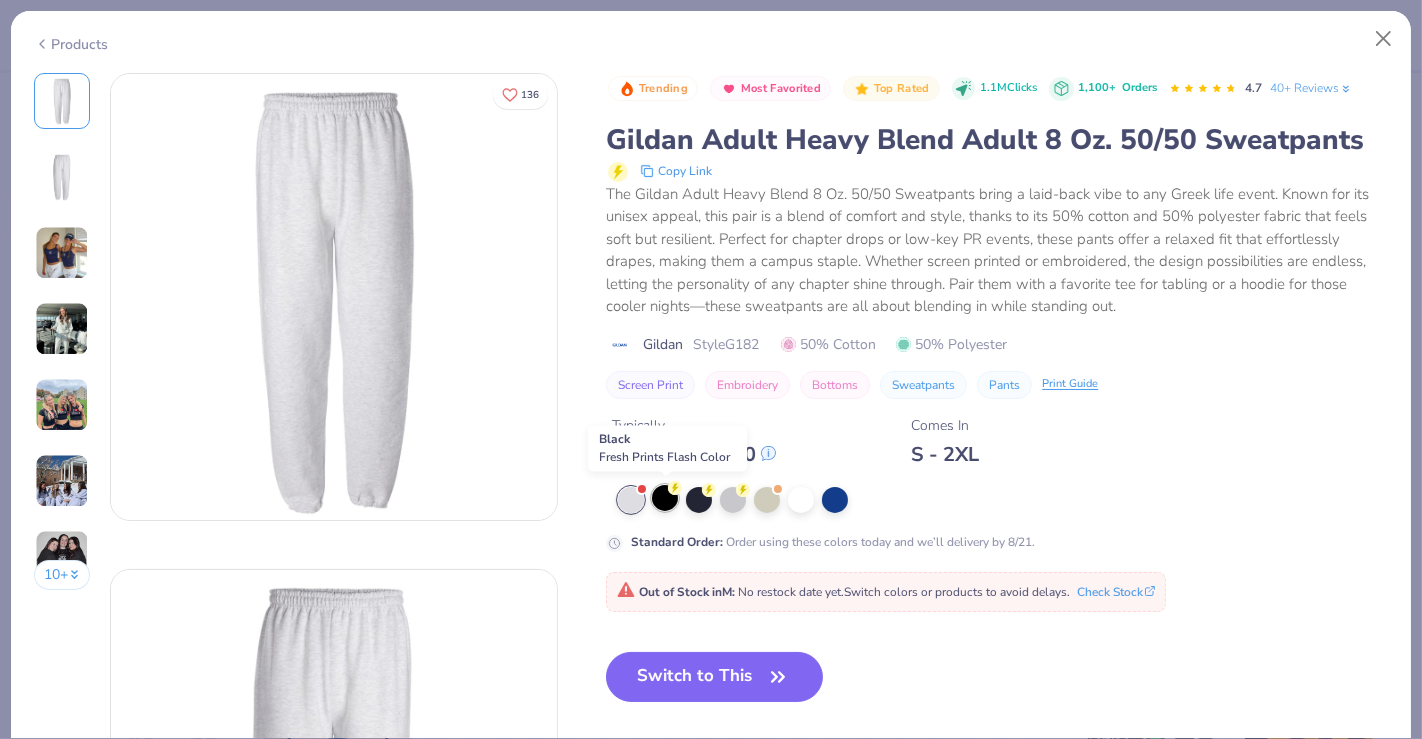 click at bounding box center [665, 498] 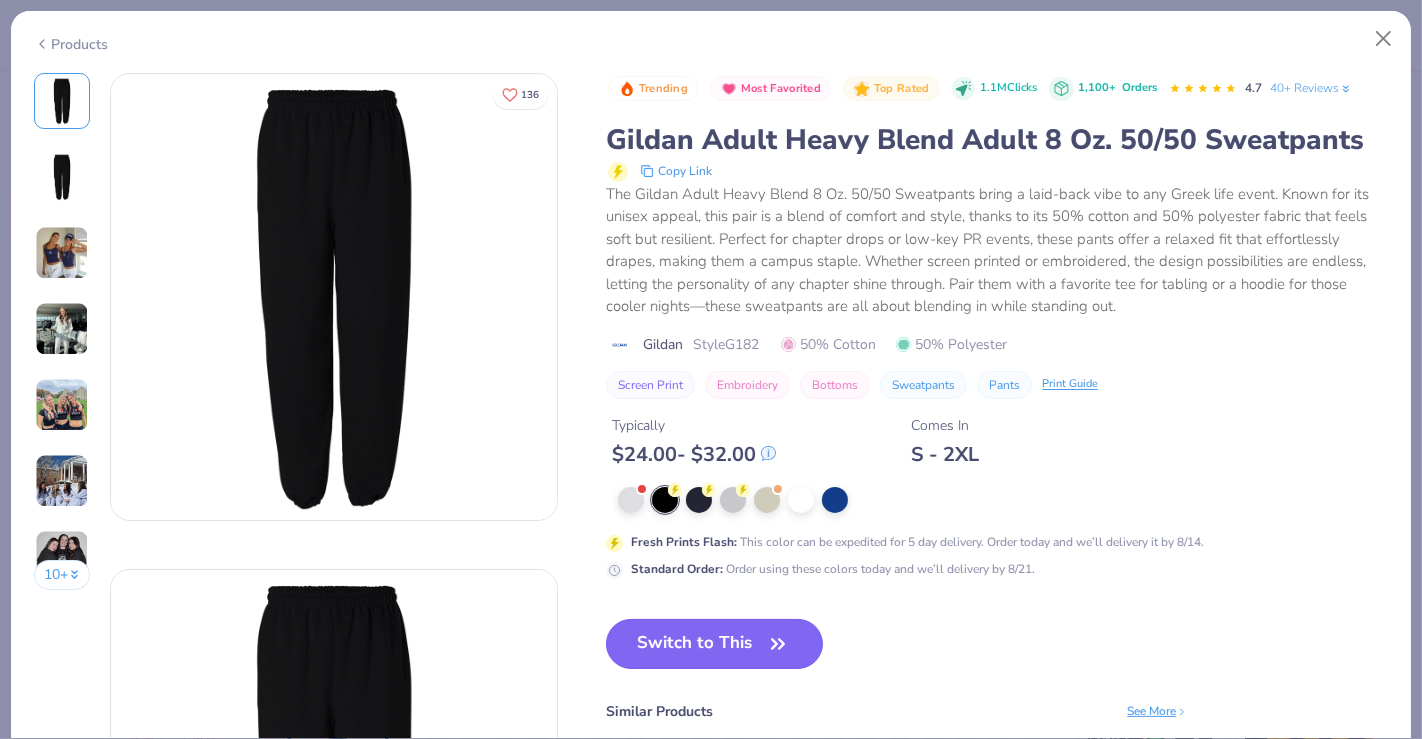 click on "Switch to This" at bounding box center (714, 644) 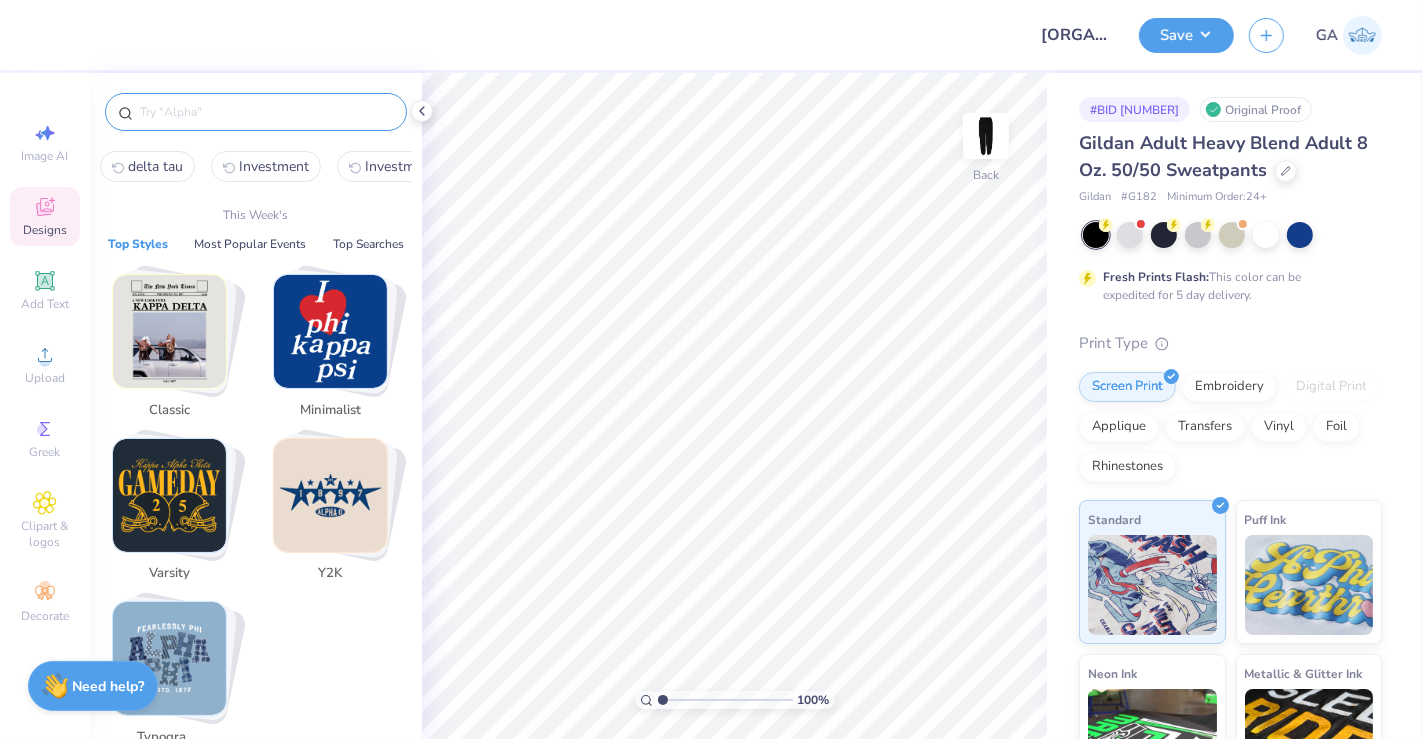 click at bounding box center (266, 112) 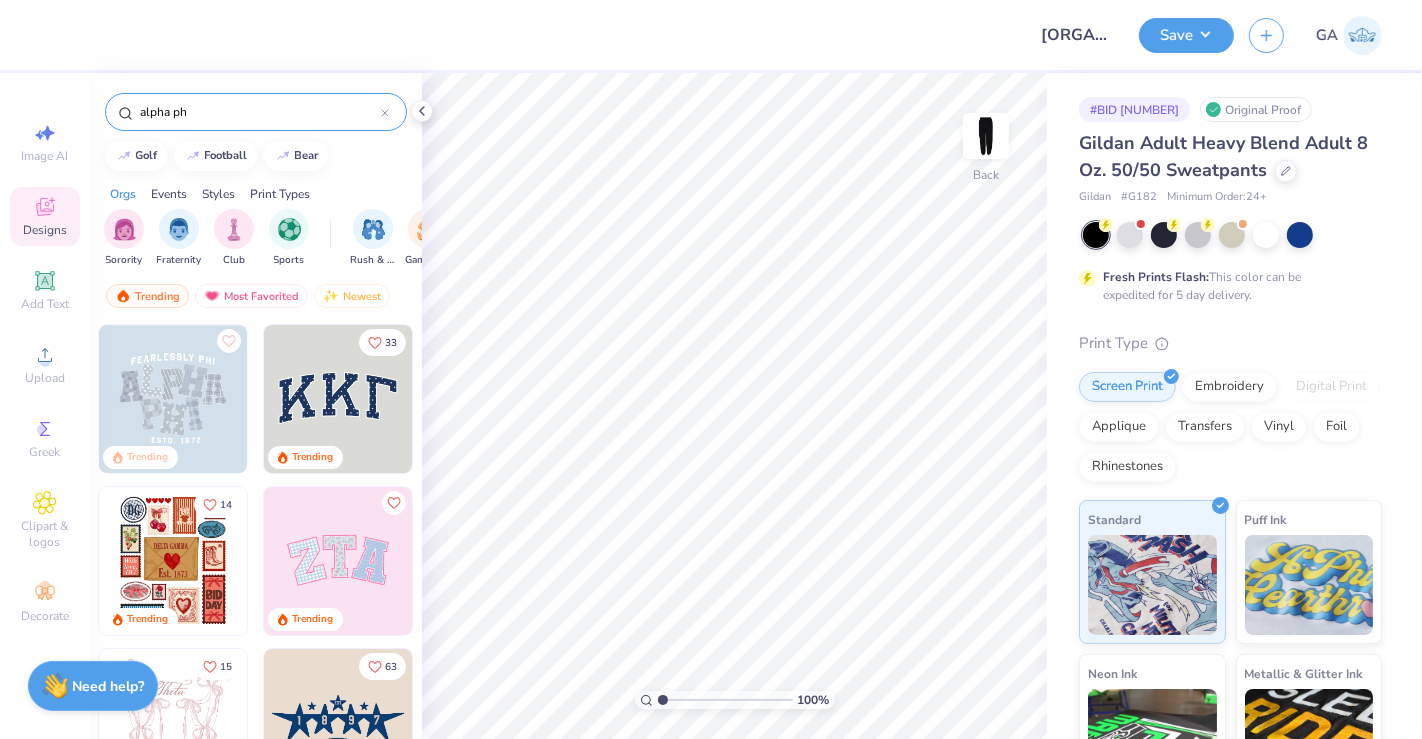 type on "alpha phi" 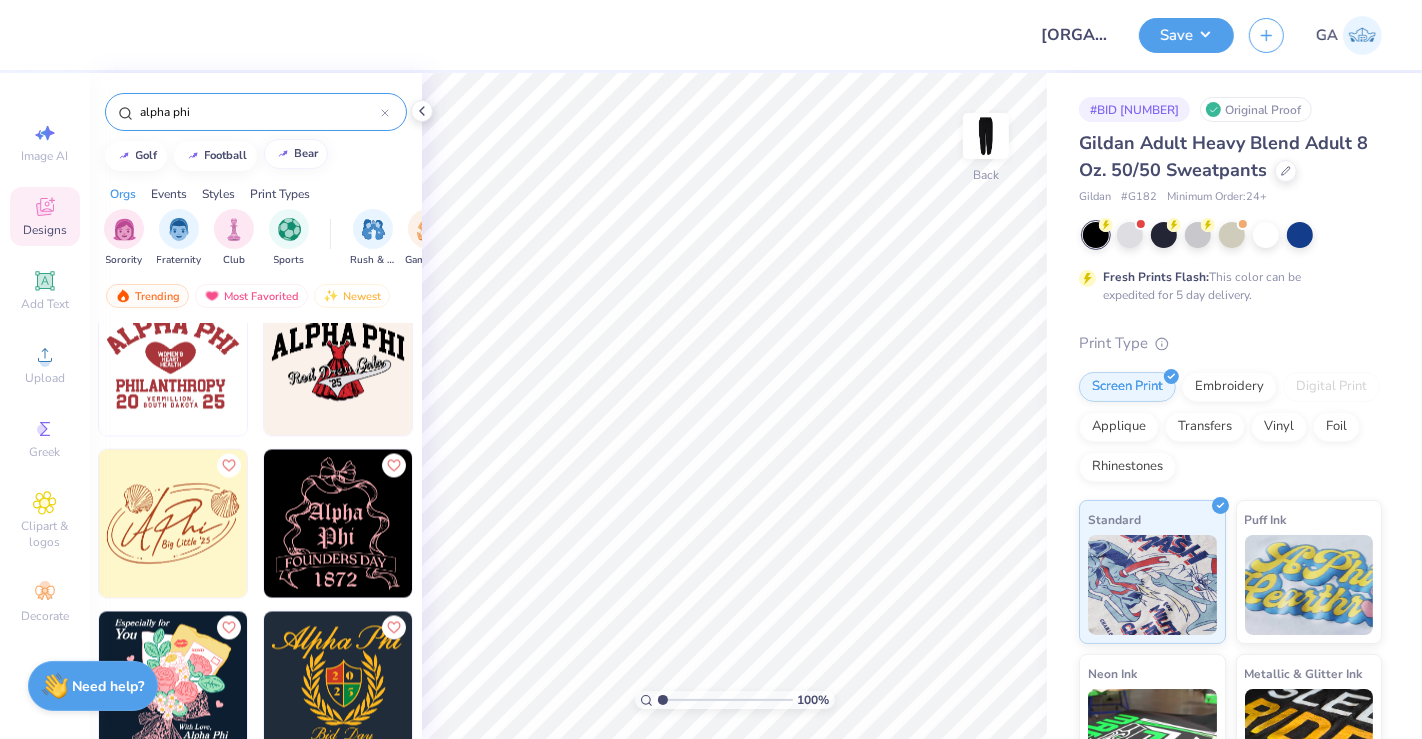 scroll, scrollTop: 3257, scrollLeft: 0, axis: vertical 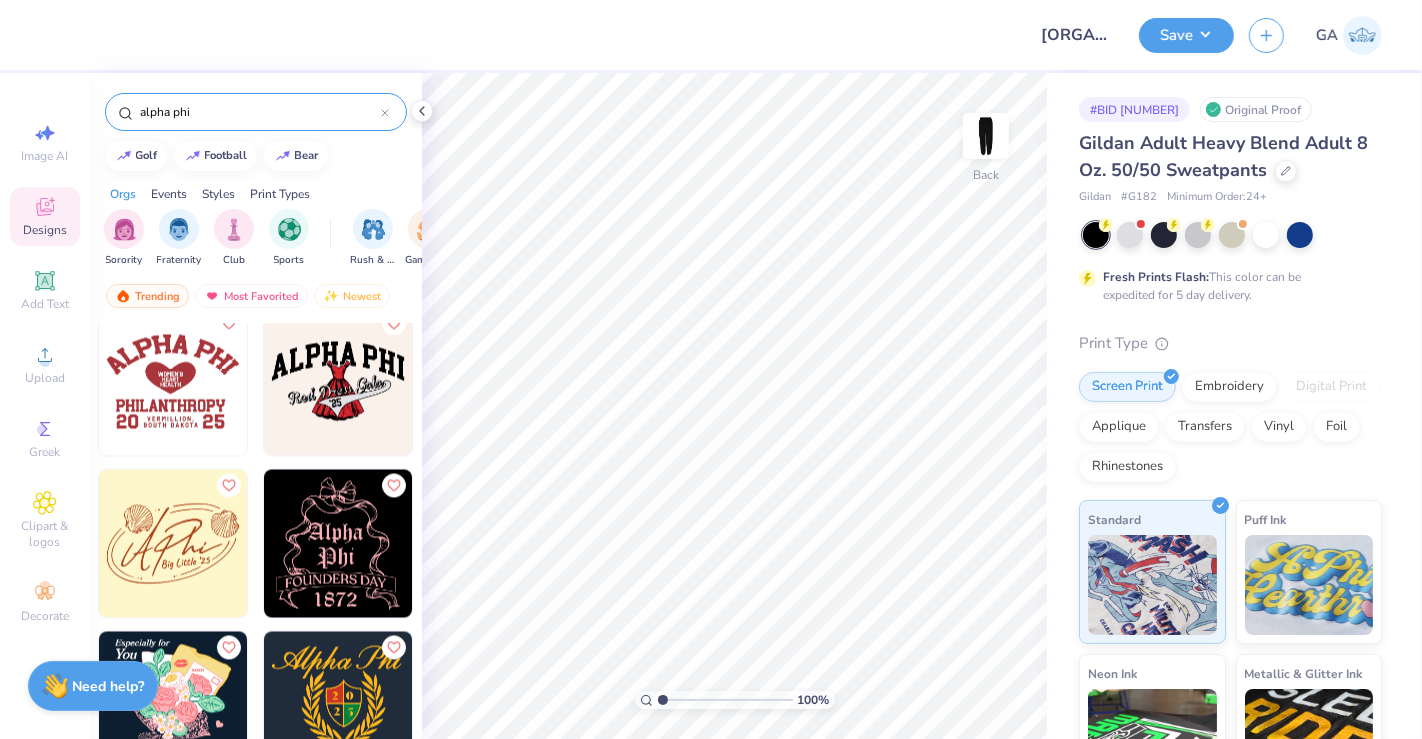 click 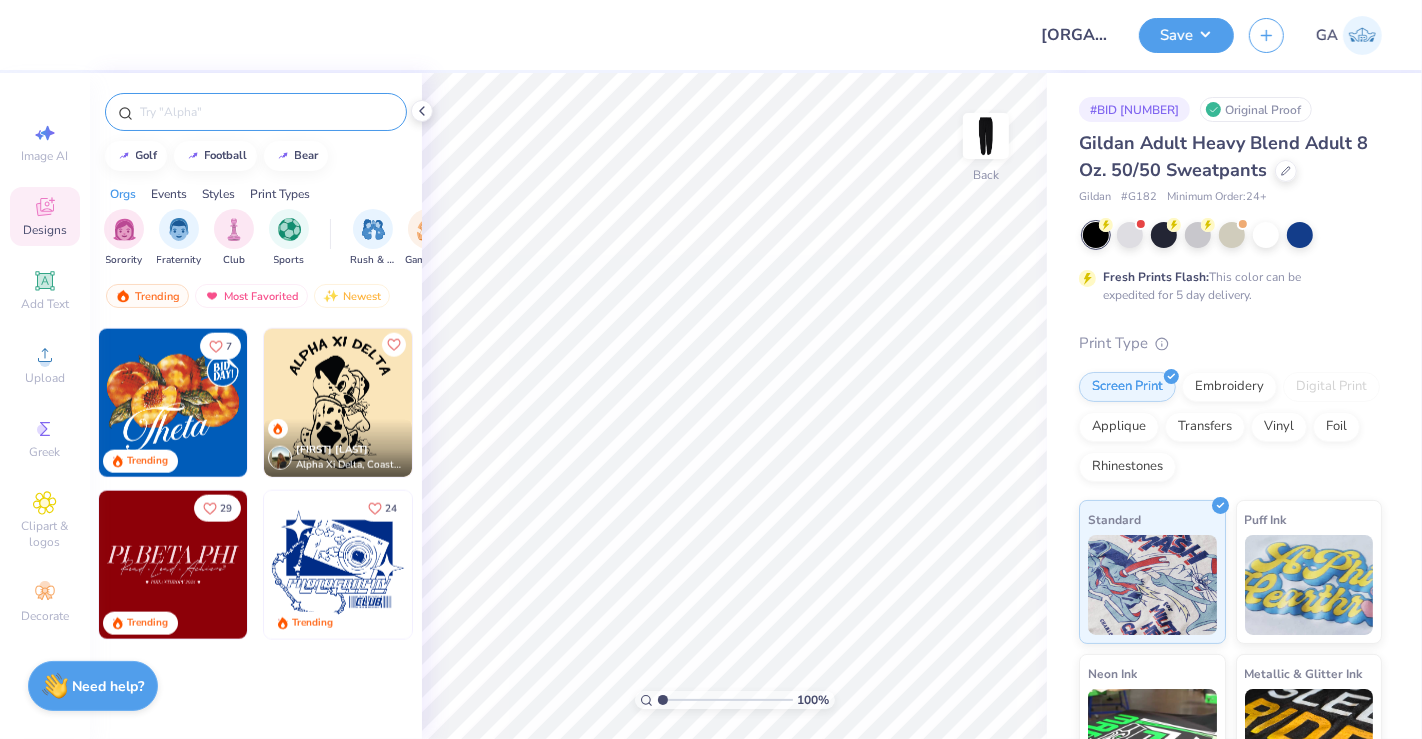 scroll, scrollTop: 2101, scrollLeft: 0, axis: vertical 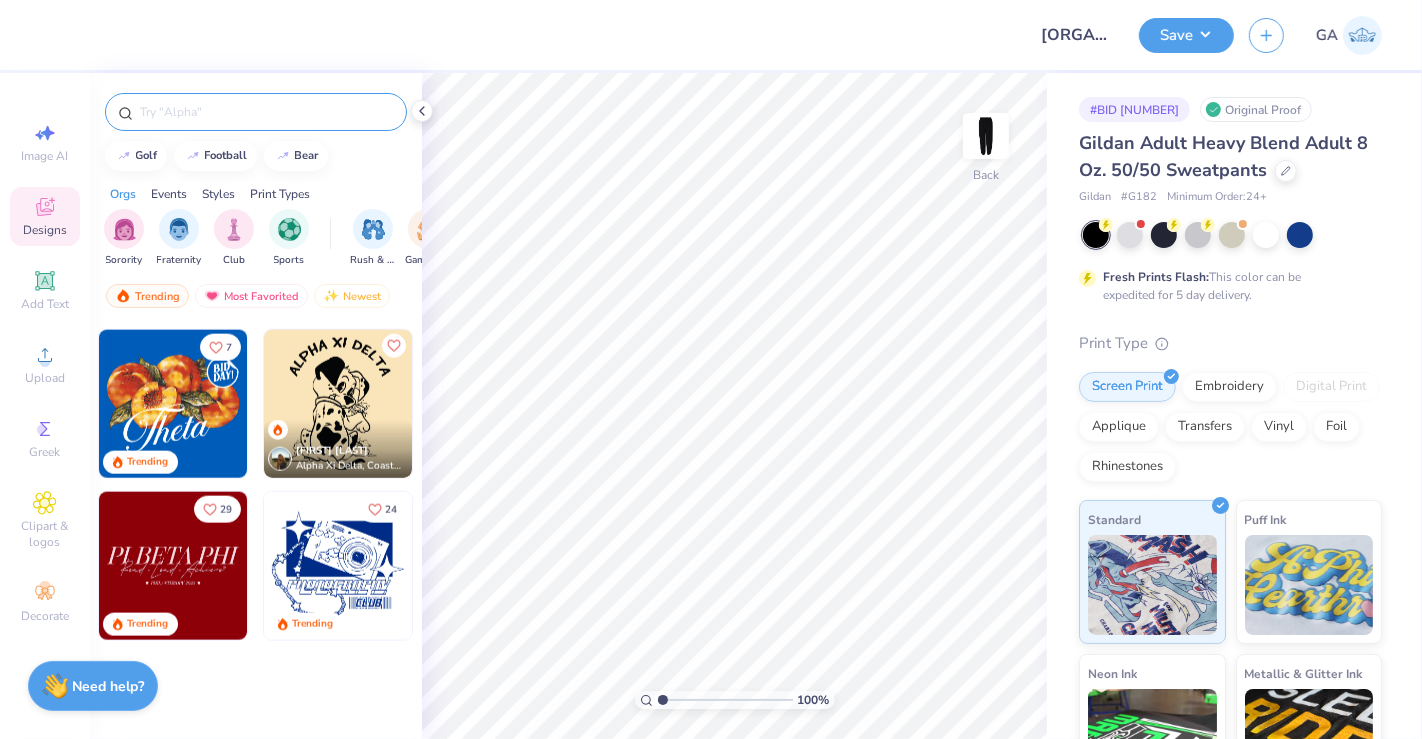 click at bounding box center (266, 112) 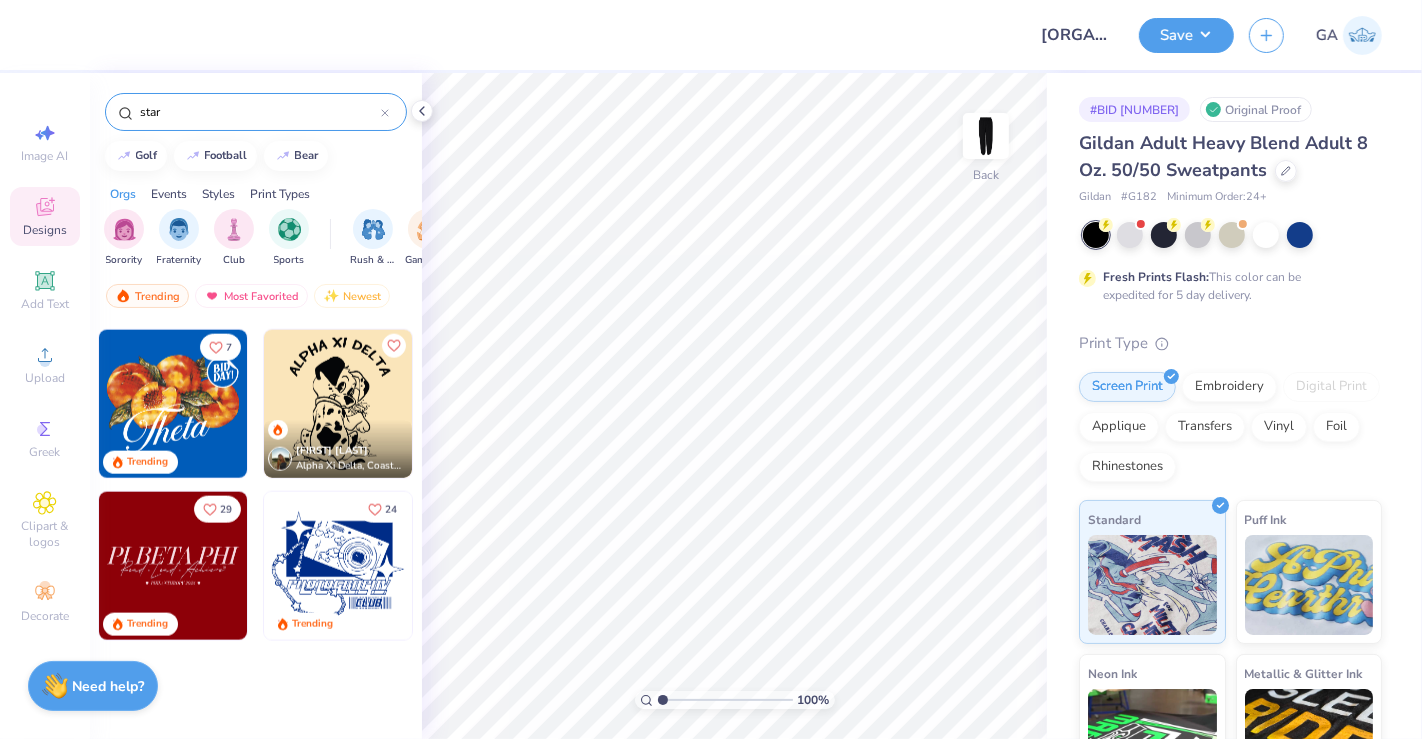 type on "star" 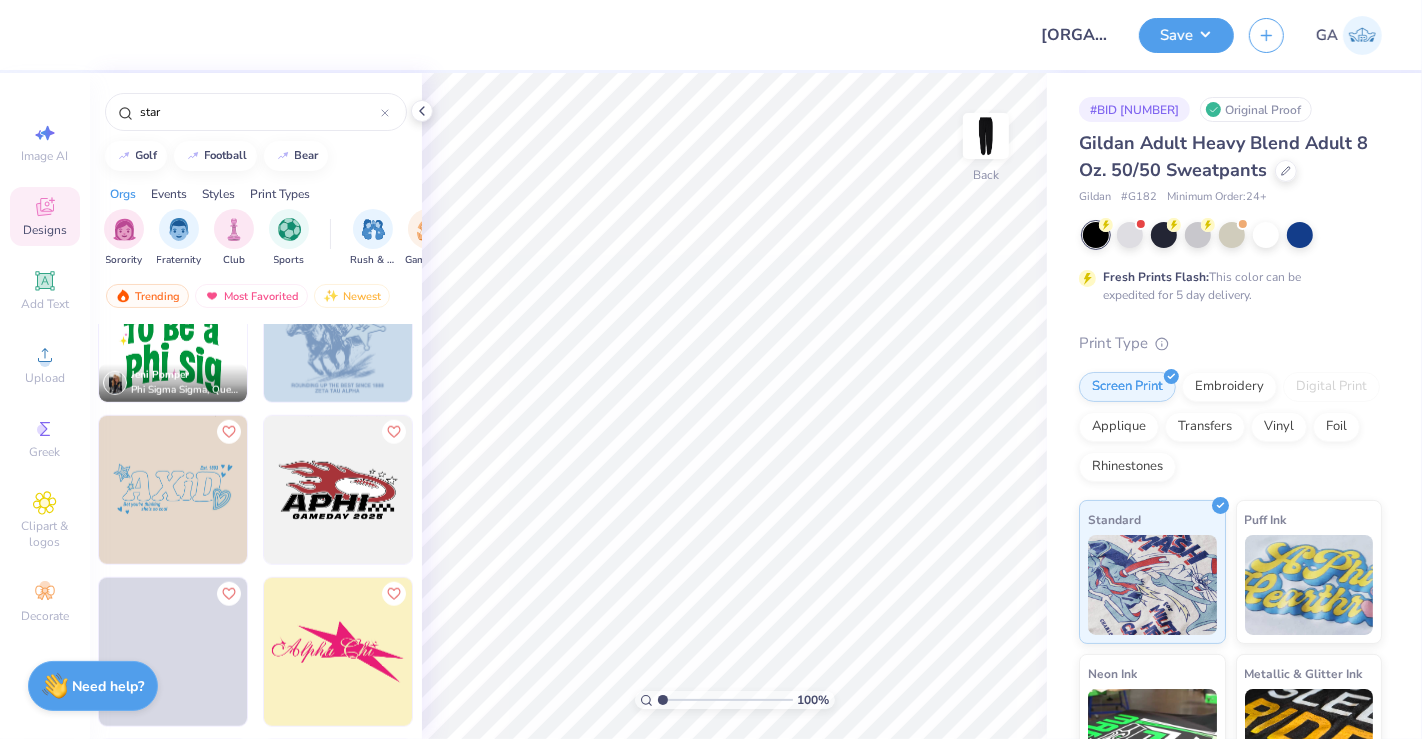 scroll, scrollTop: 1691, scrollLeft: 0, axis: vertical 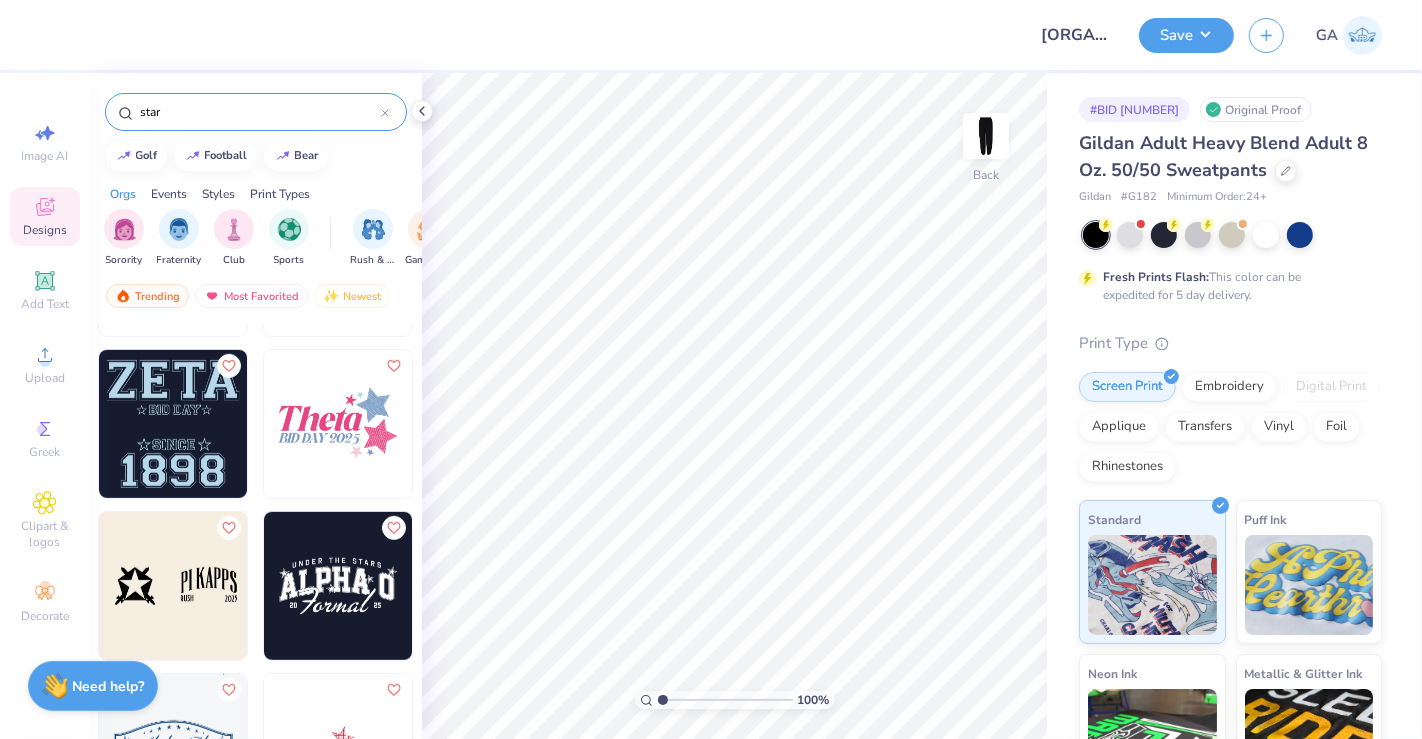 click at bounding box center (338, 424) 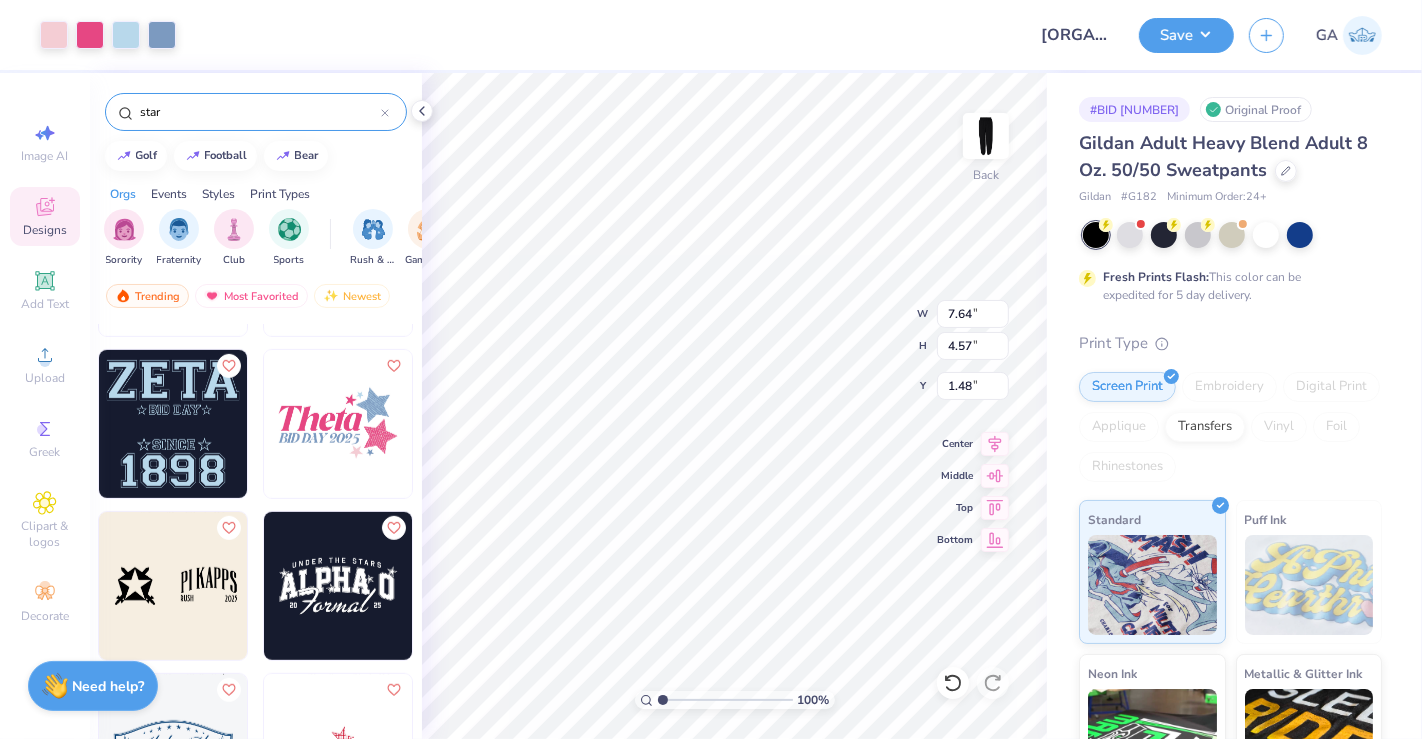 type on "1.48" 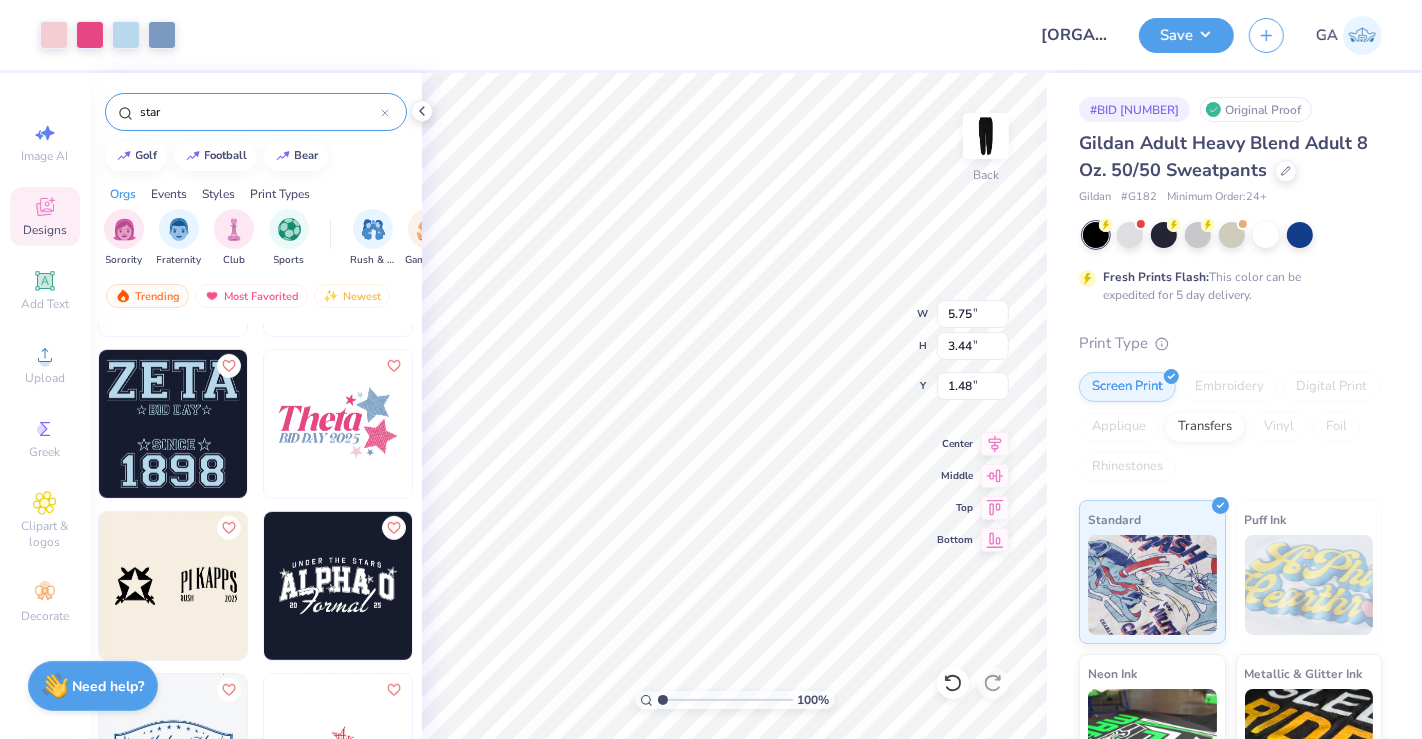 type on "5.75" 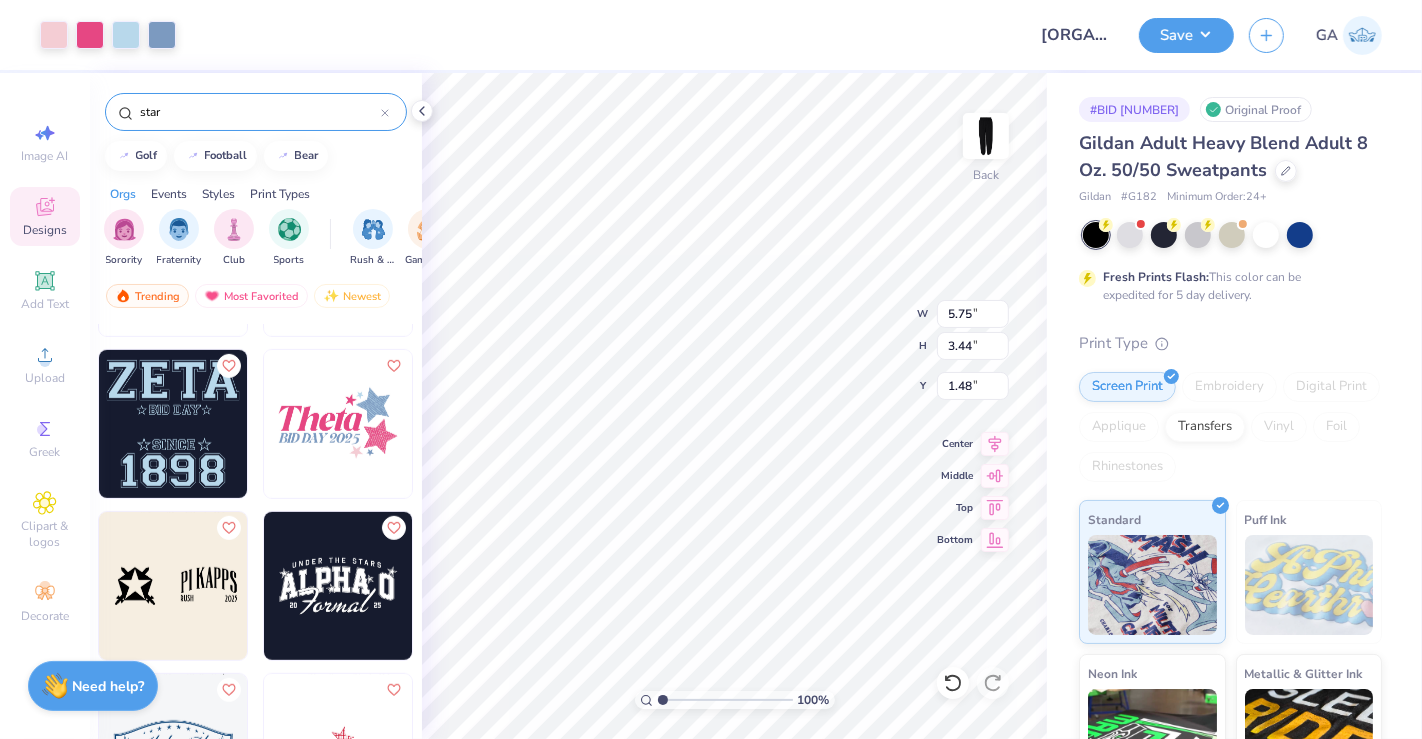 type on "3.44" 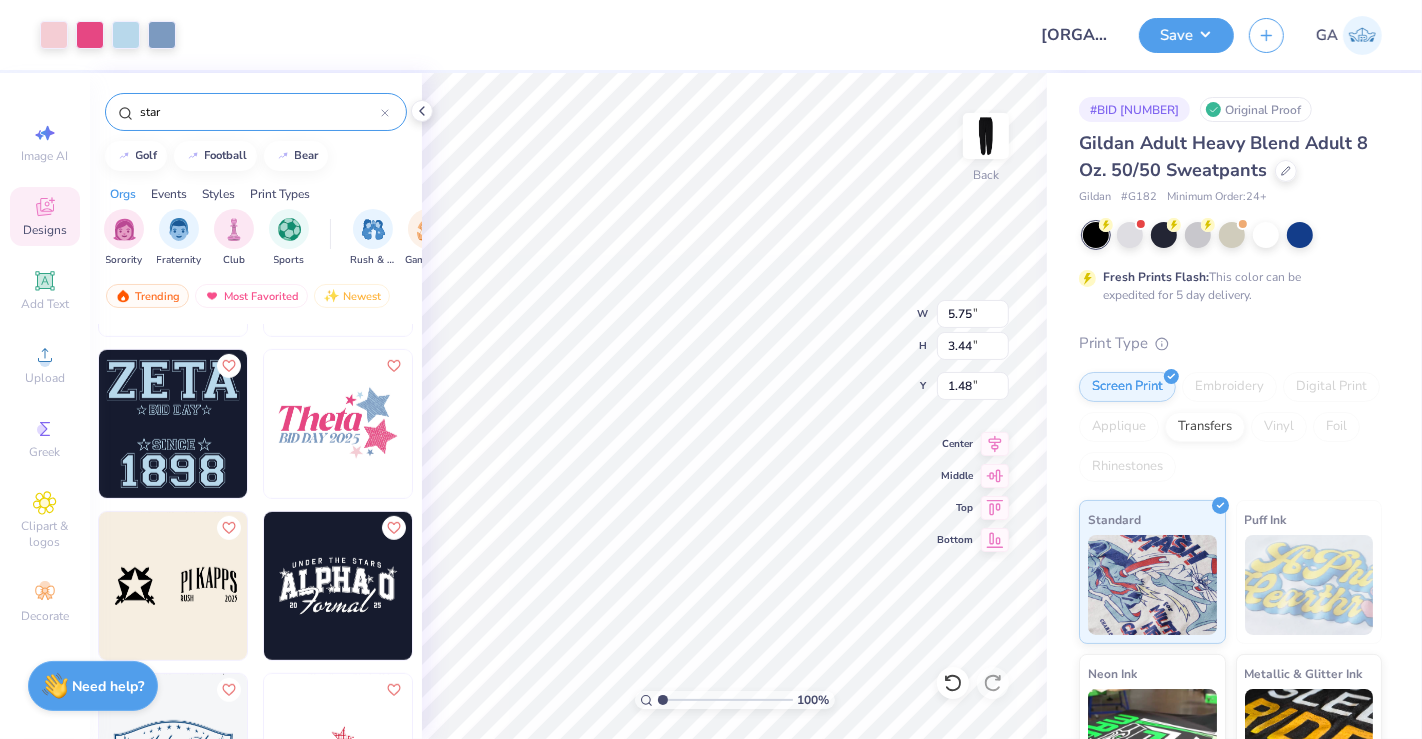 type on "1.85" 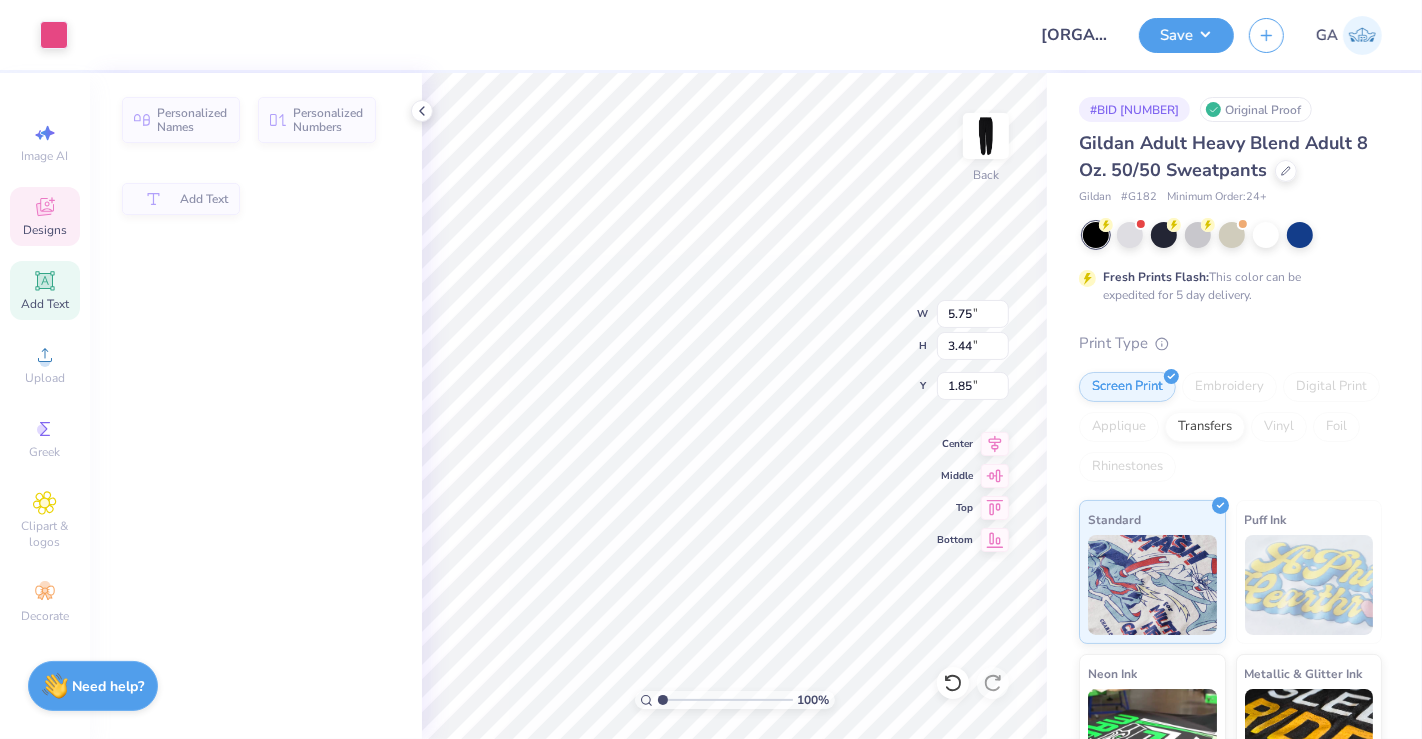 type on "4.04" 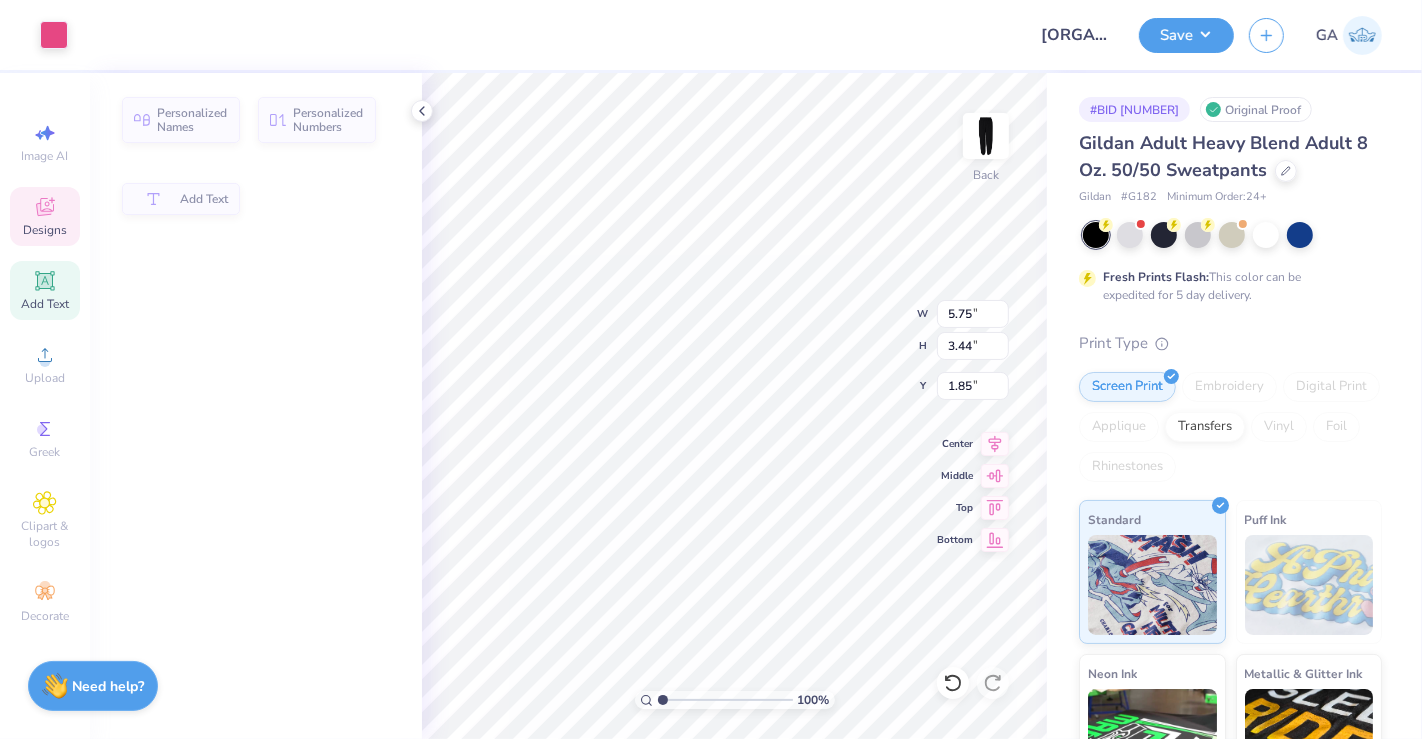 type on "1.20" 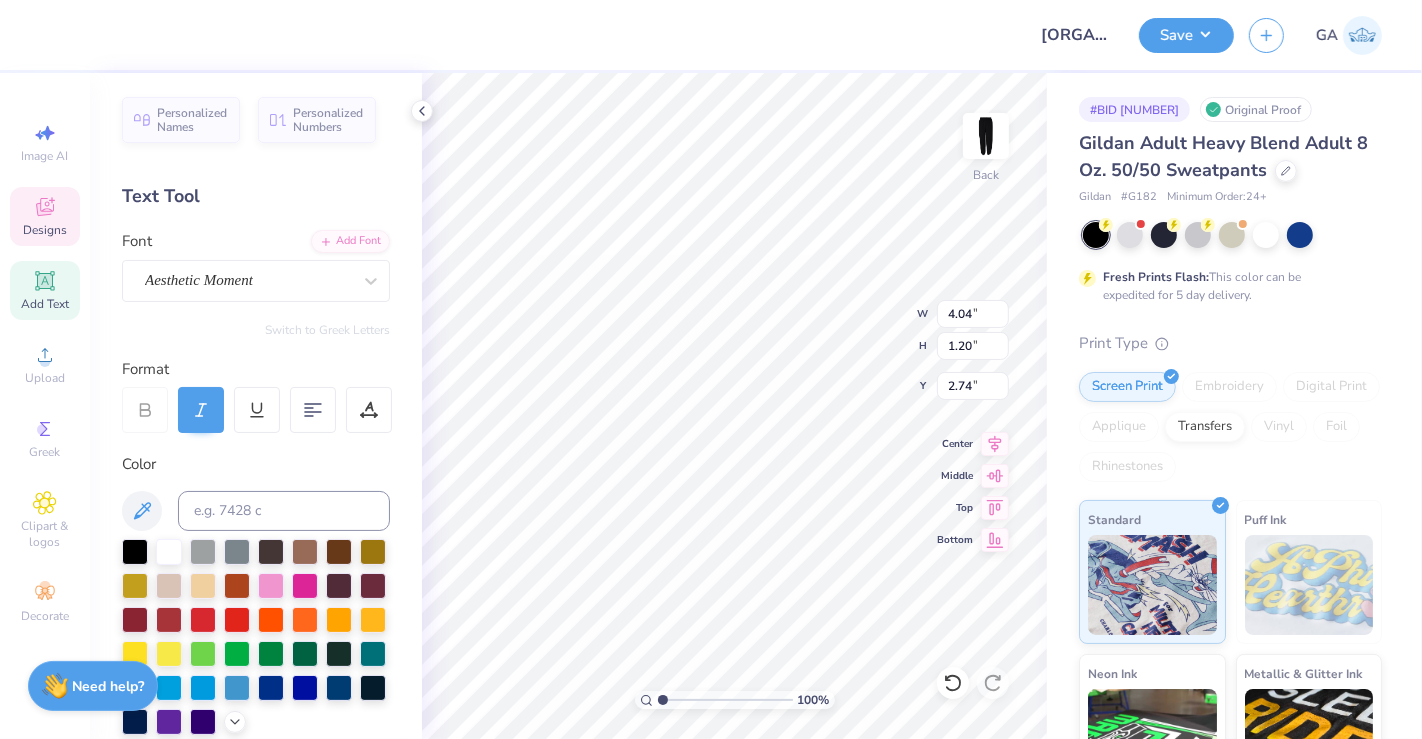 scroll, scrollTop: 18, scrollLeft: 2, axis: both 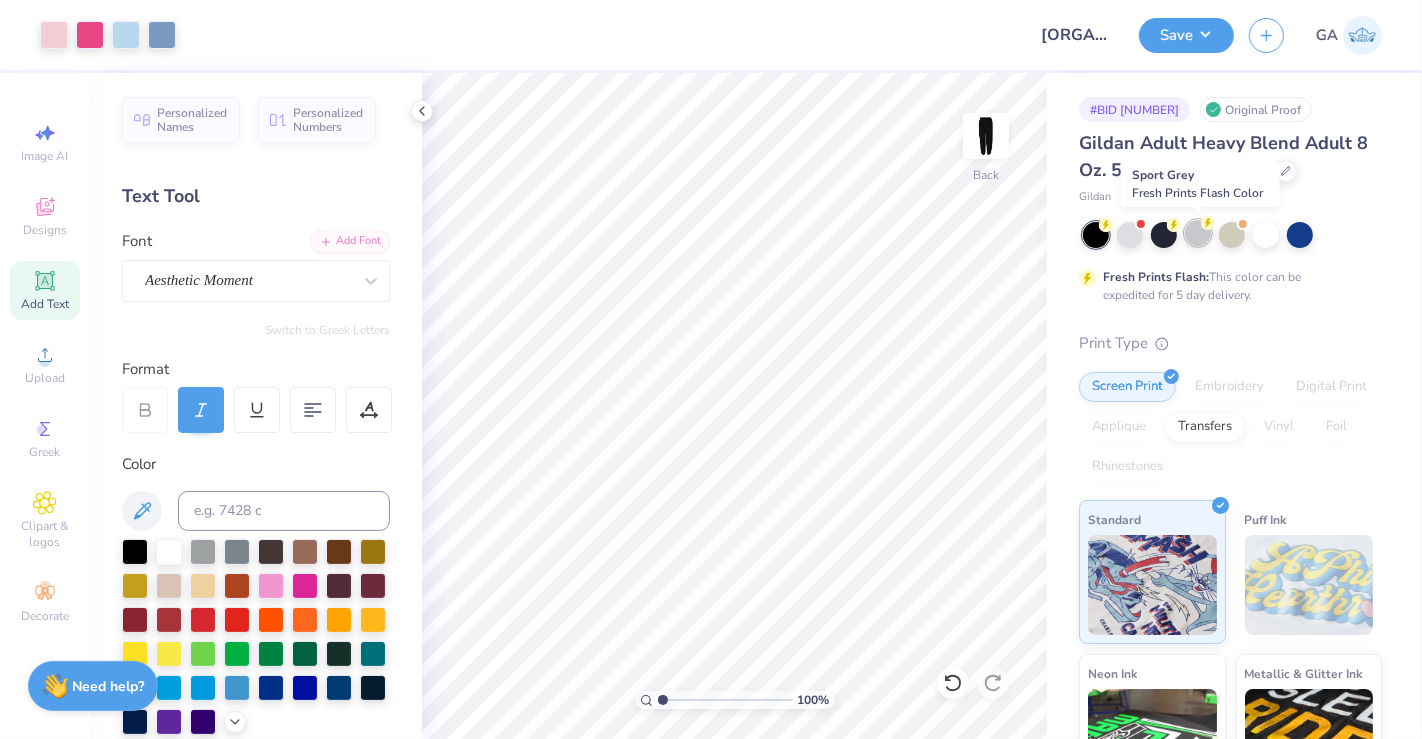 click at bounding box center [1198, 233] 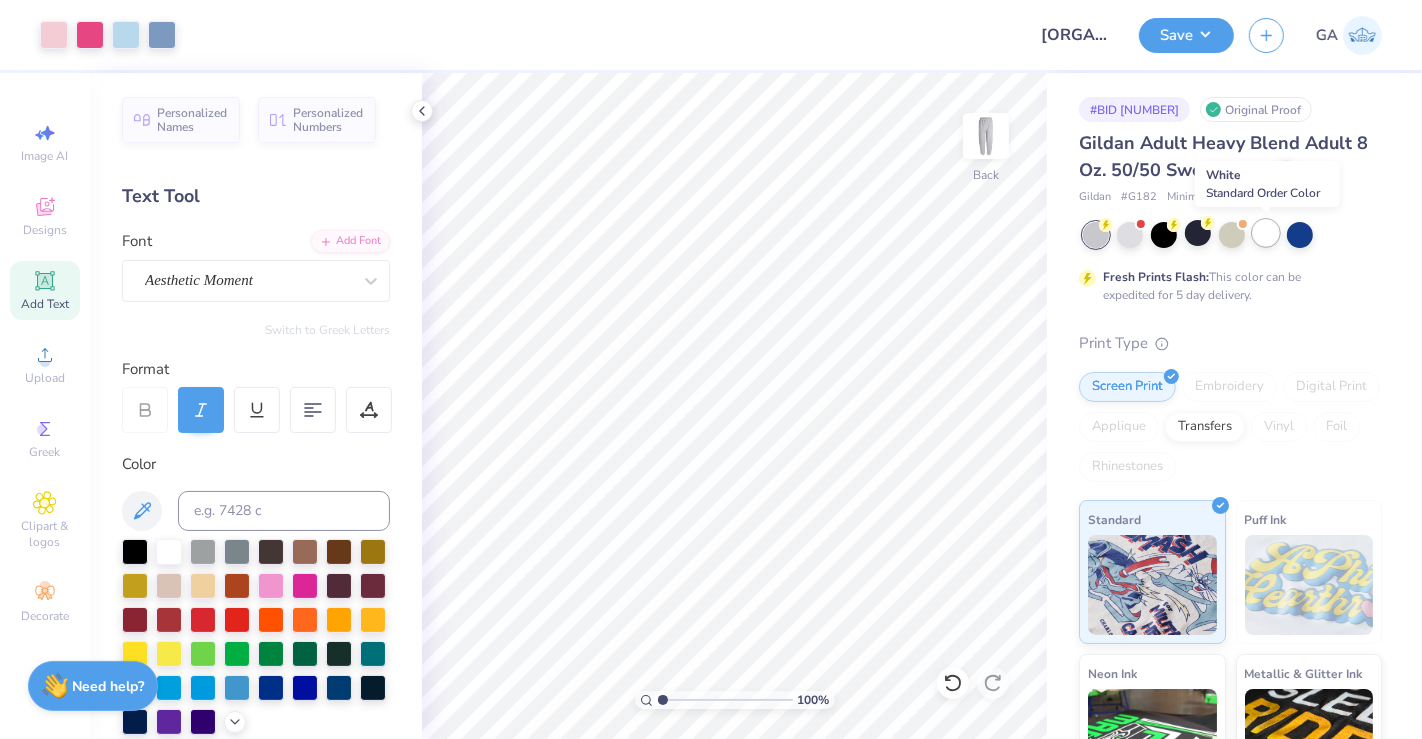 click at bounding box center [1266, 233] 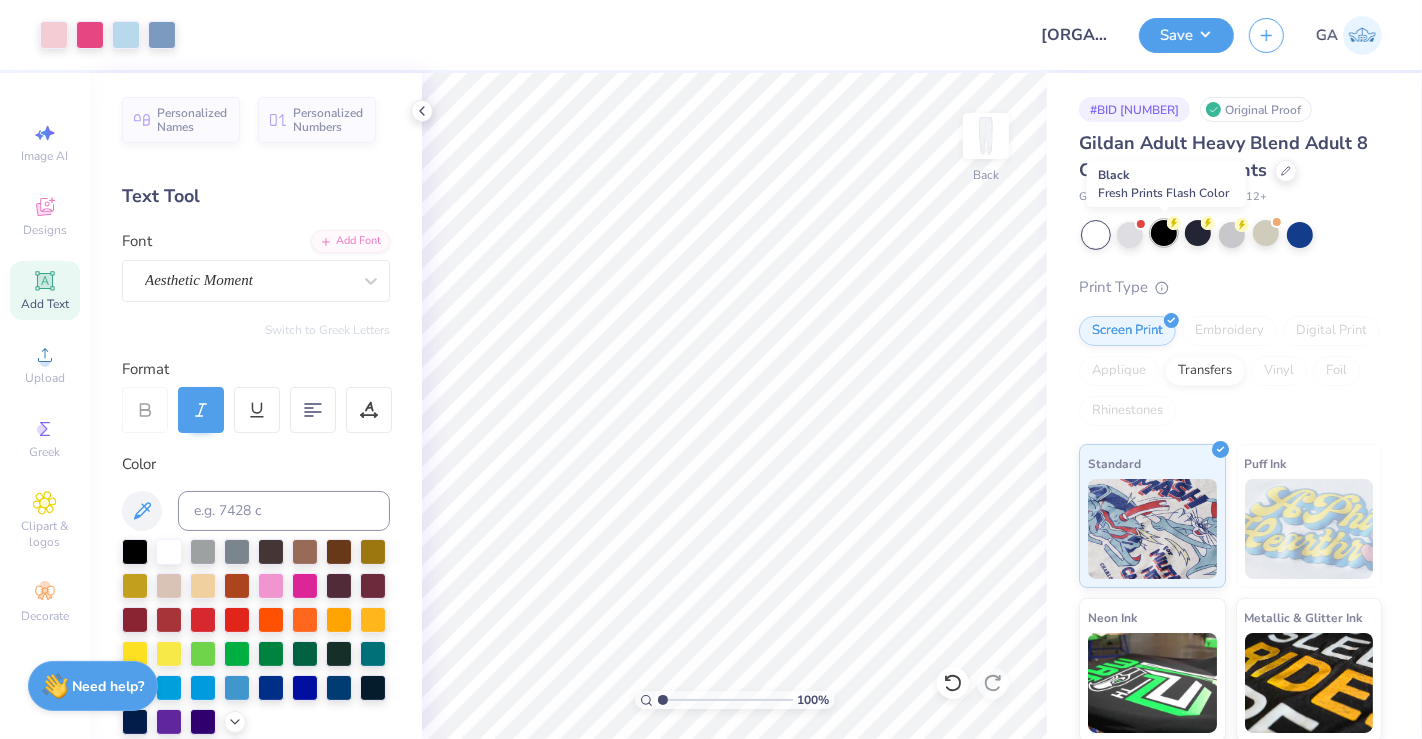 click at bounding box center [1164, 233] 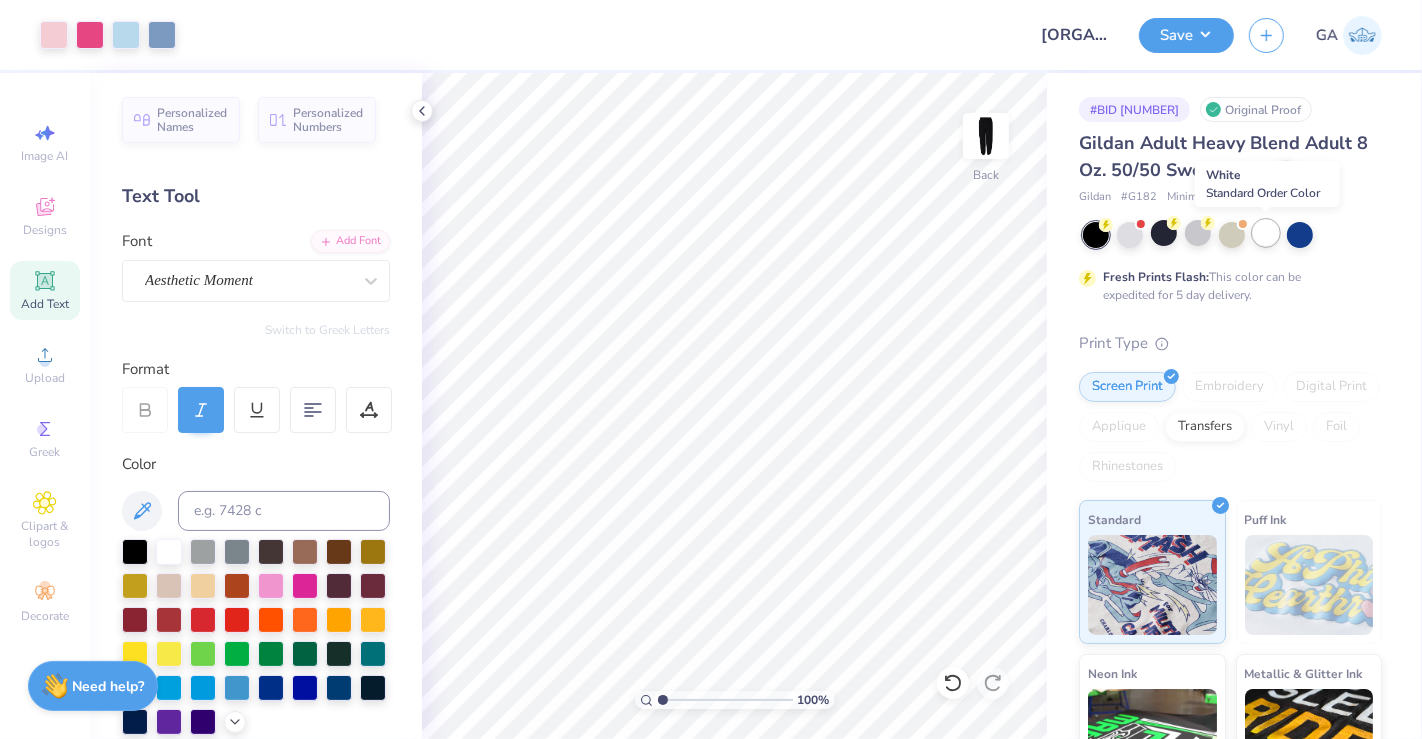 click at bounding box center [1266, 233] 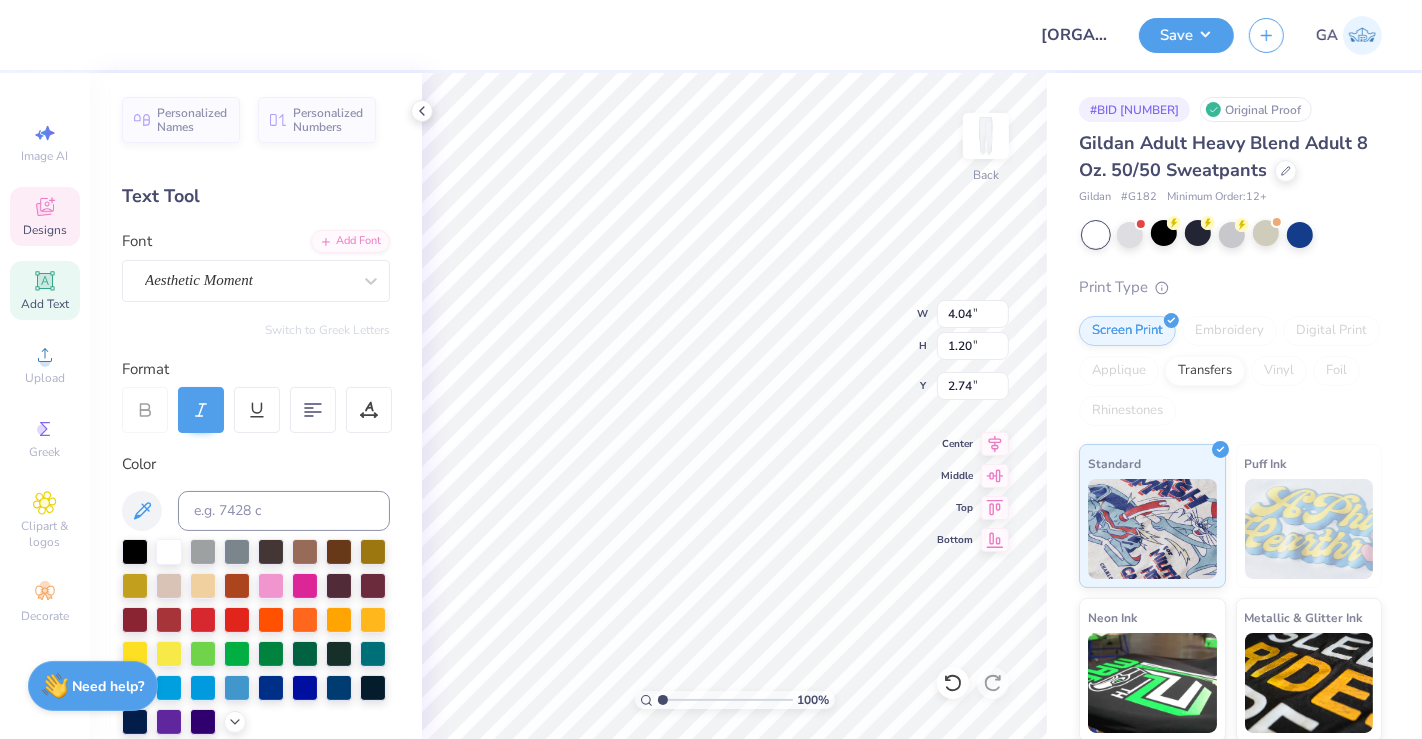 scroll, scrollTop: 18, scrollLeft: 2, axis: both 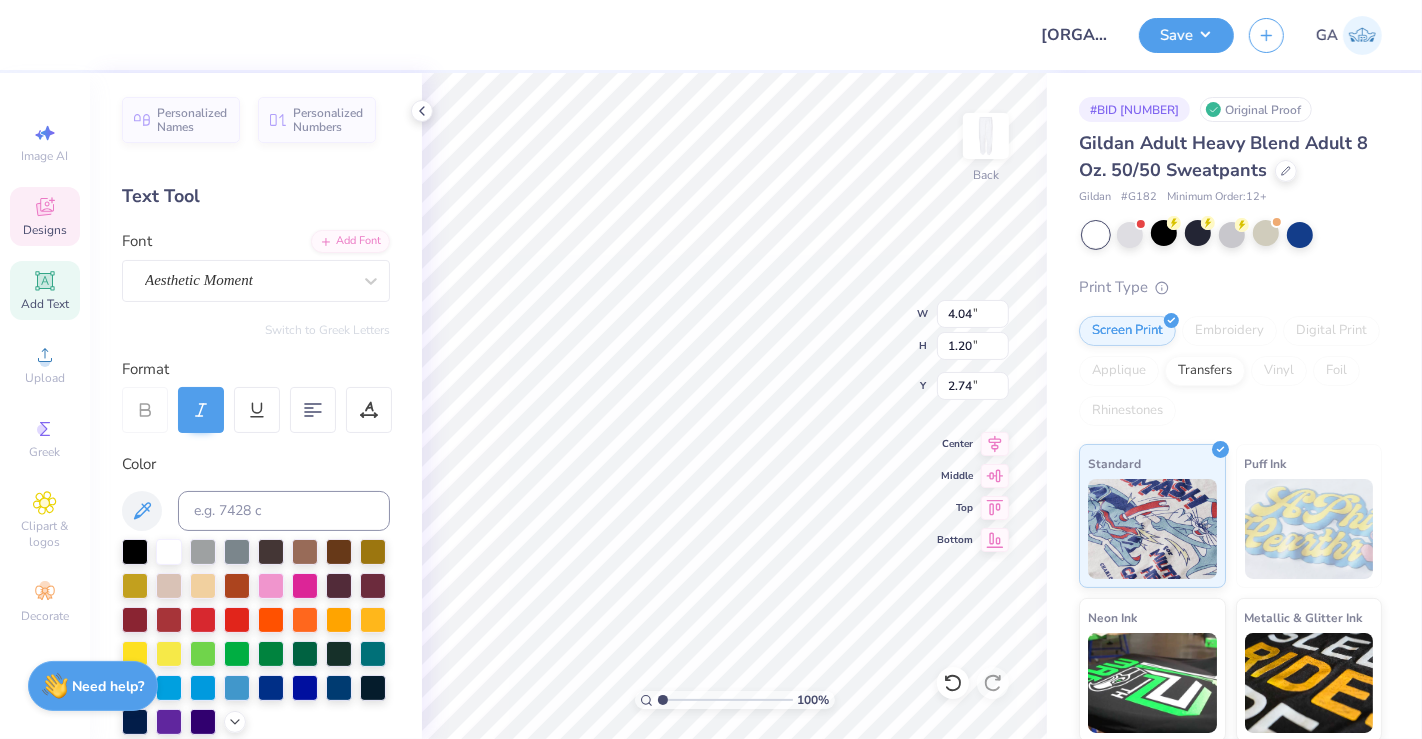 type on "T" 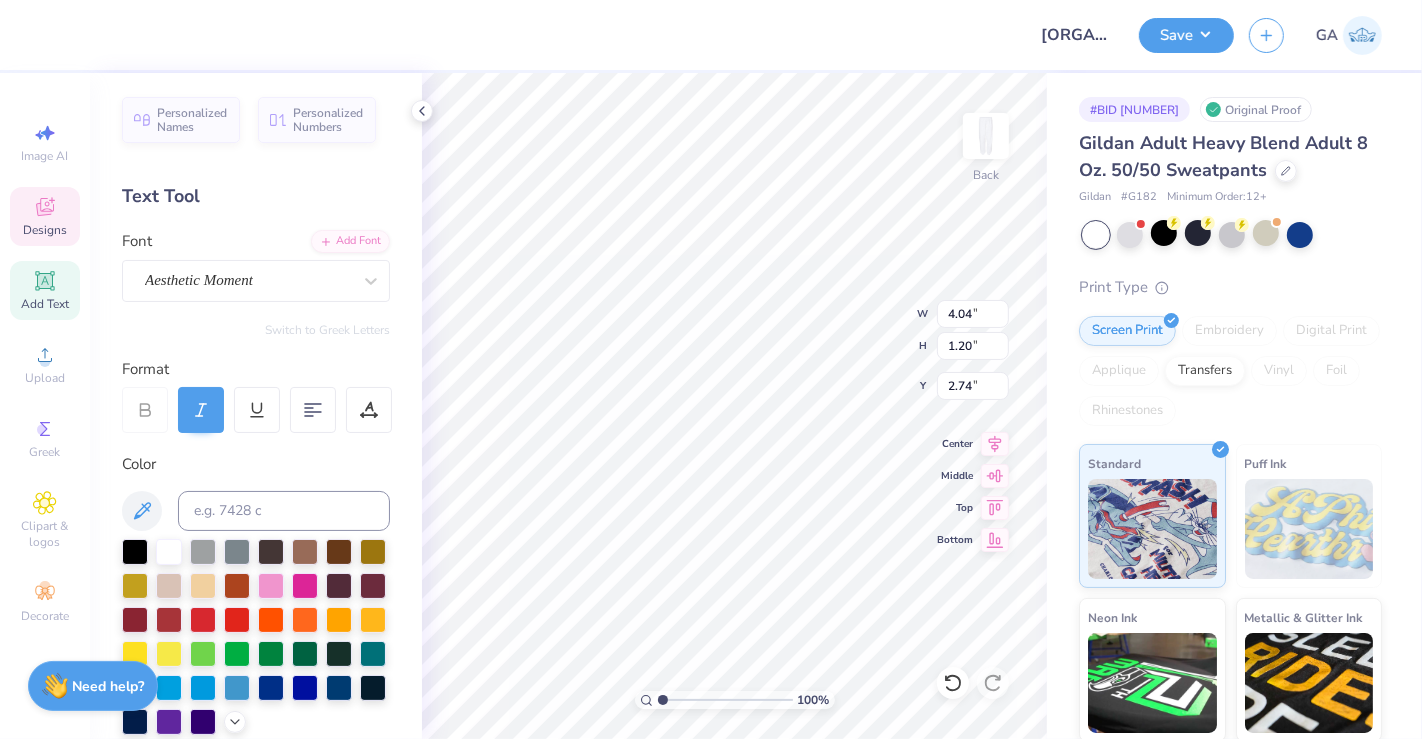 type on "KDC" 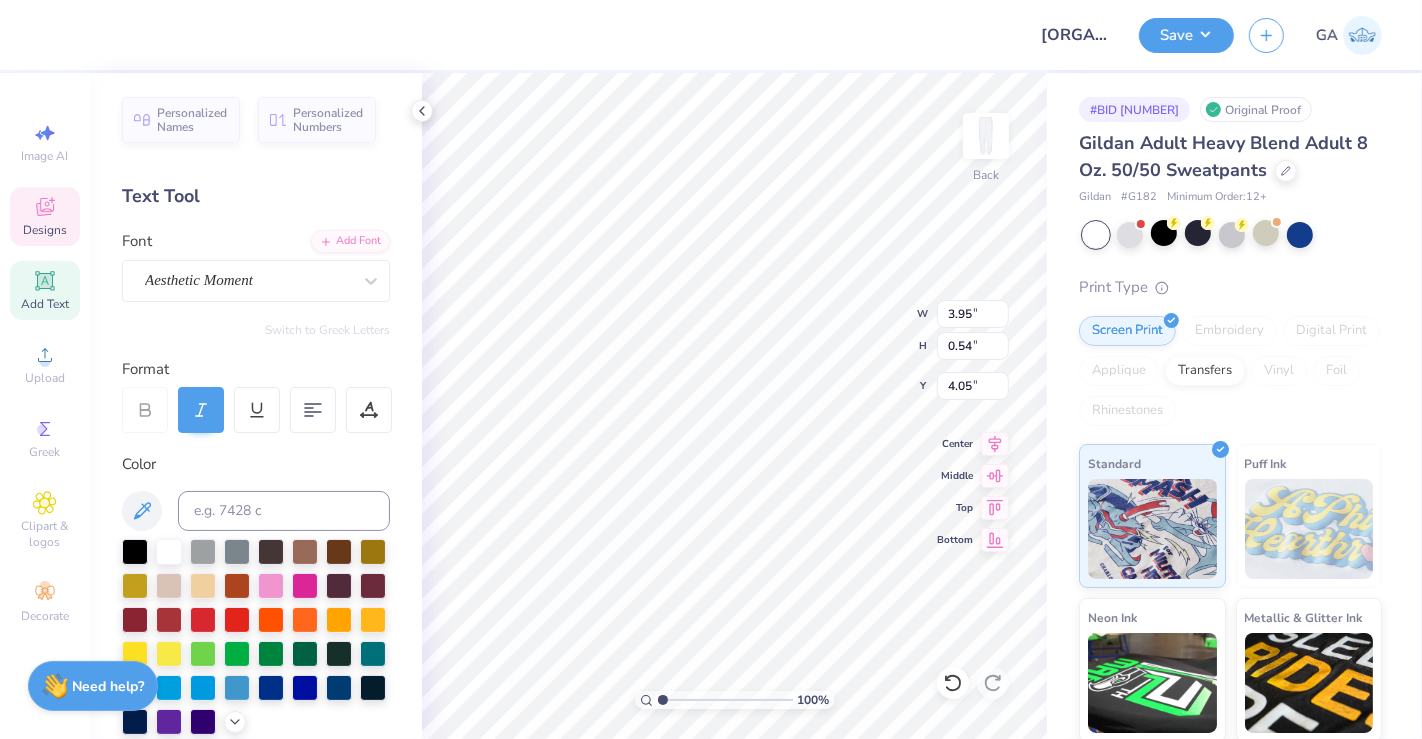 type on "3.95" 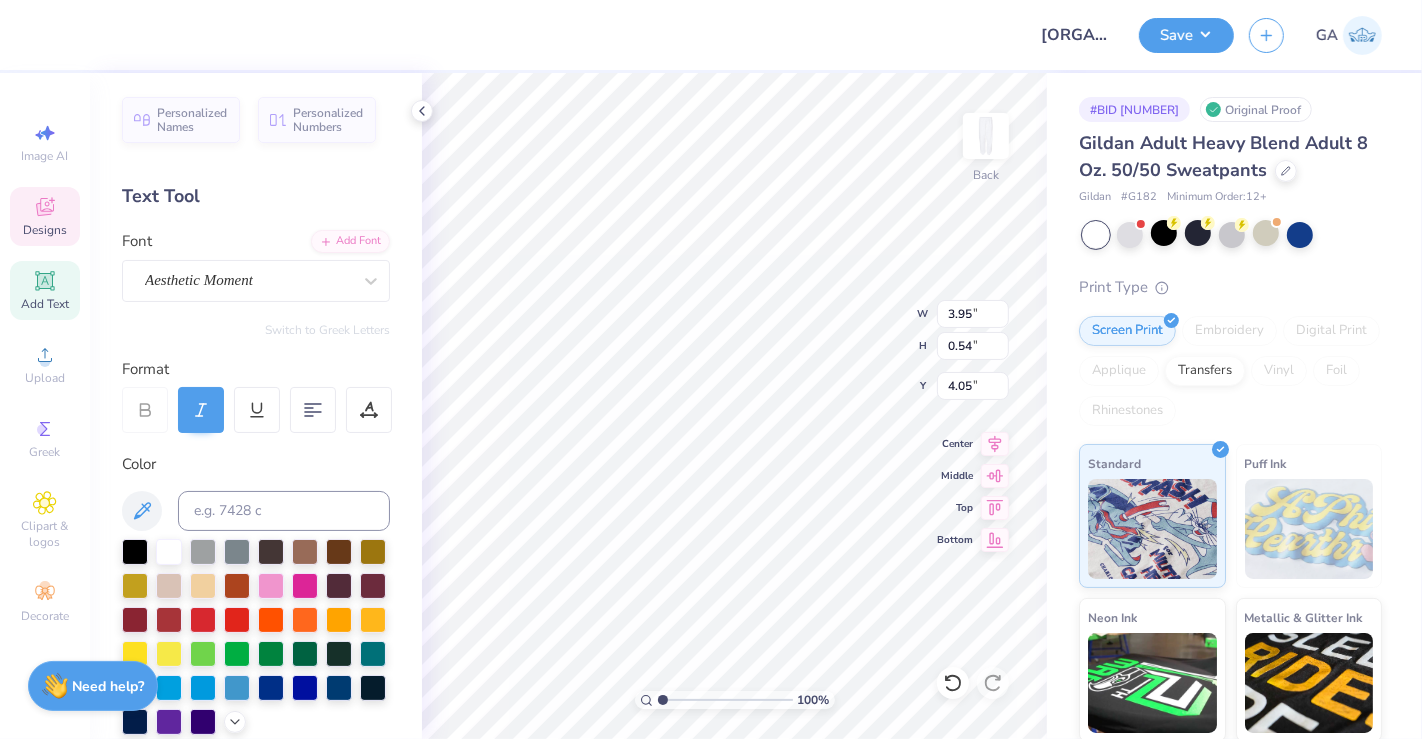 type on "0.54" 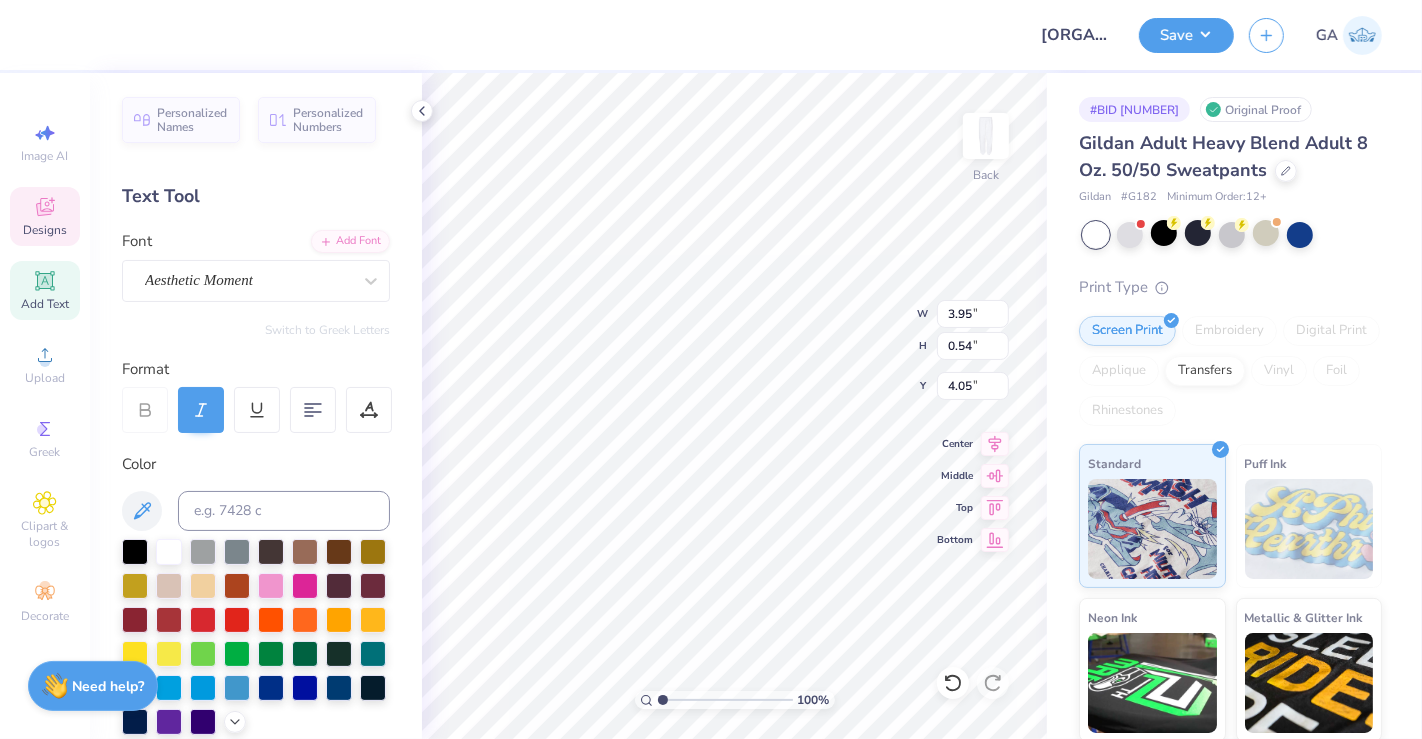 scroll, scrollTop: 18, scrollLeft: 3, axis: both 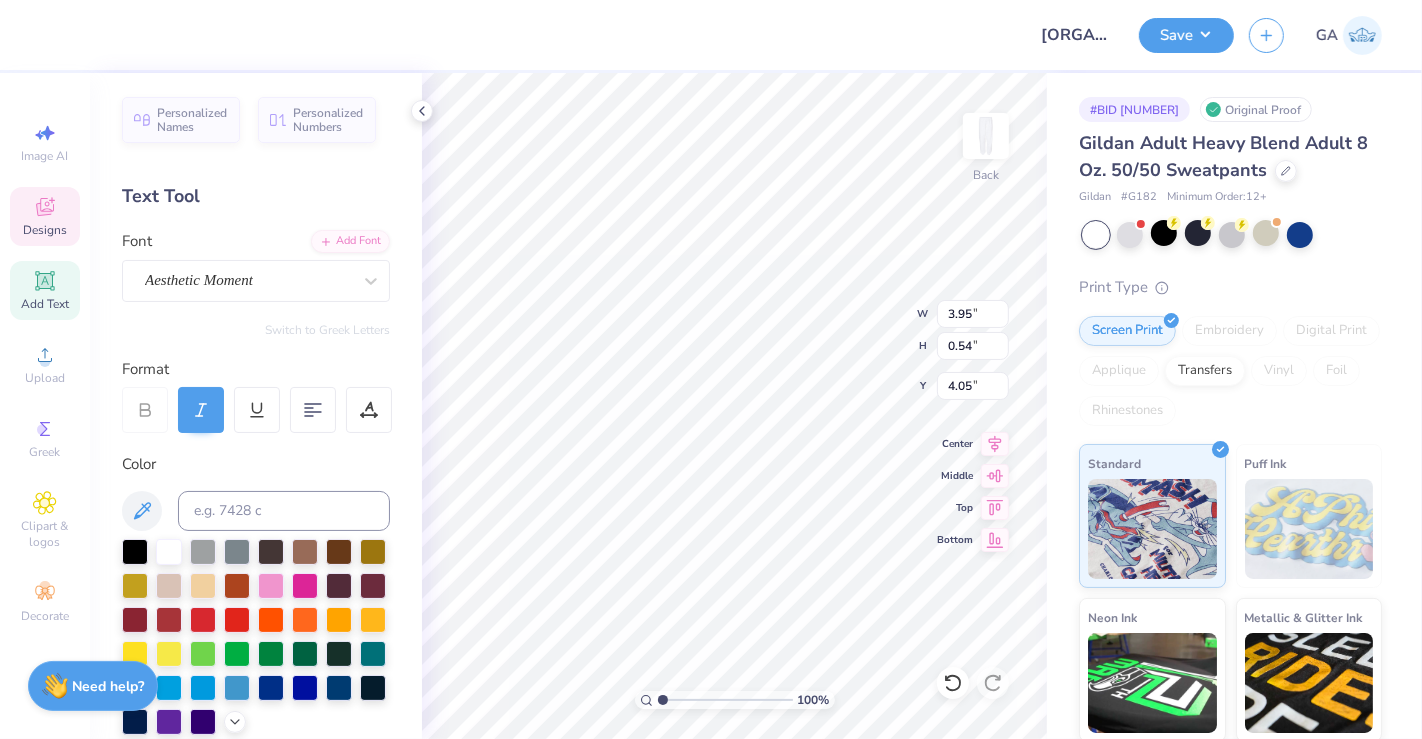 type on "Est 2016" 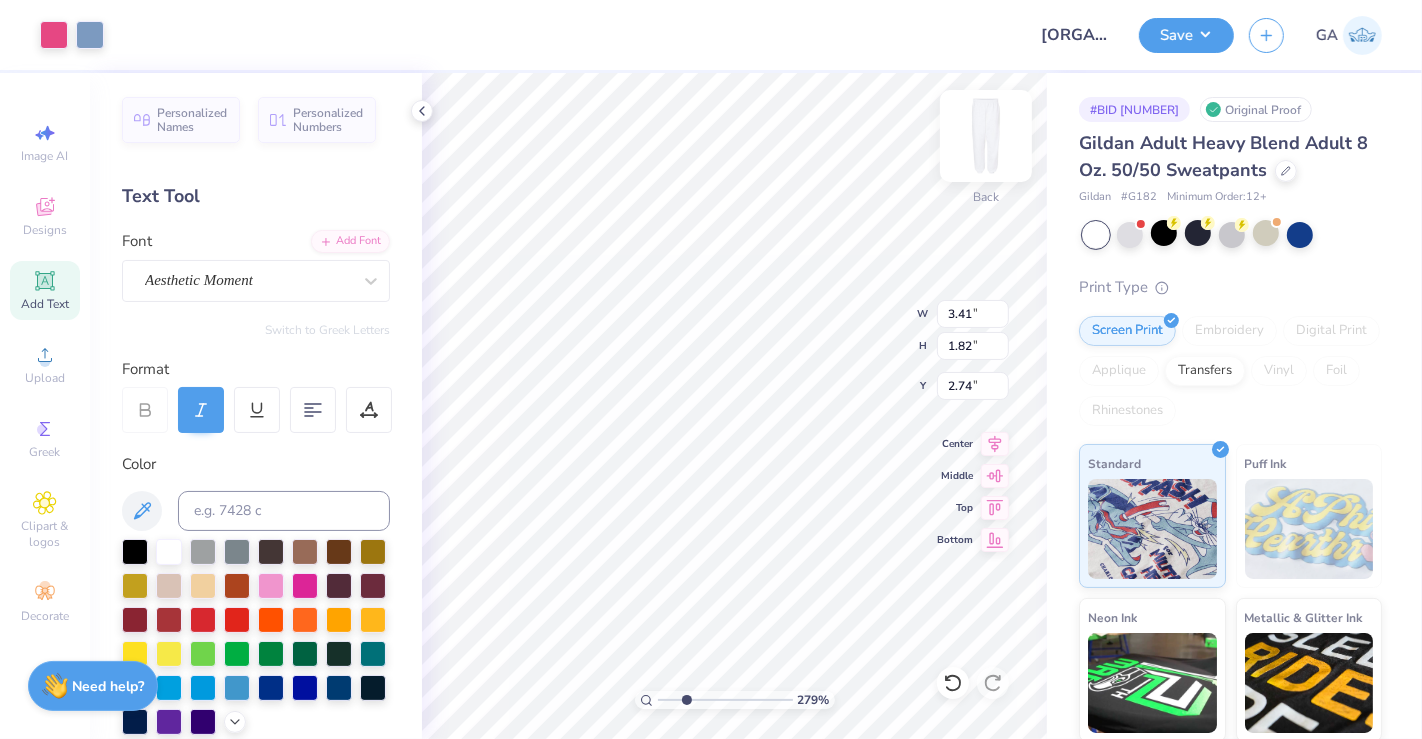 type on "2.79047146894081" 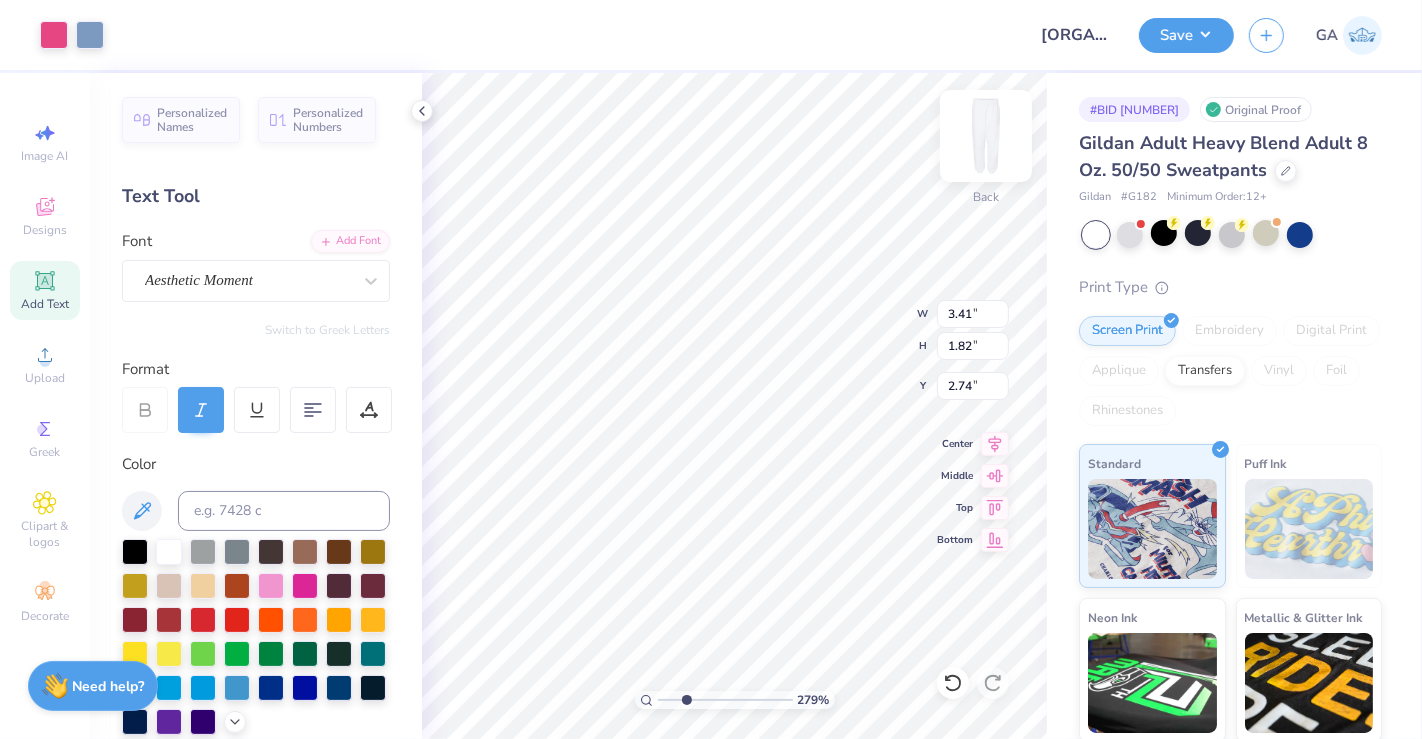 type on "3.00" 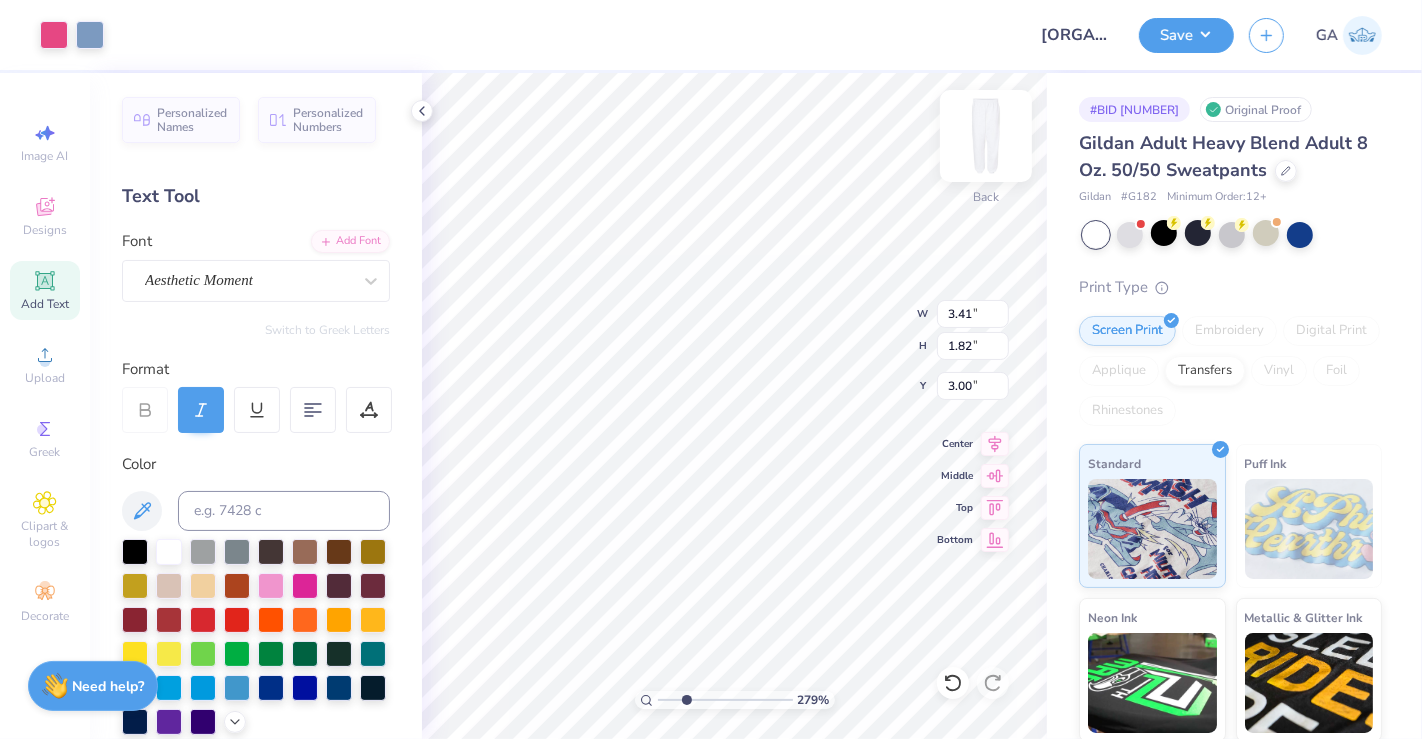 type on "2.79047146894081" 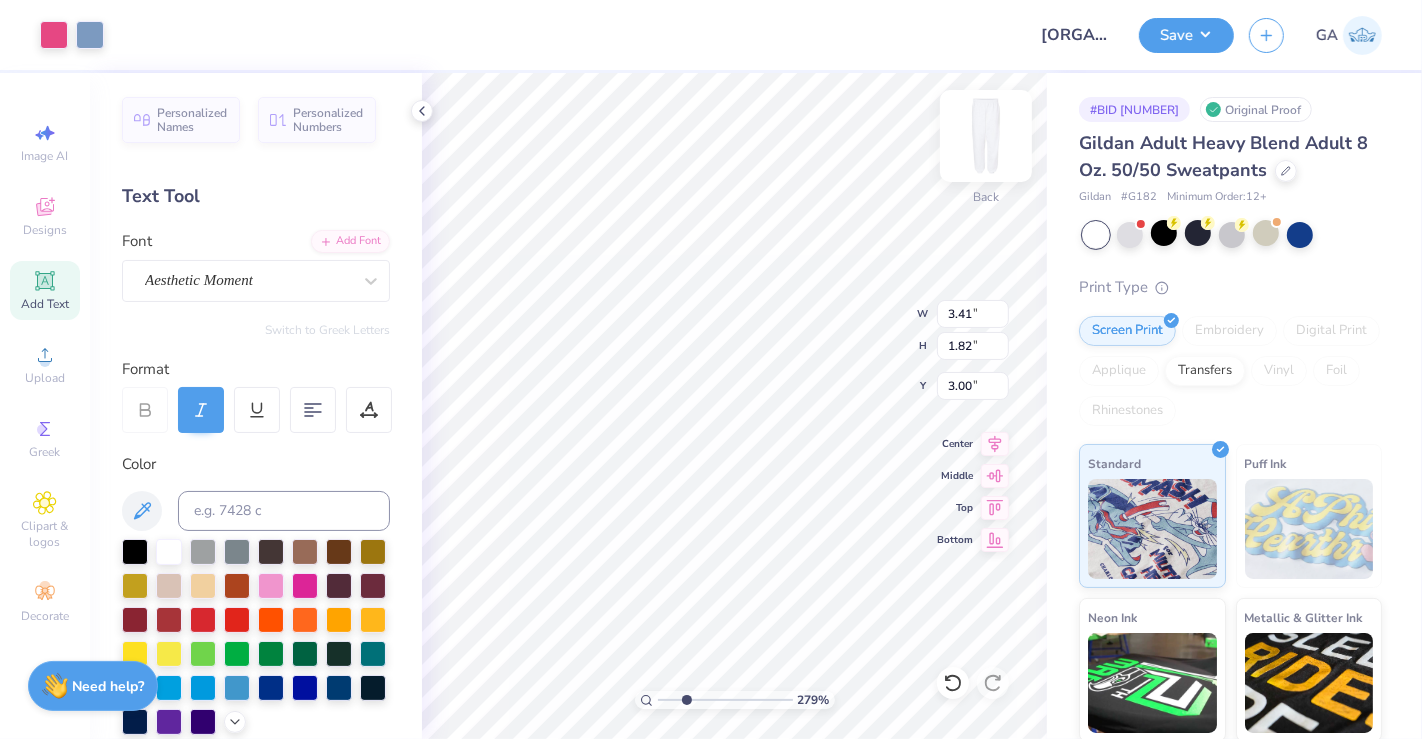 type on "2.74" 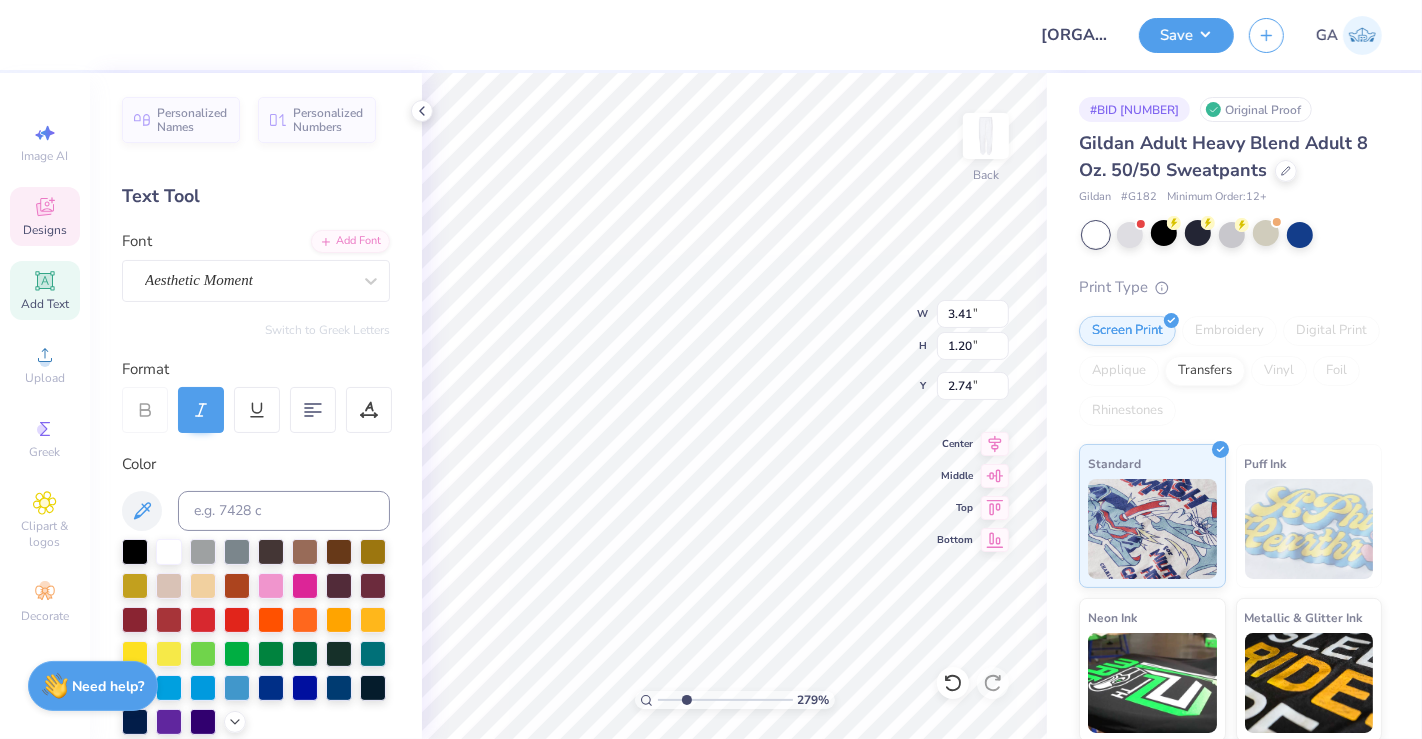type on "2.79047146894081" 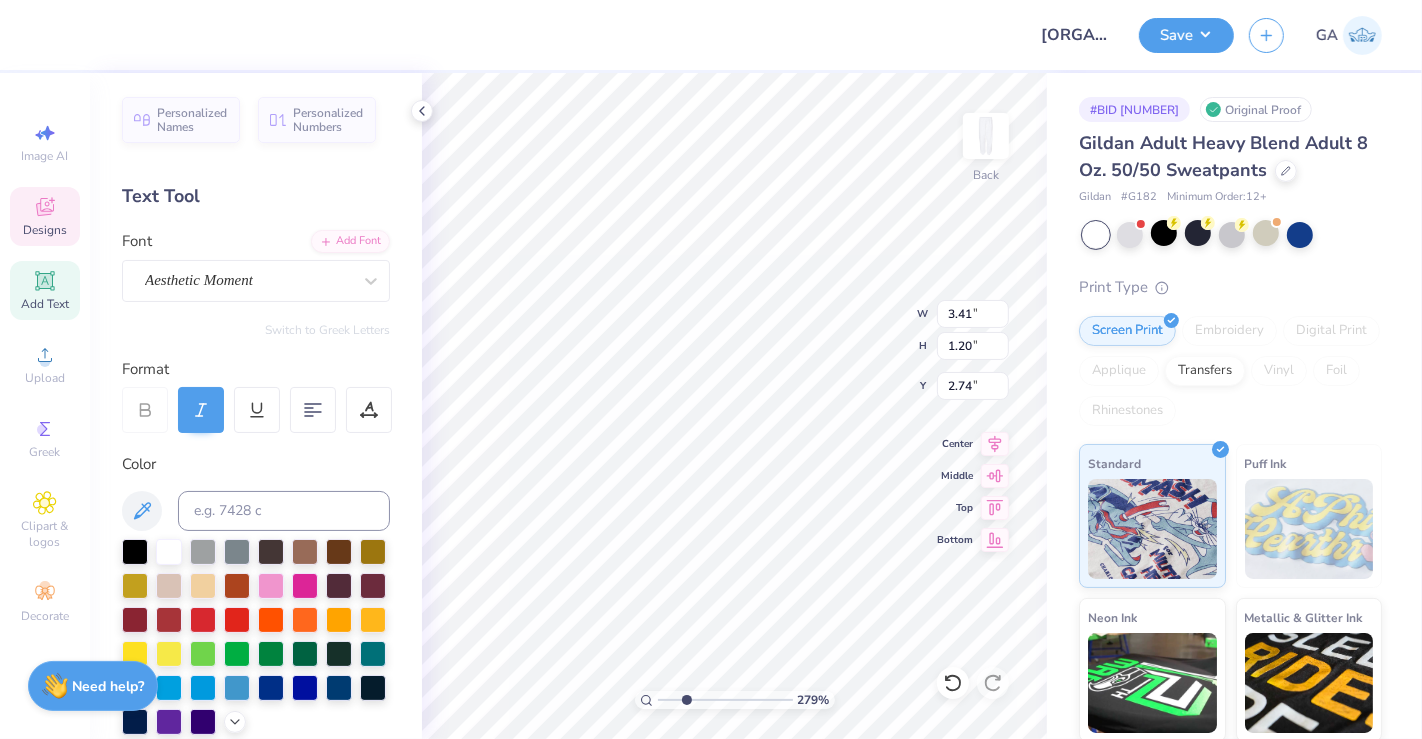 type on "2.88" 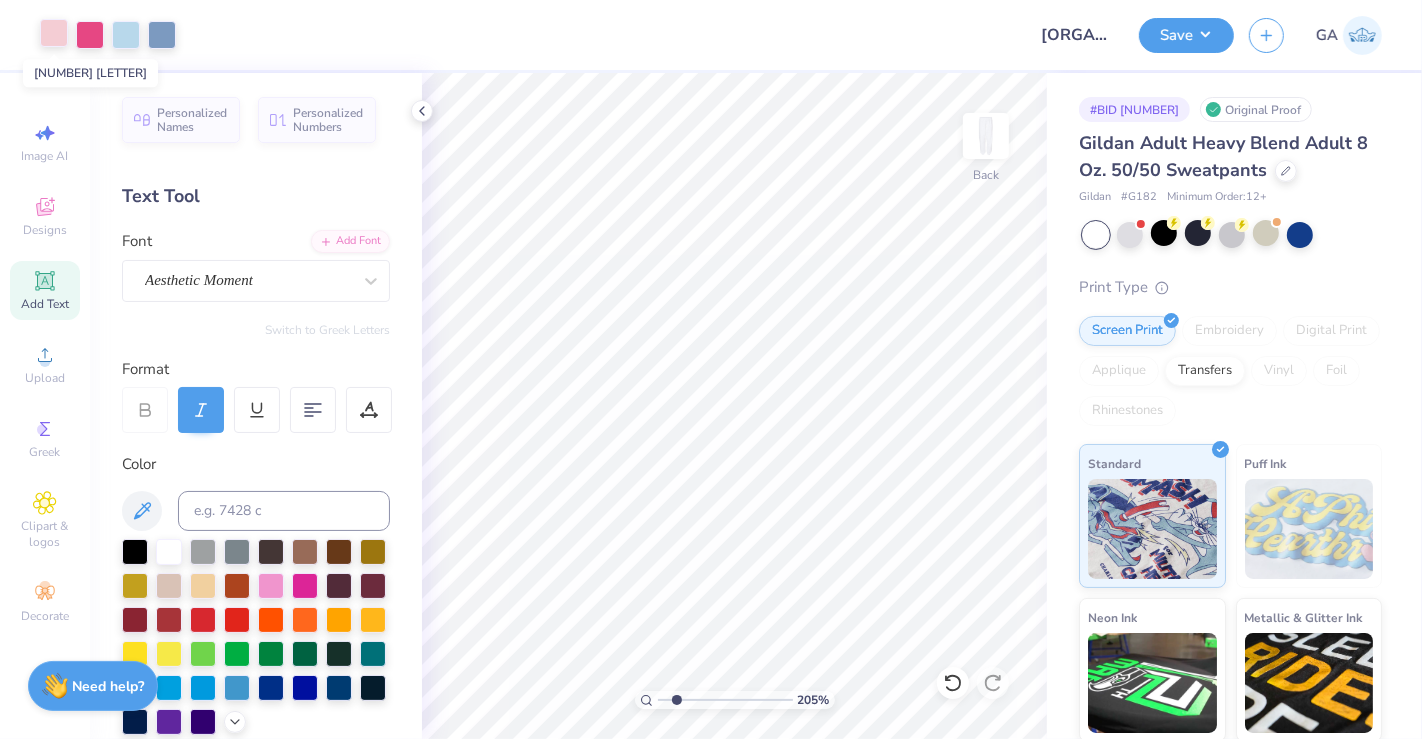 click at bounding box center [54, 33] 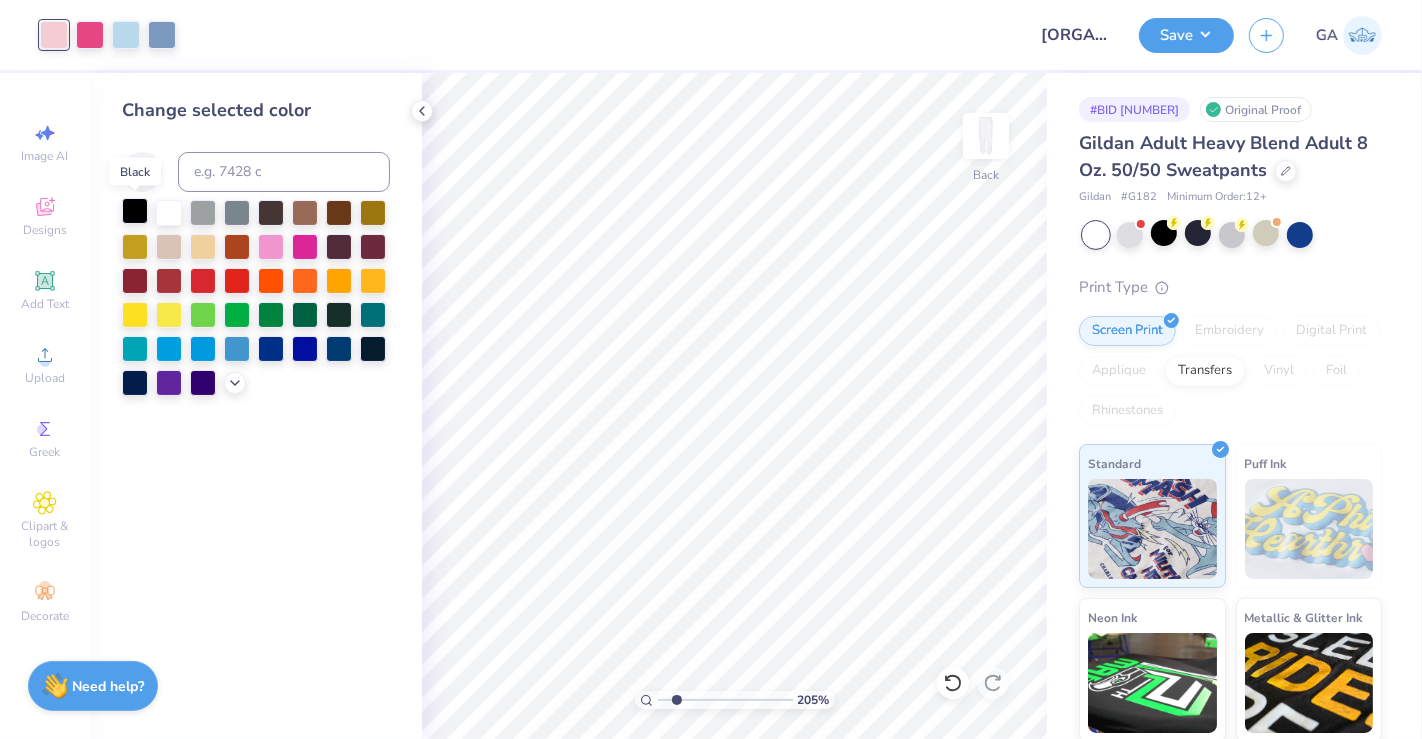 click at bounding box center [135, 211] 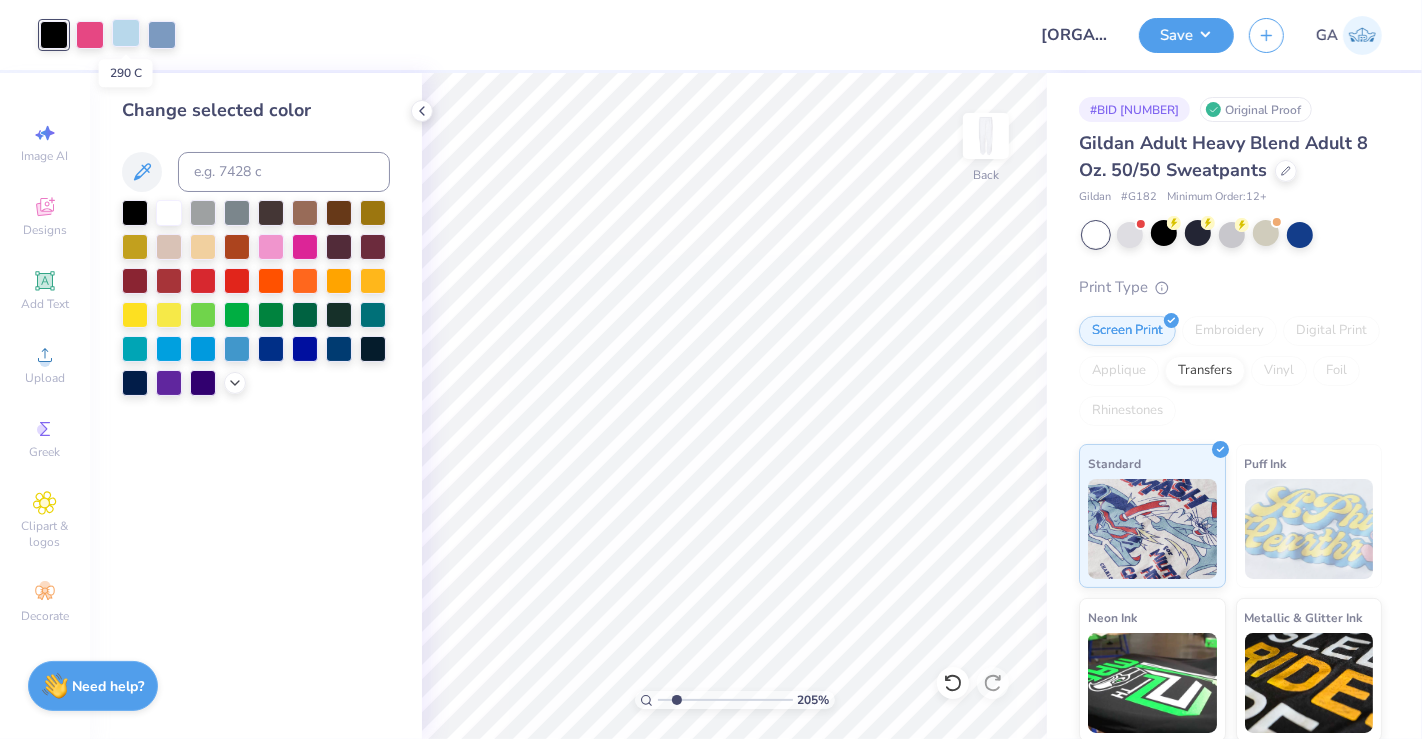 click at bounding box center (126, 33) 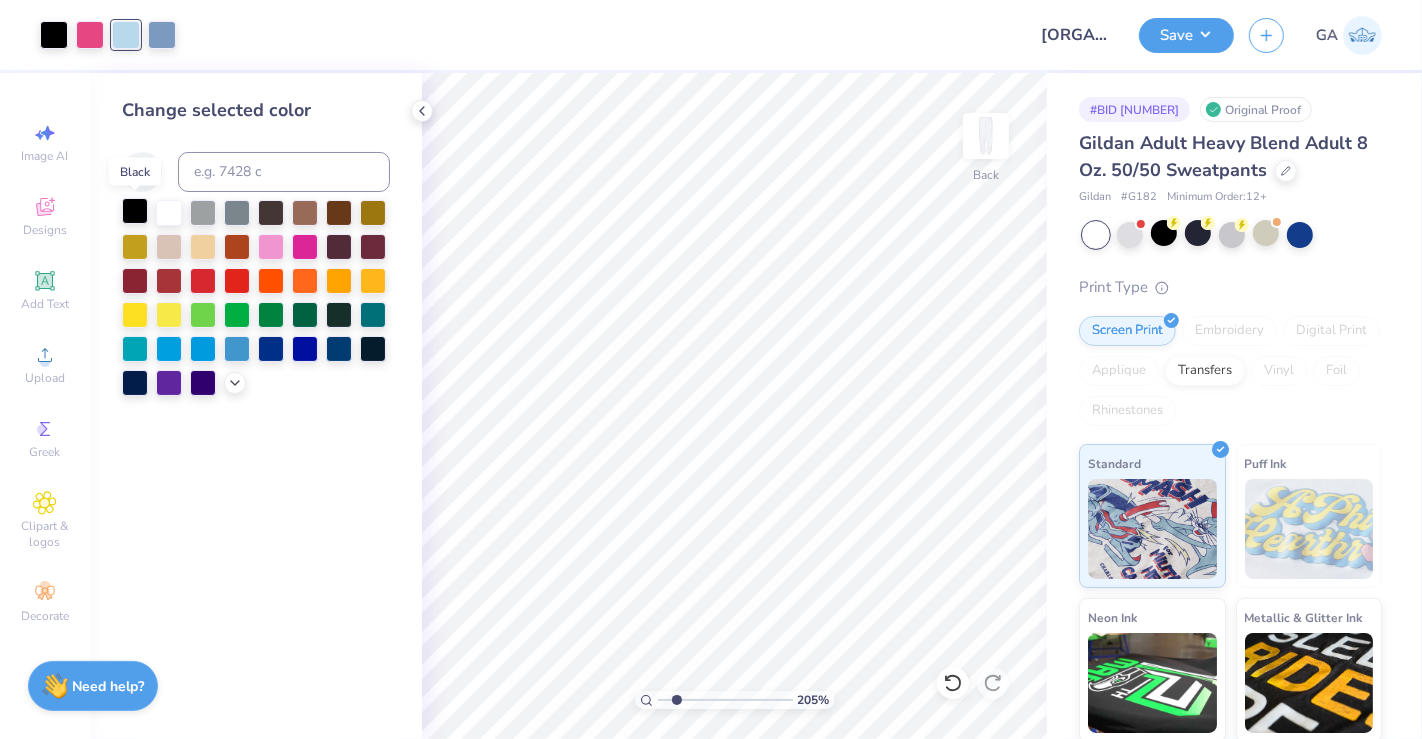 click at bounding box center [135, 211] 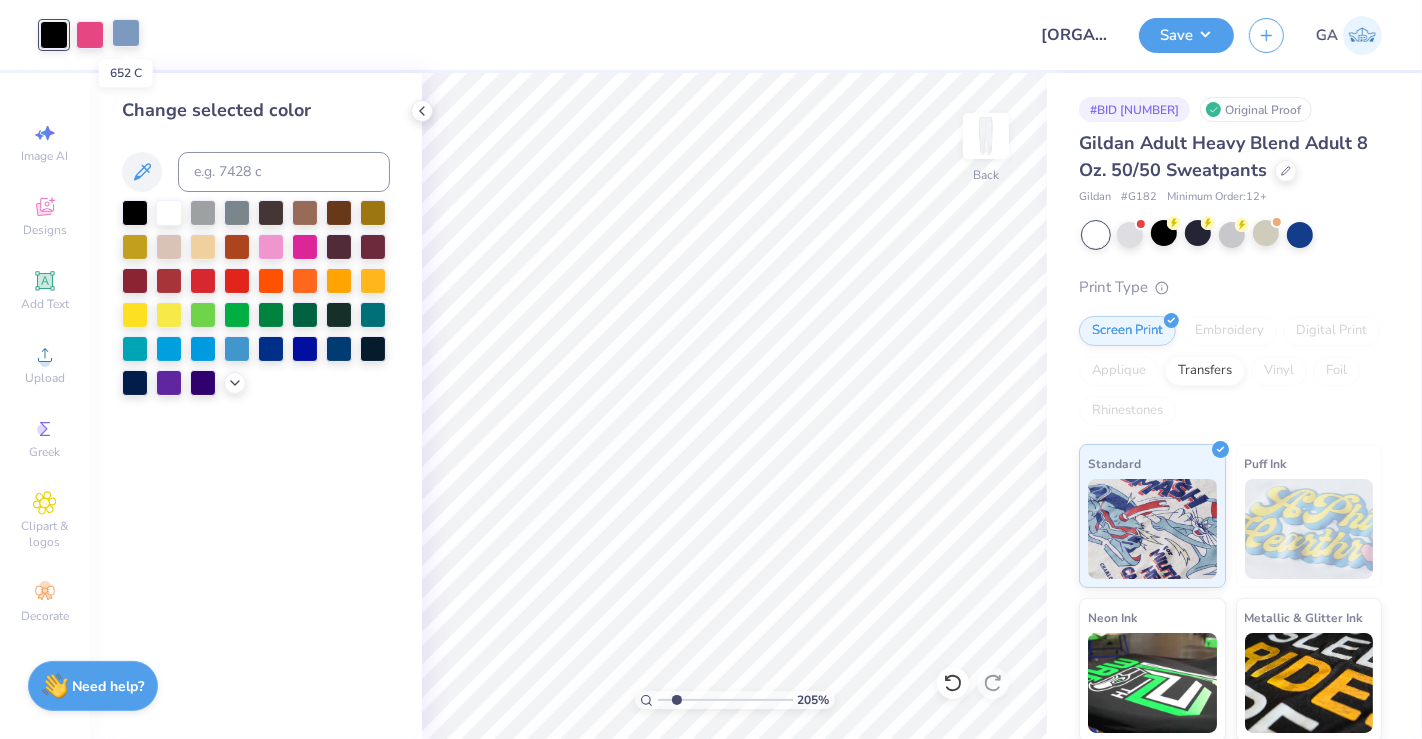 click at bounding box center (126, 33) 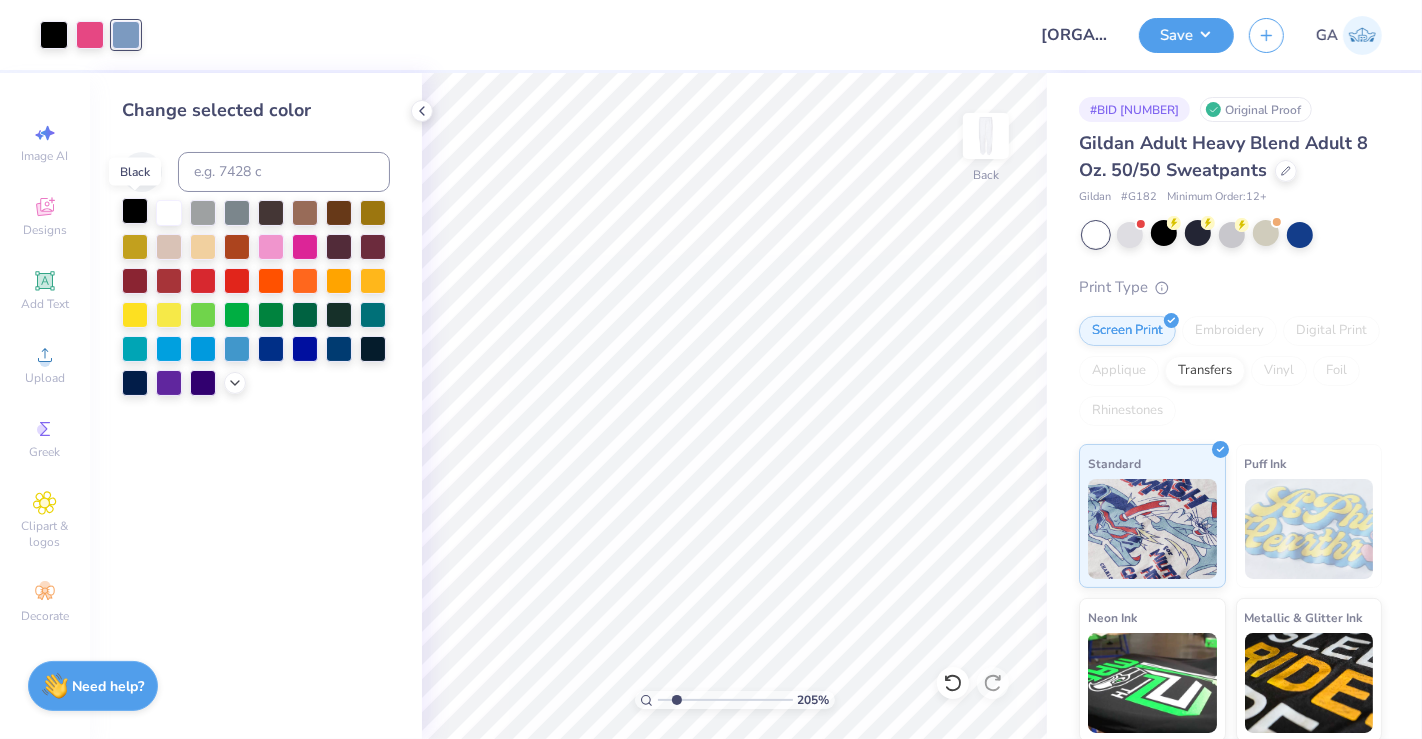 click at bounding box center [135, 211] 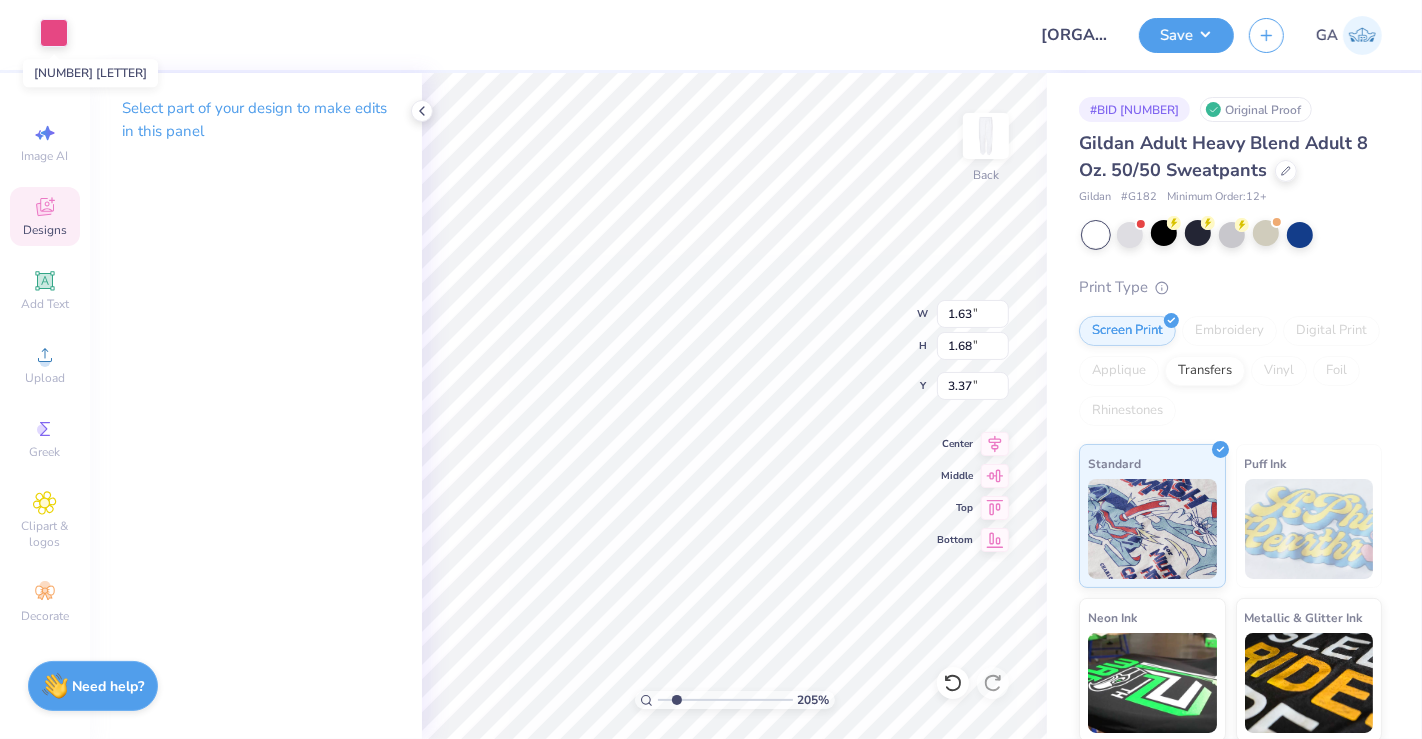 click at bounding box center (54, 33) 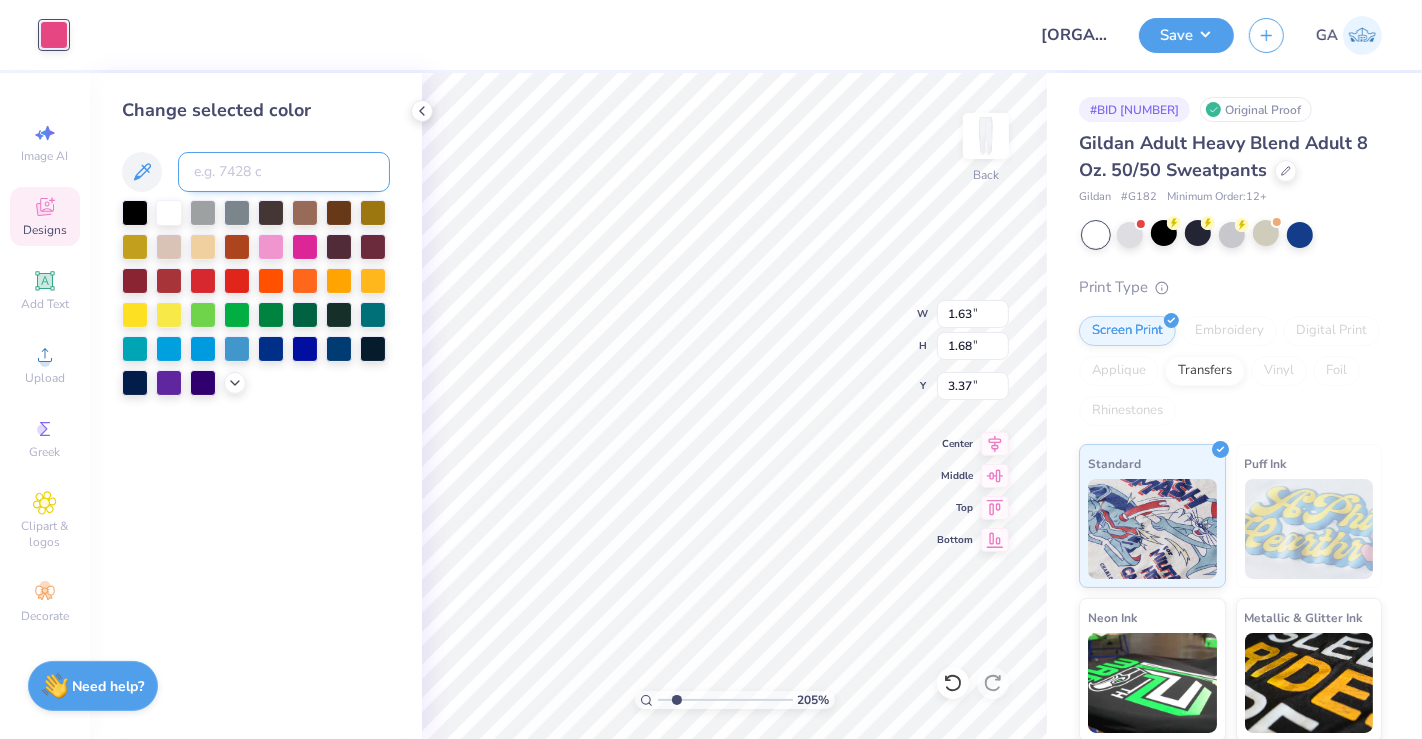click at bounding box center [284, 172] 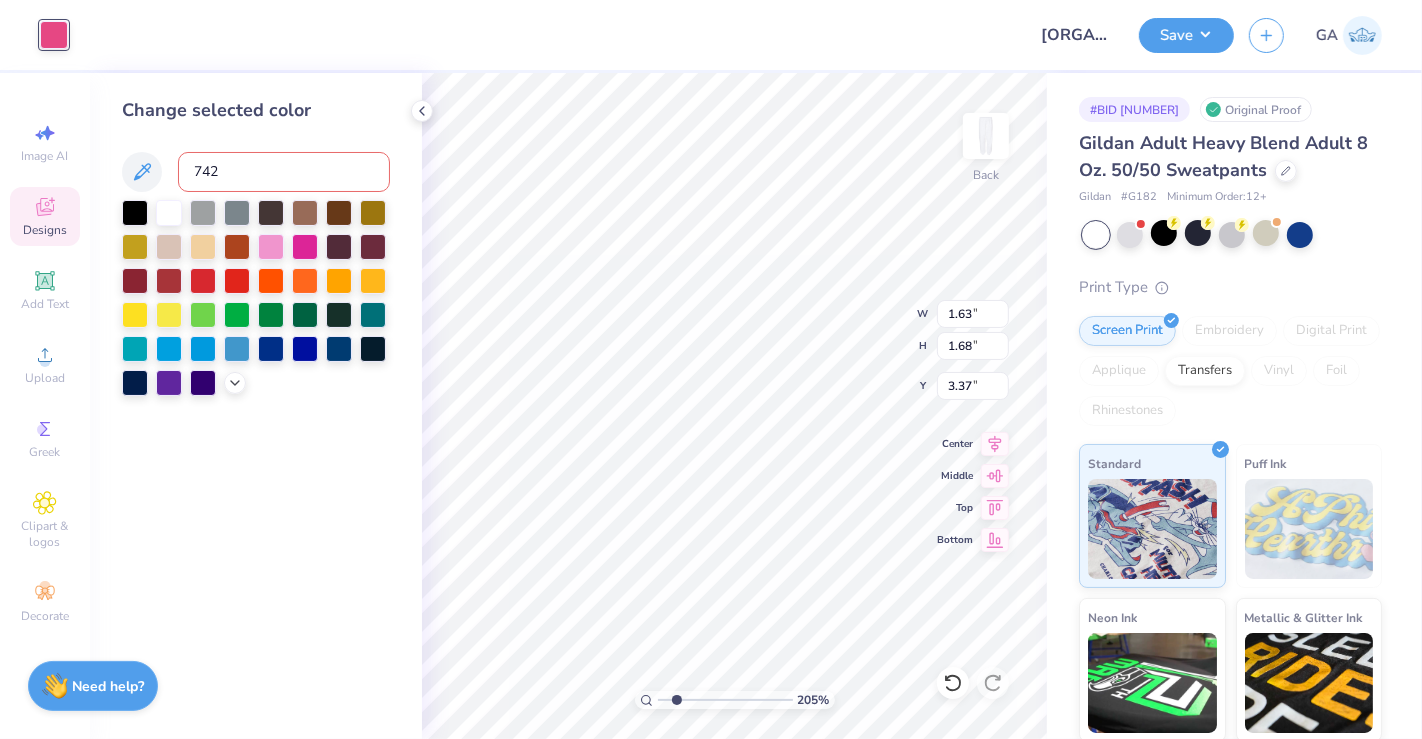 type on "7424" 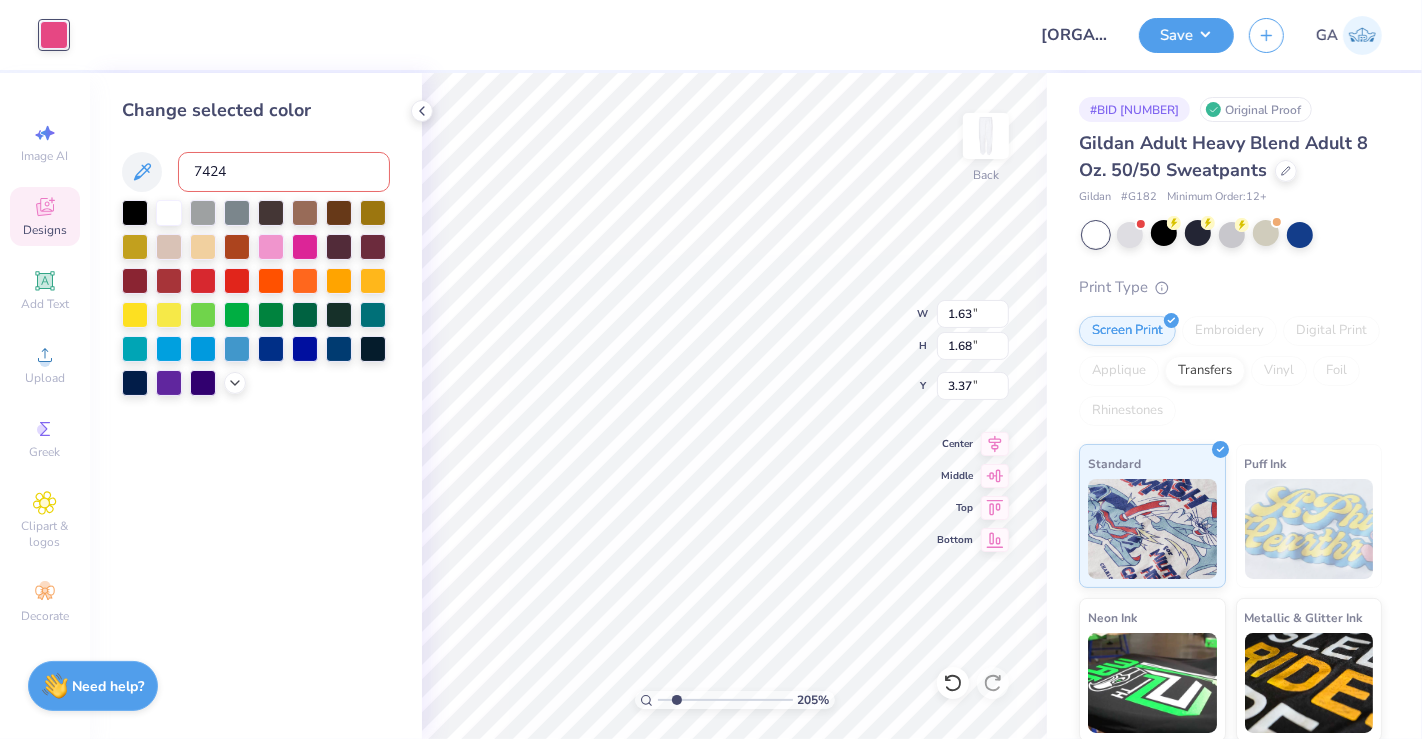 type 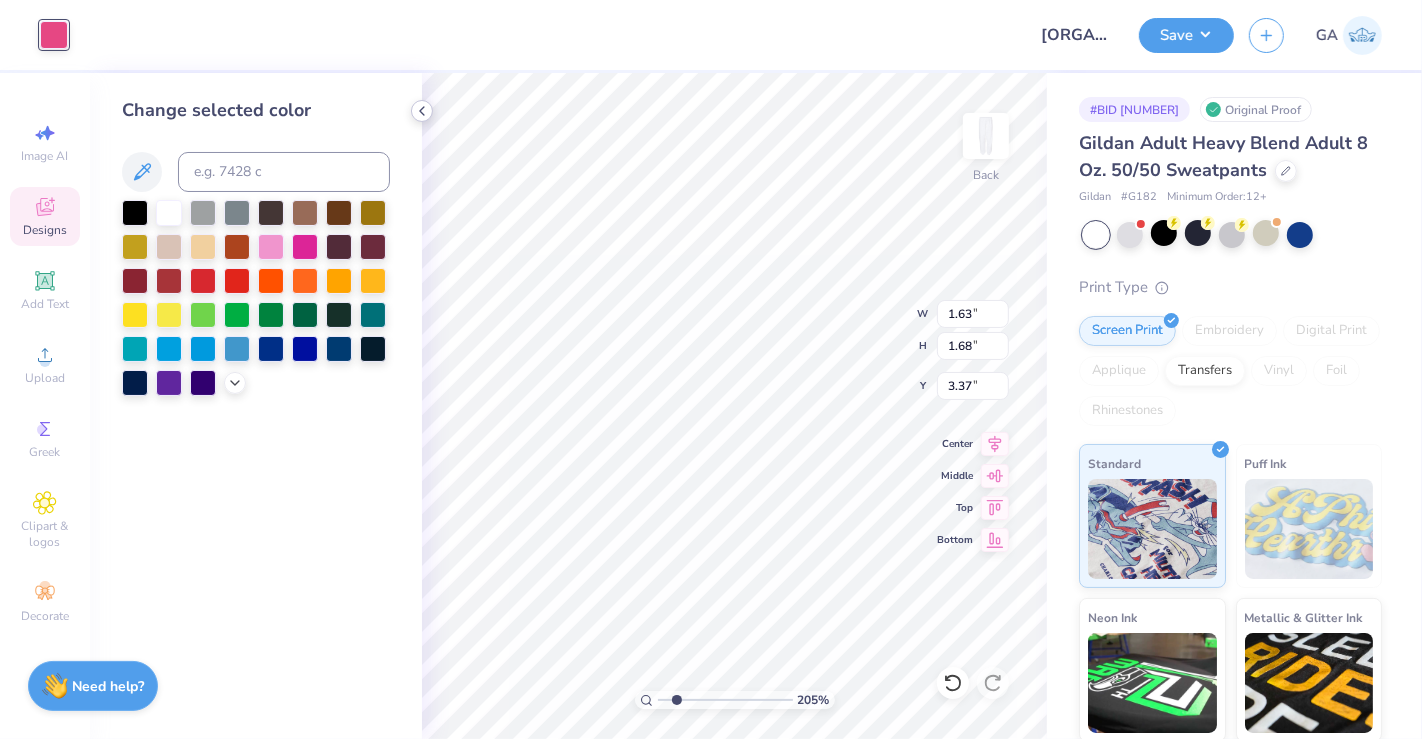 click 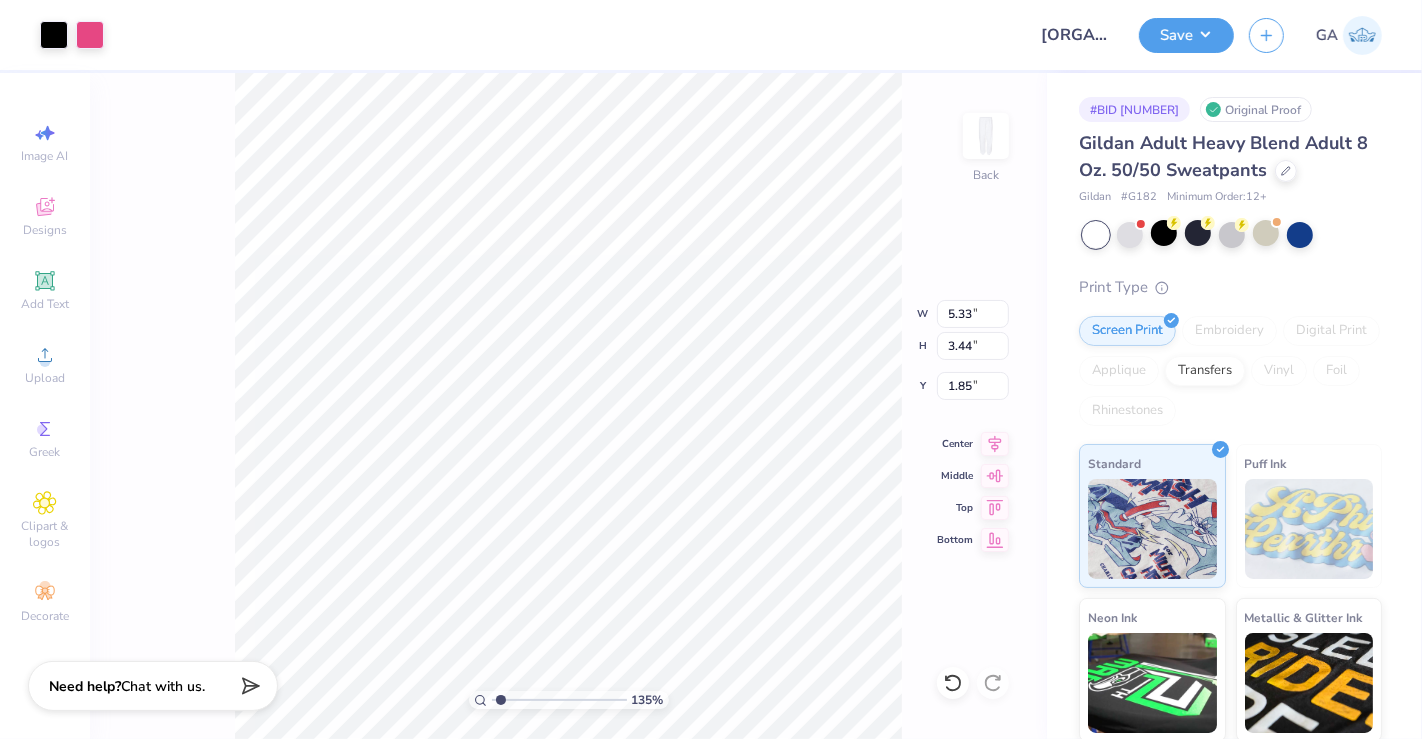 type on "1.35281415110453" 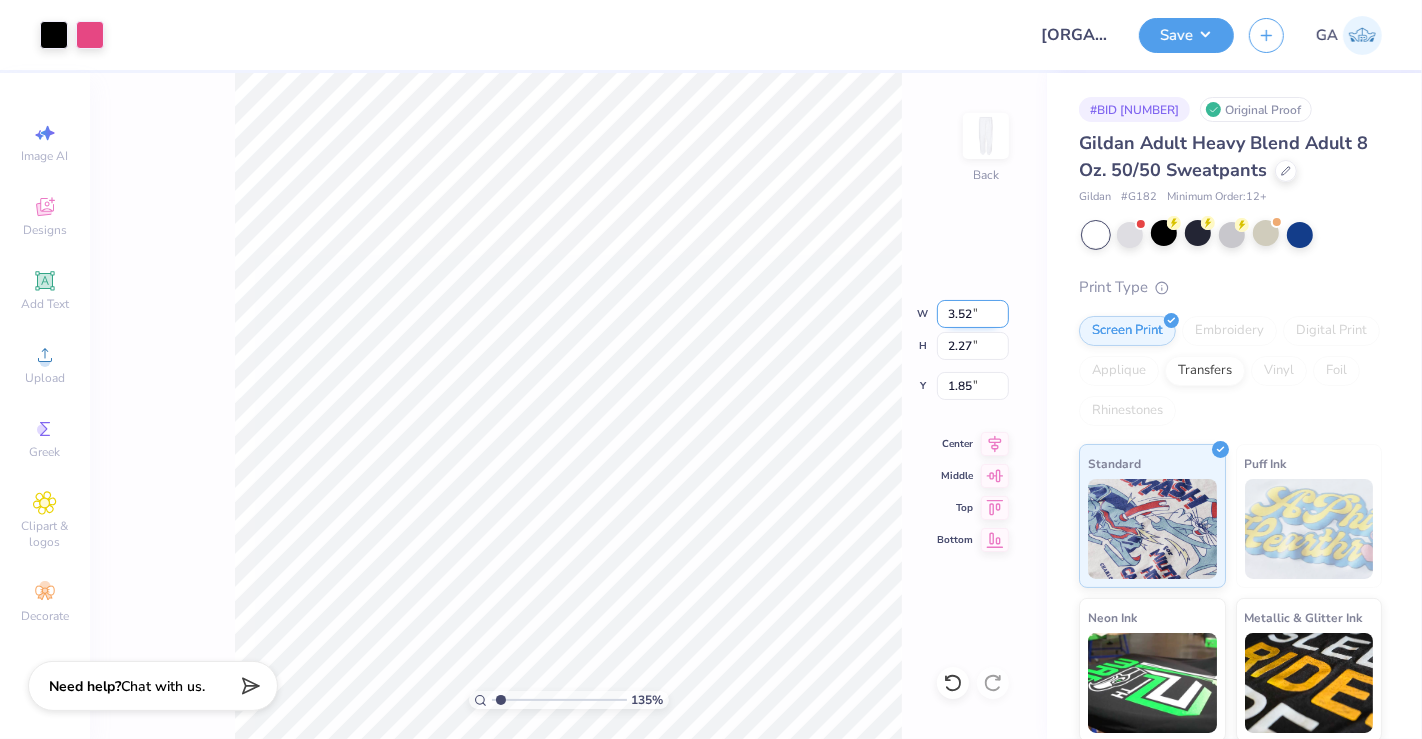 type on "1.35281415110453" 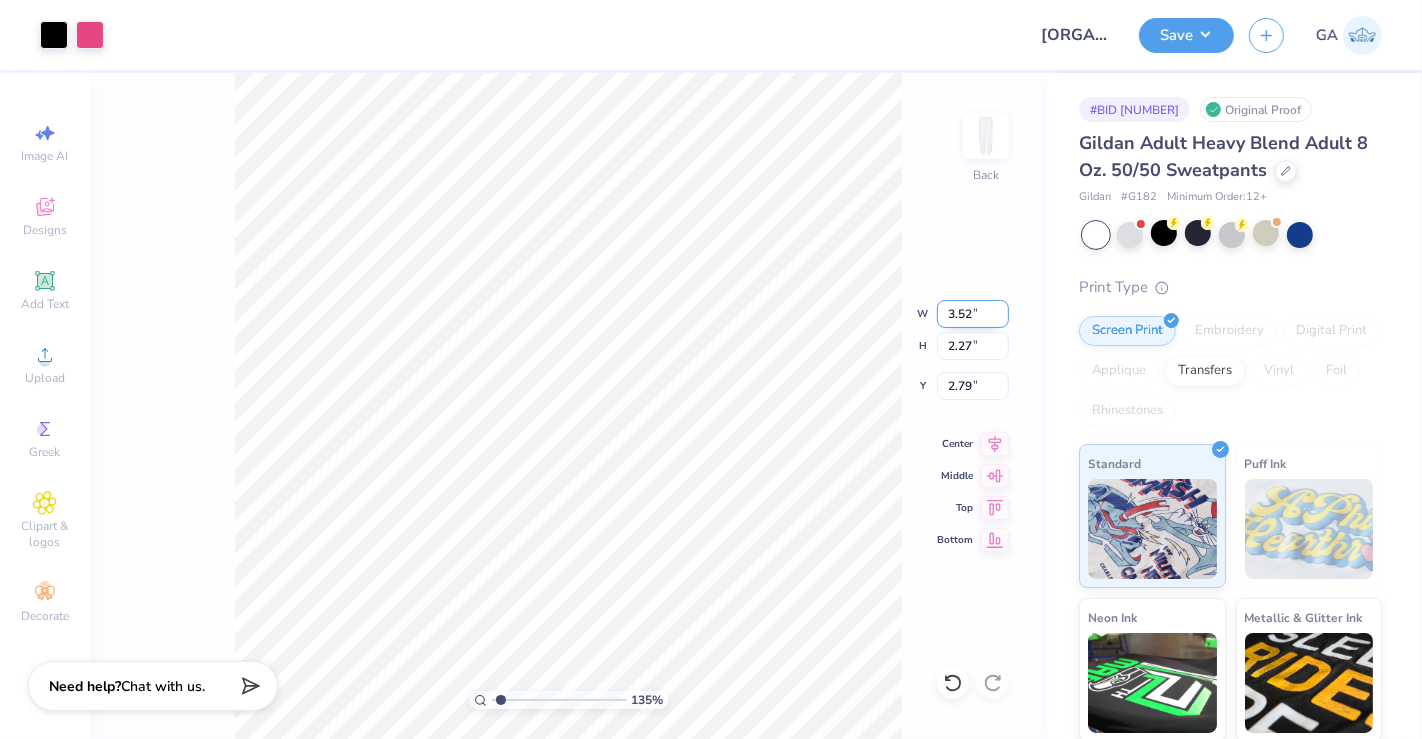 click on "3.52" at bounding box center [973, 314] 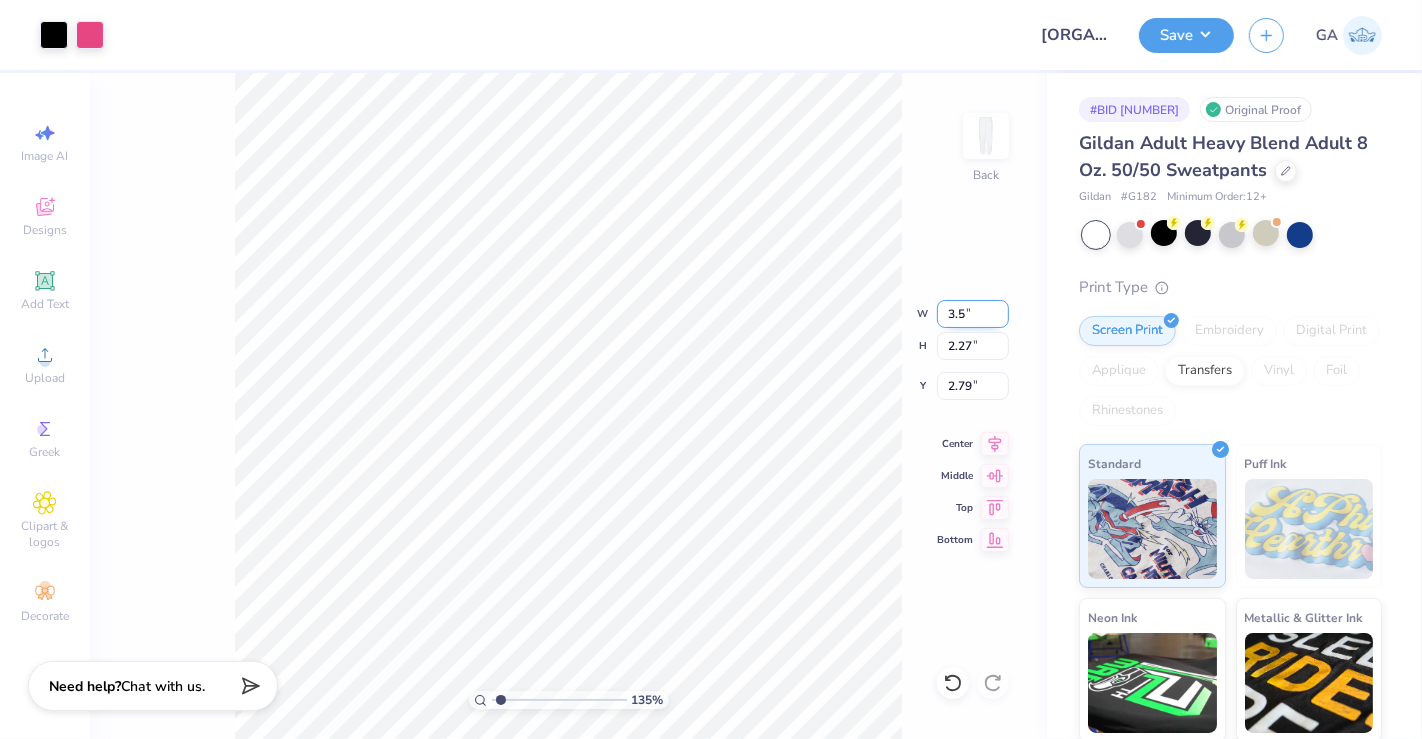 type on "3.5" 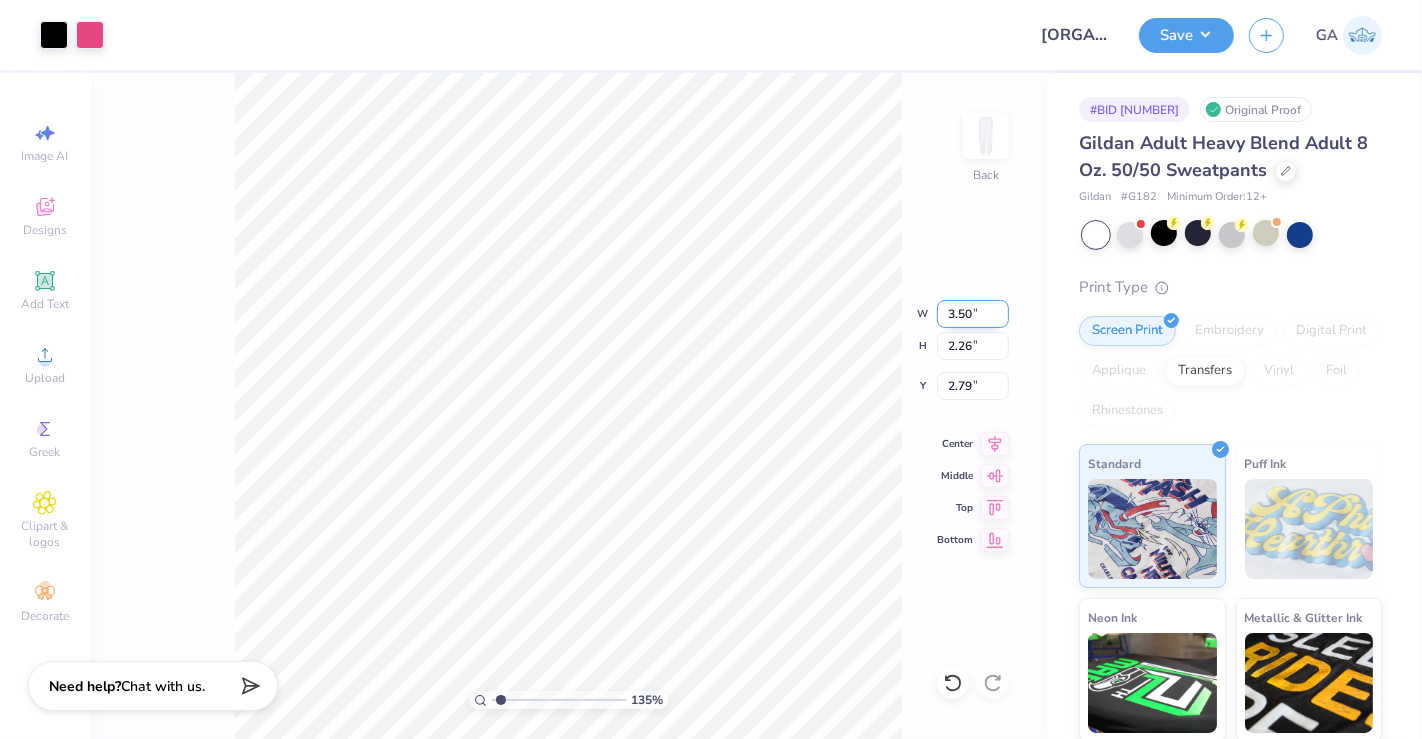 type on "1.35281415110453" 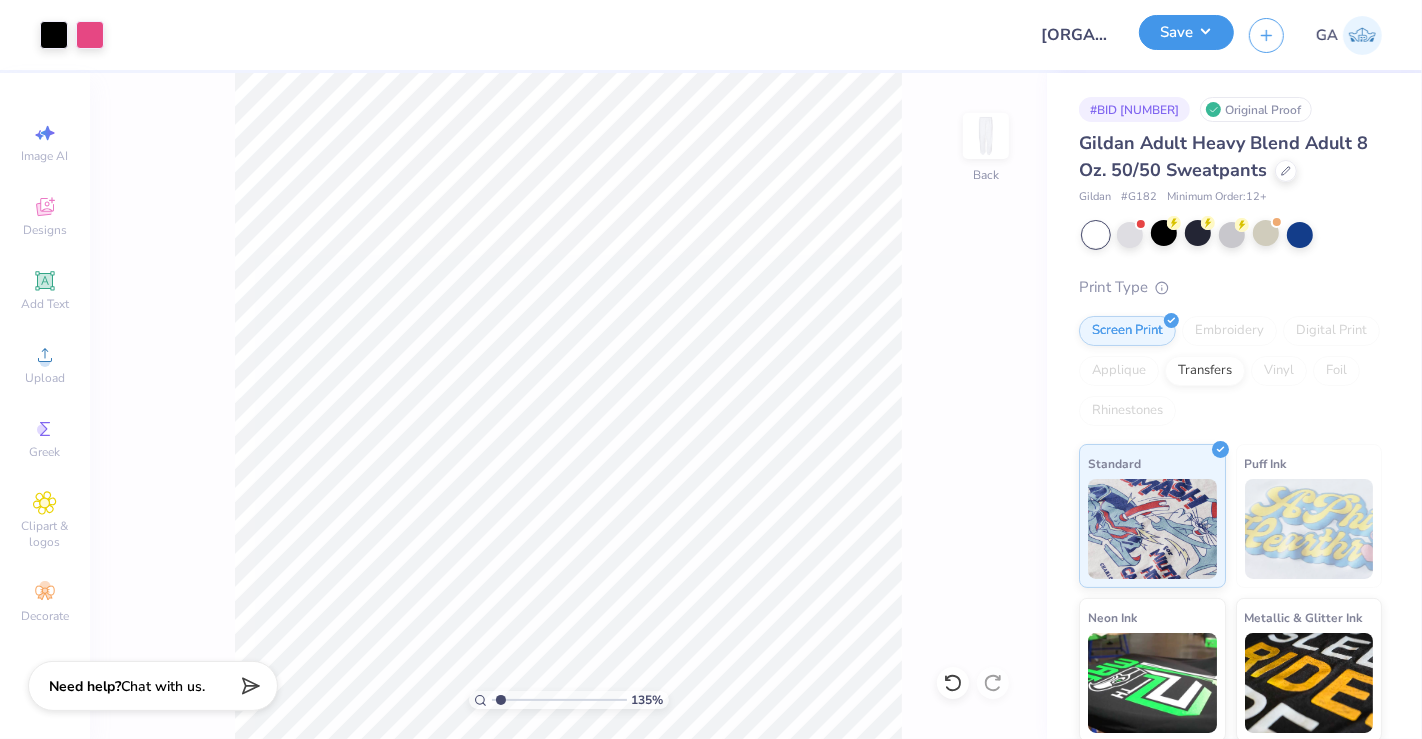 click on "Save" at bounding box center (1186, 32) 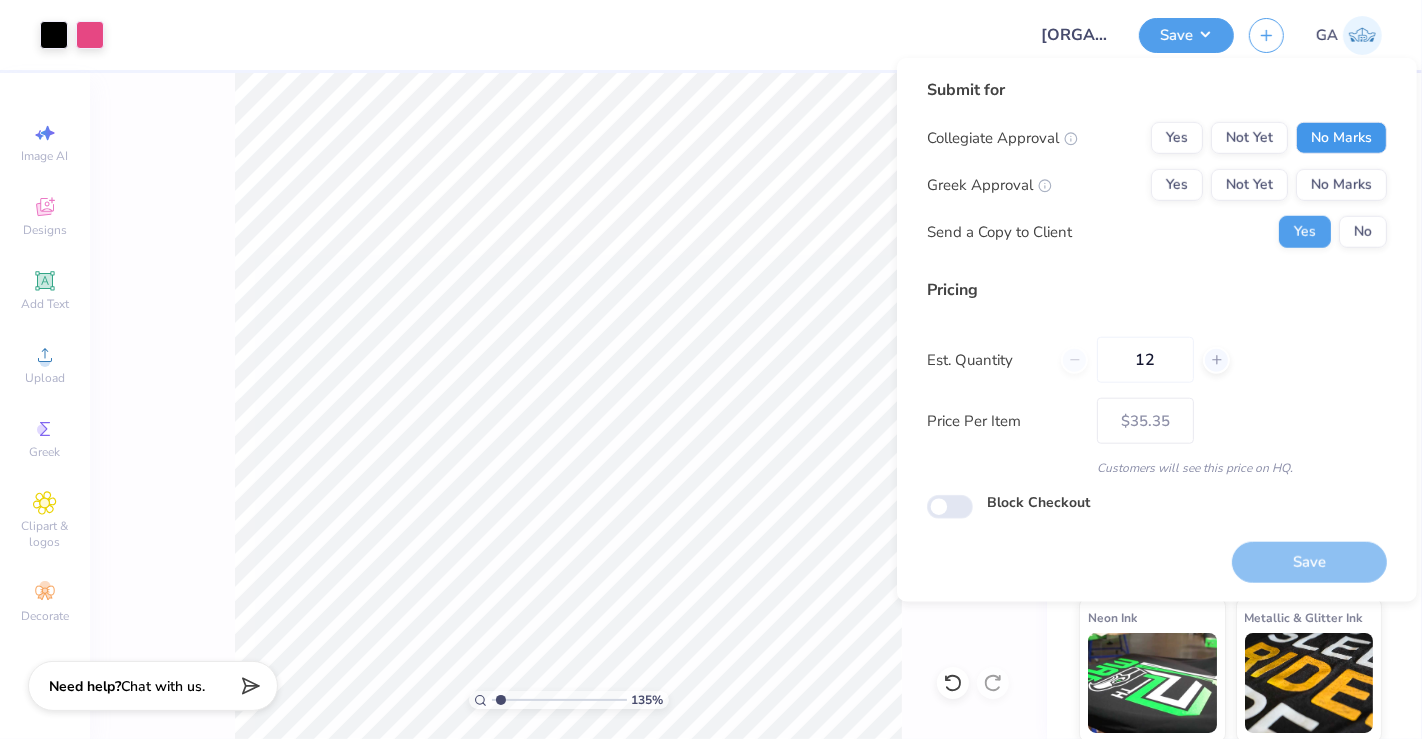 click on "No Marks" at bounding box center (1341, 138) 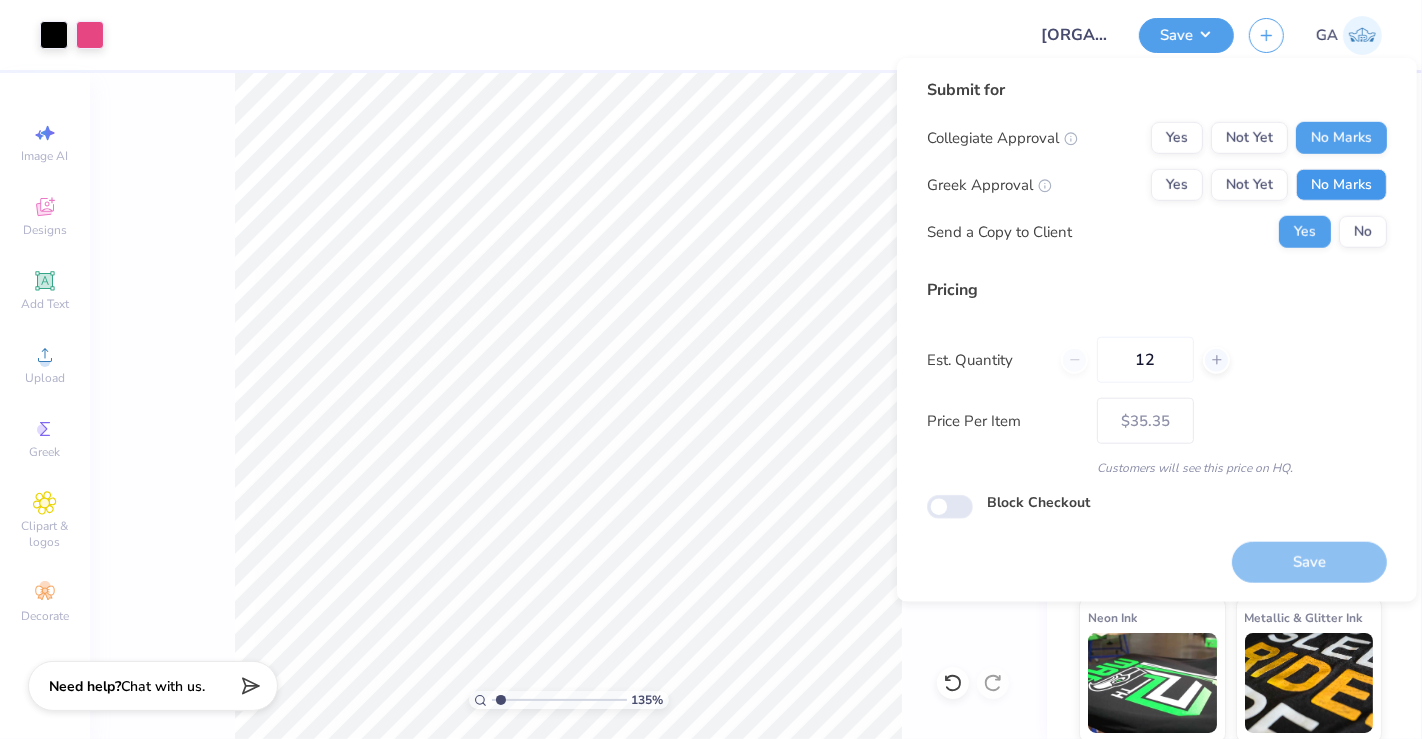 click on "No Marks" at bounding box center (1341, 185) 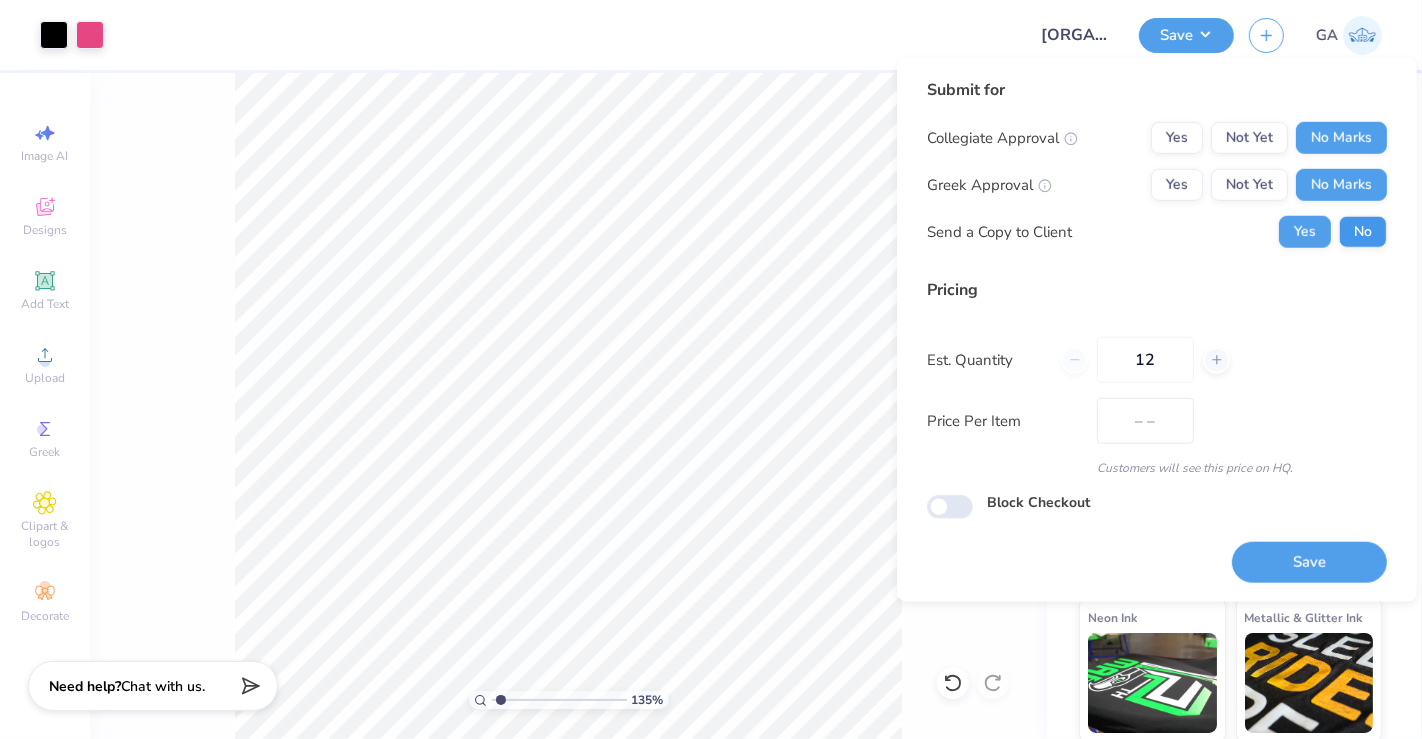 type on "$35.35" 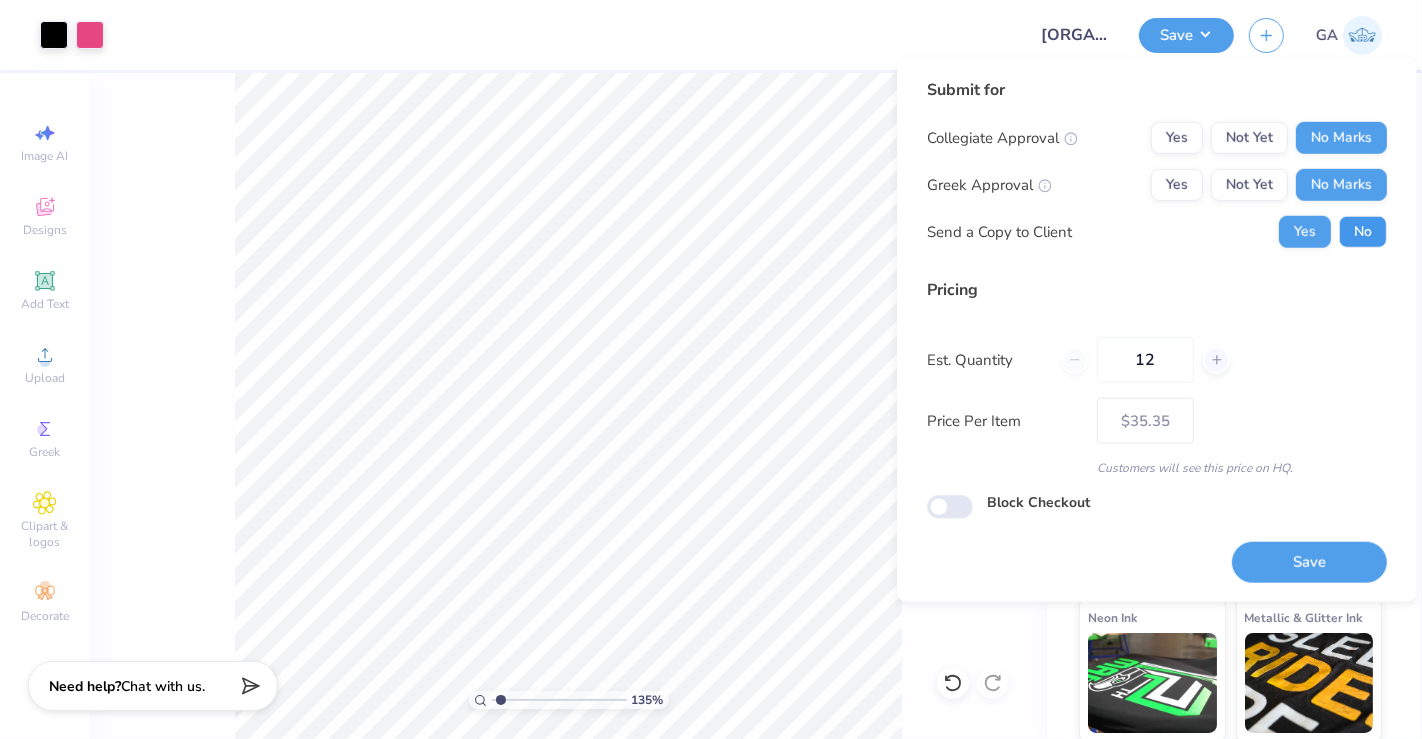 click on "No" at bounding box center [1363, 232] 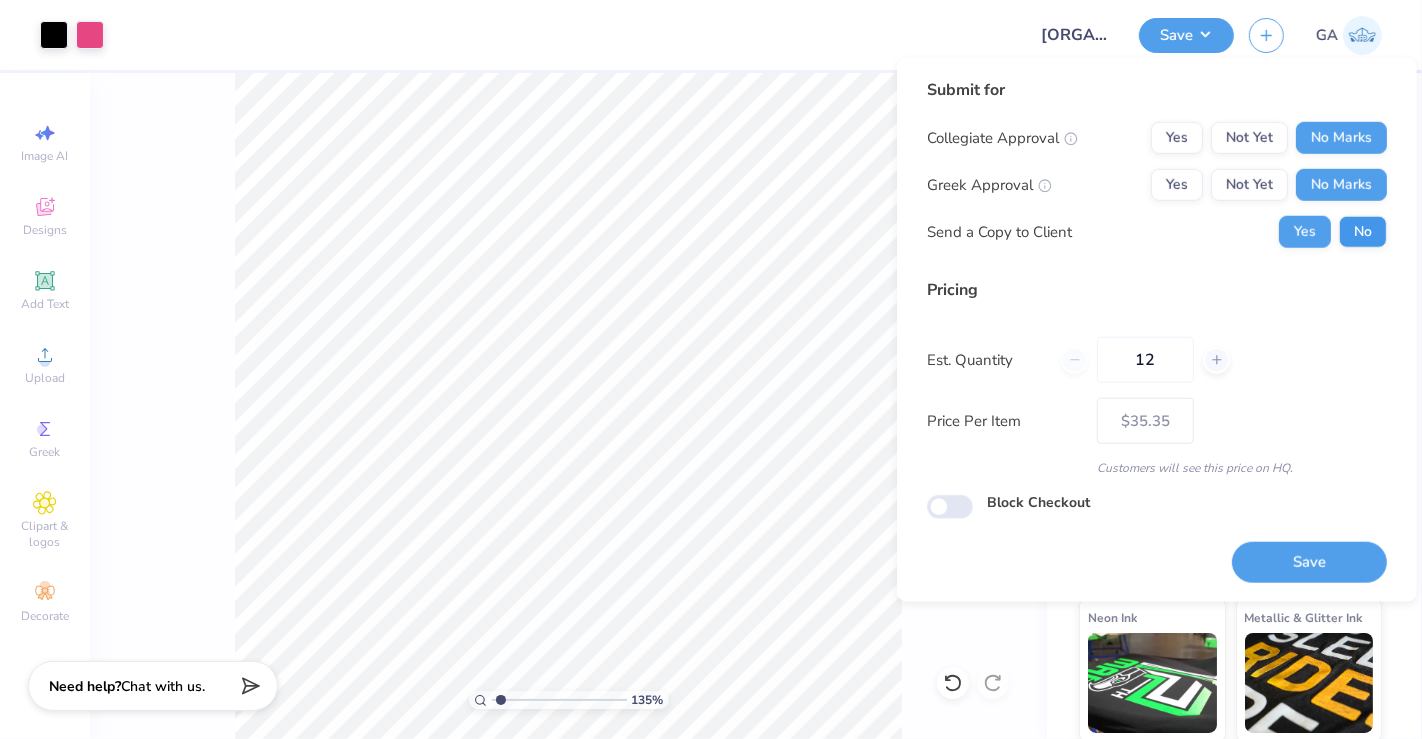 type on "1.35281415110453" 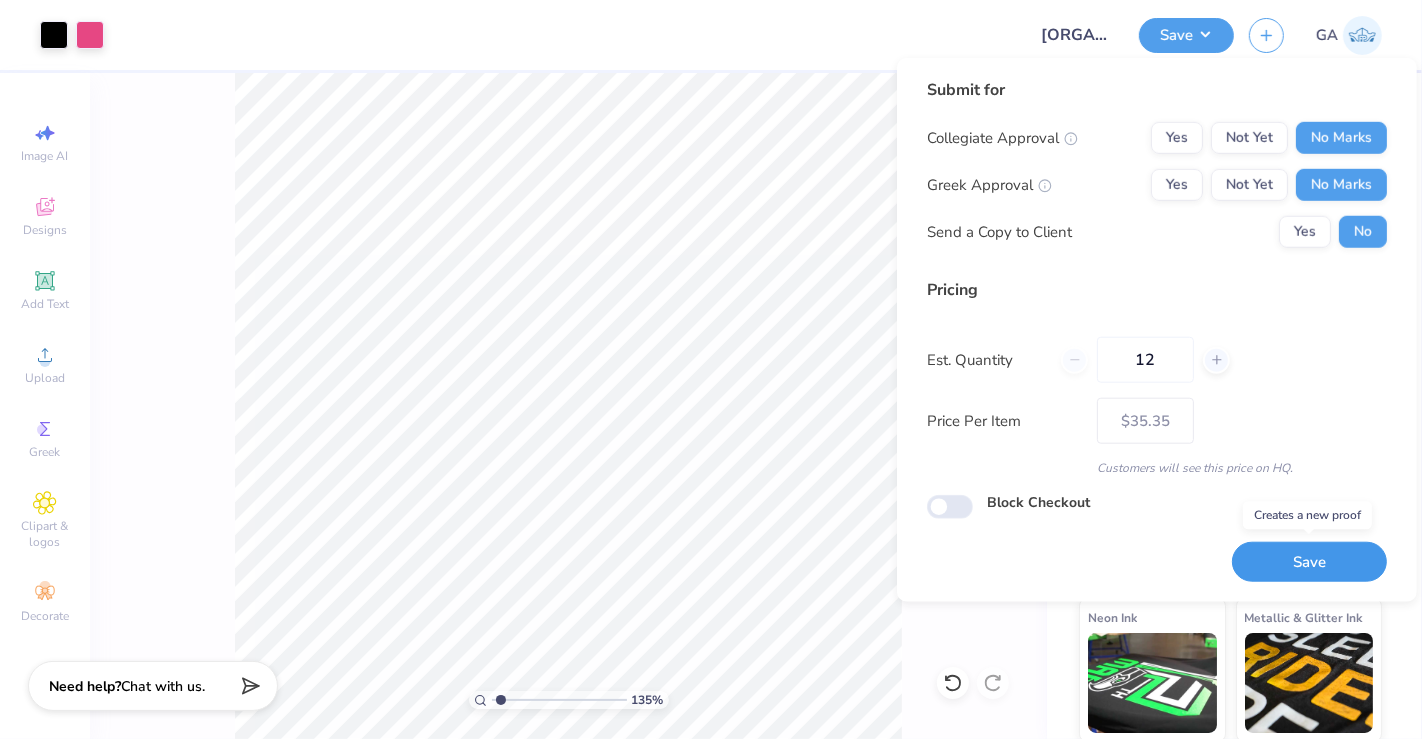 click on "Save" at bounding box center (1309, 562) 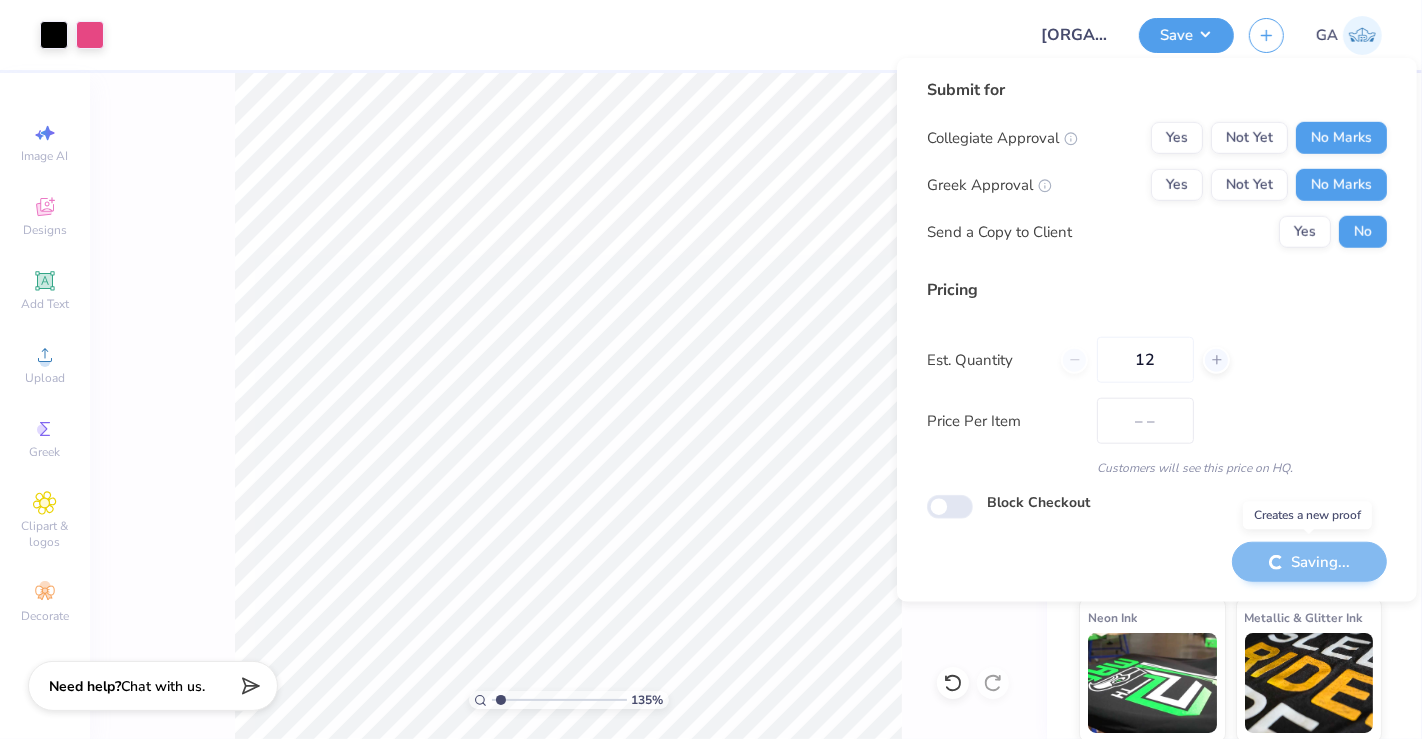 type on "$35.35" 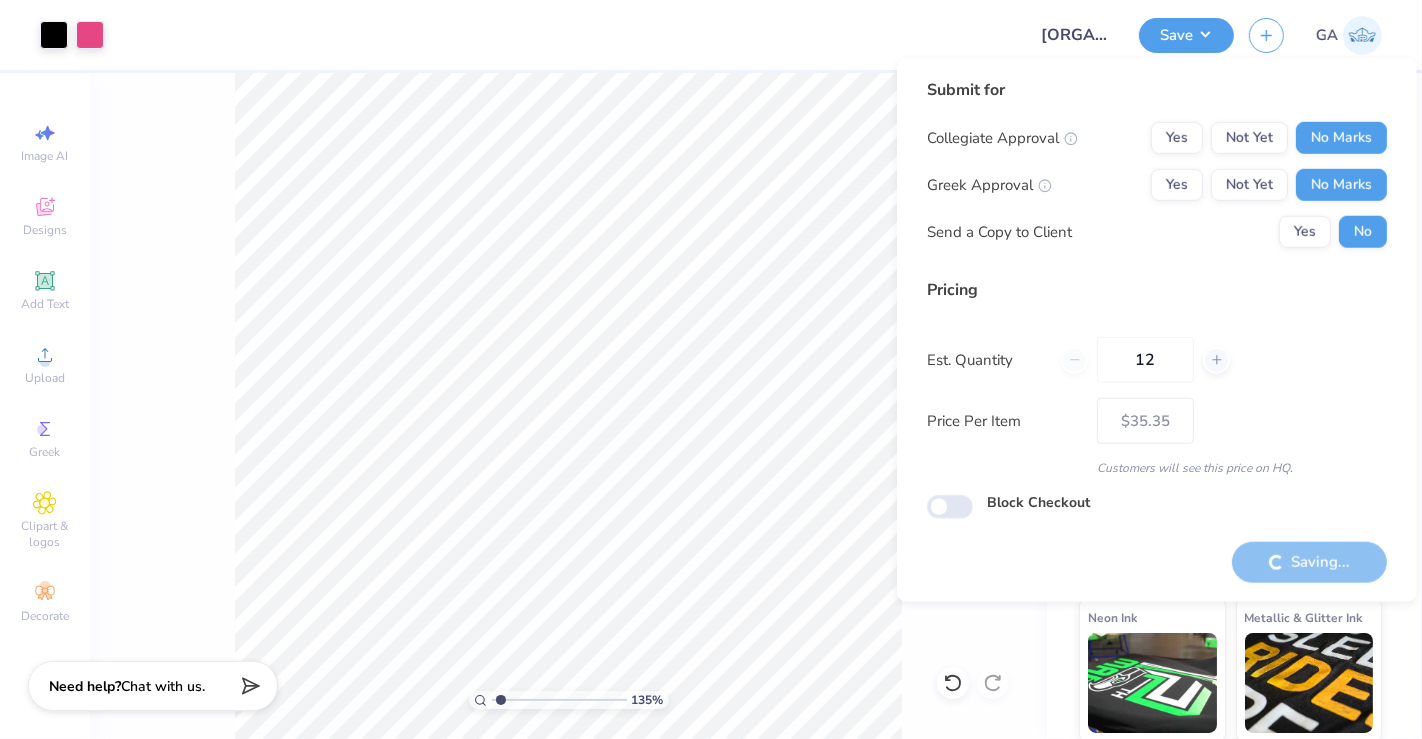 type on "1.35281415110453" 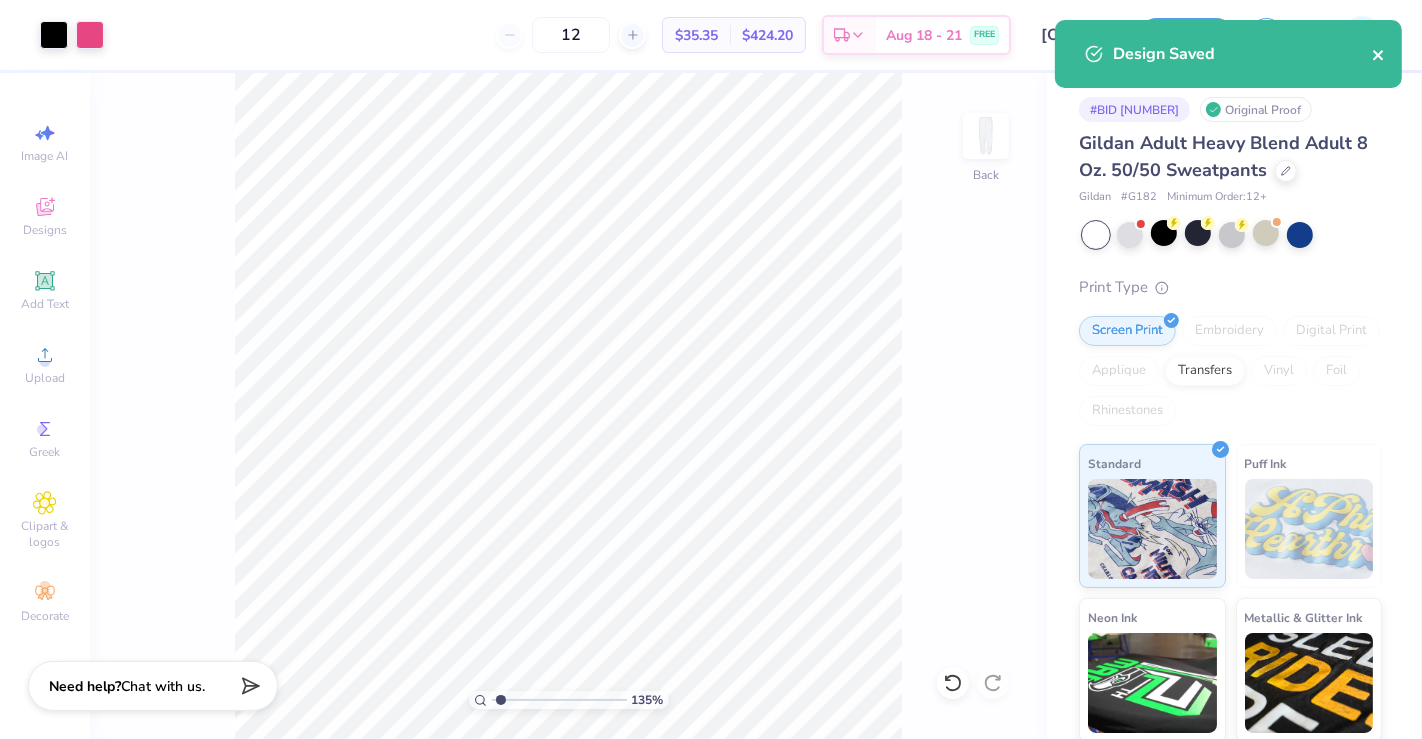 click 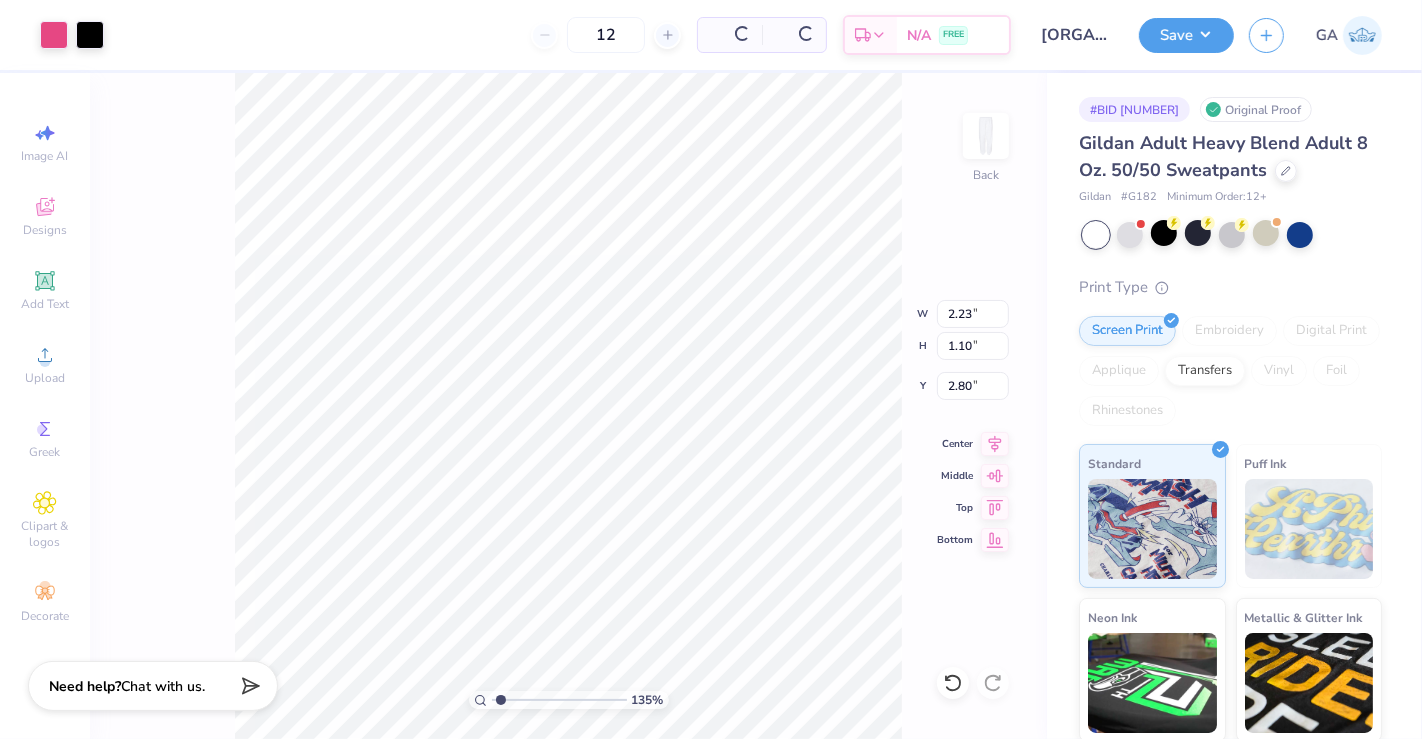 type on "1.35281415110453" 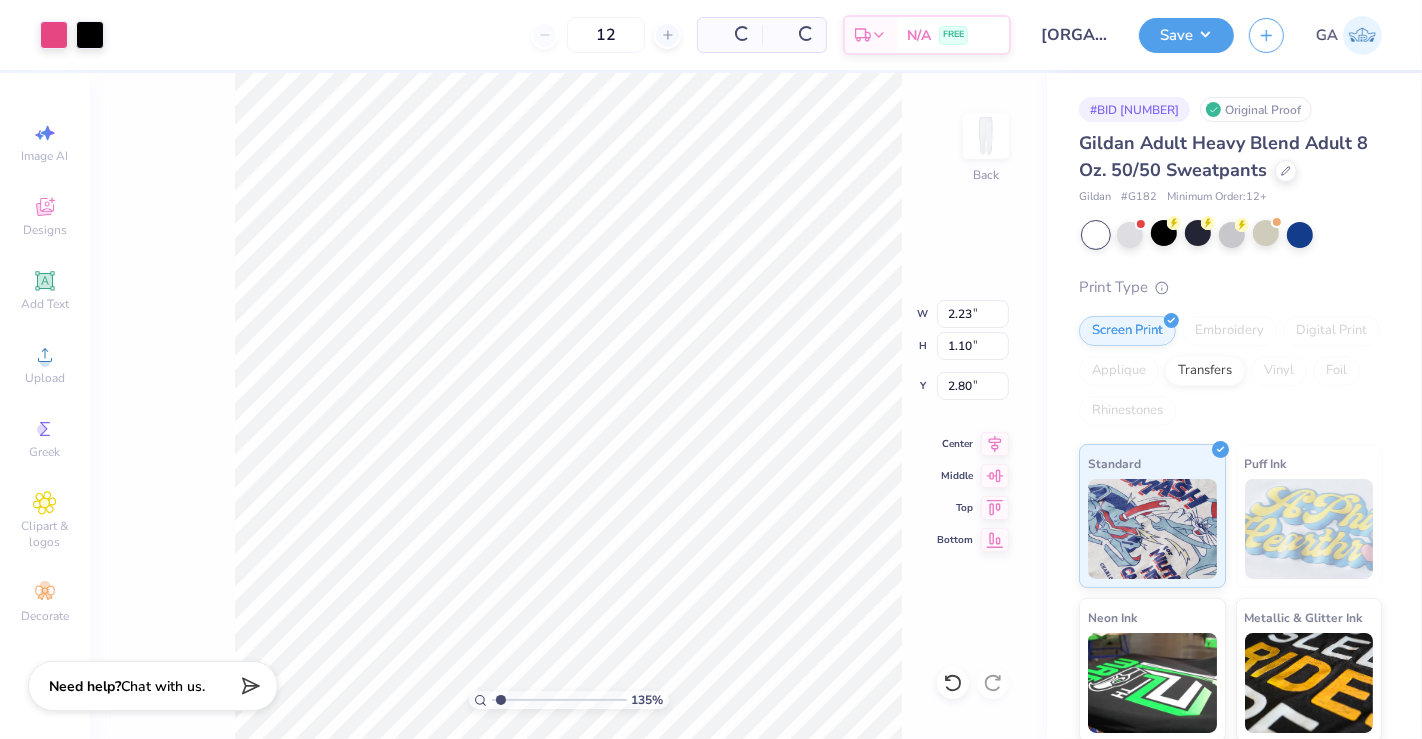 type on "7.19" 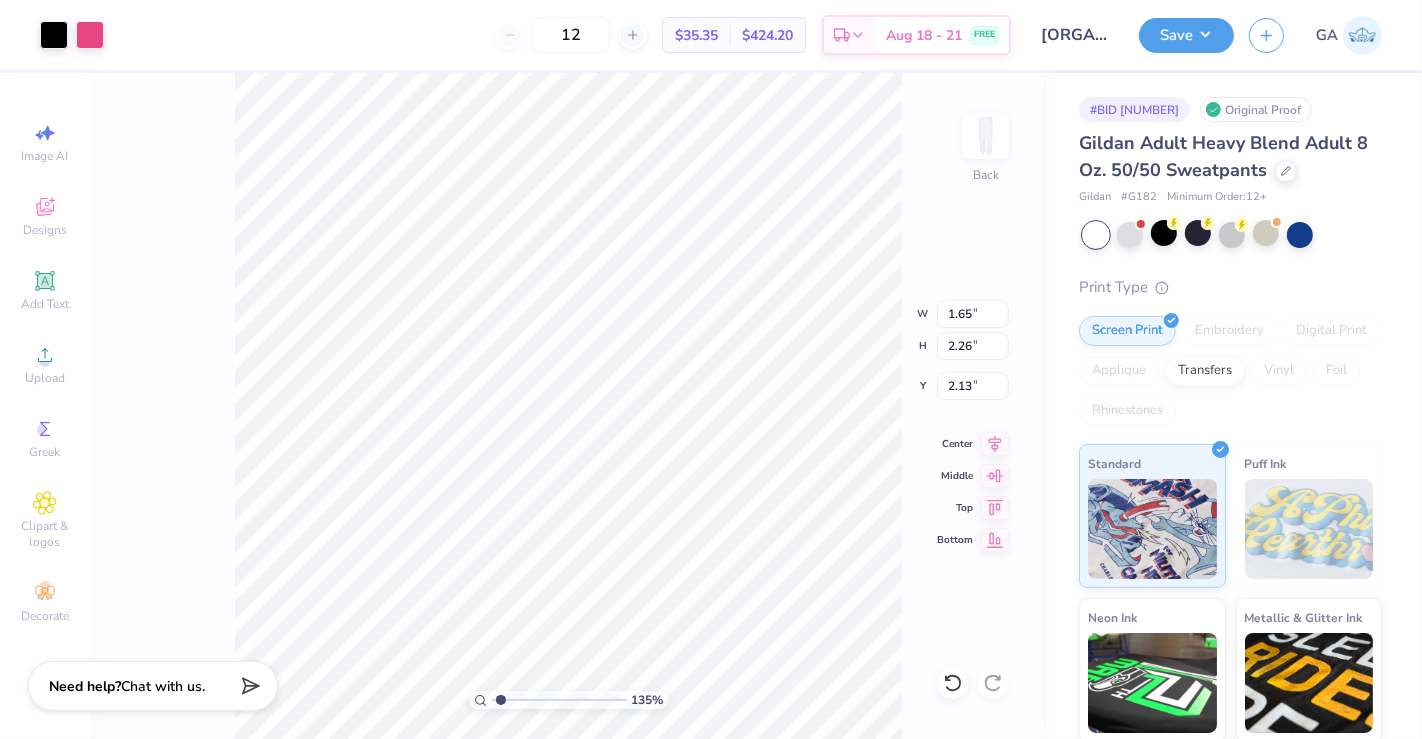 type on "1.35281415110453" 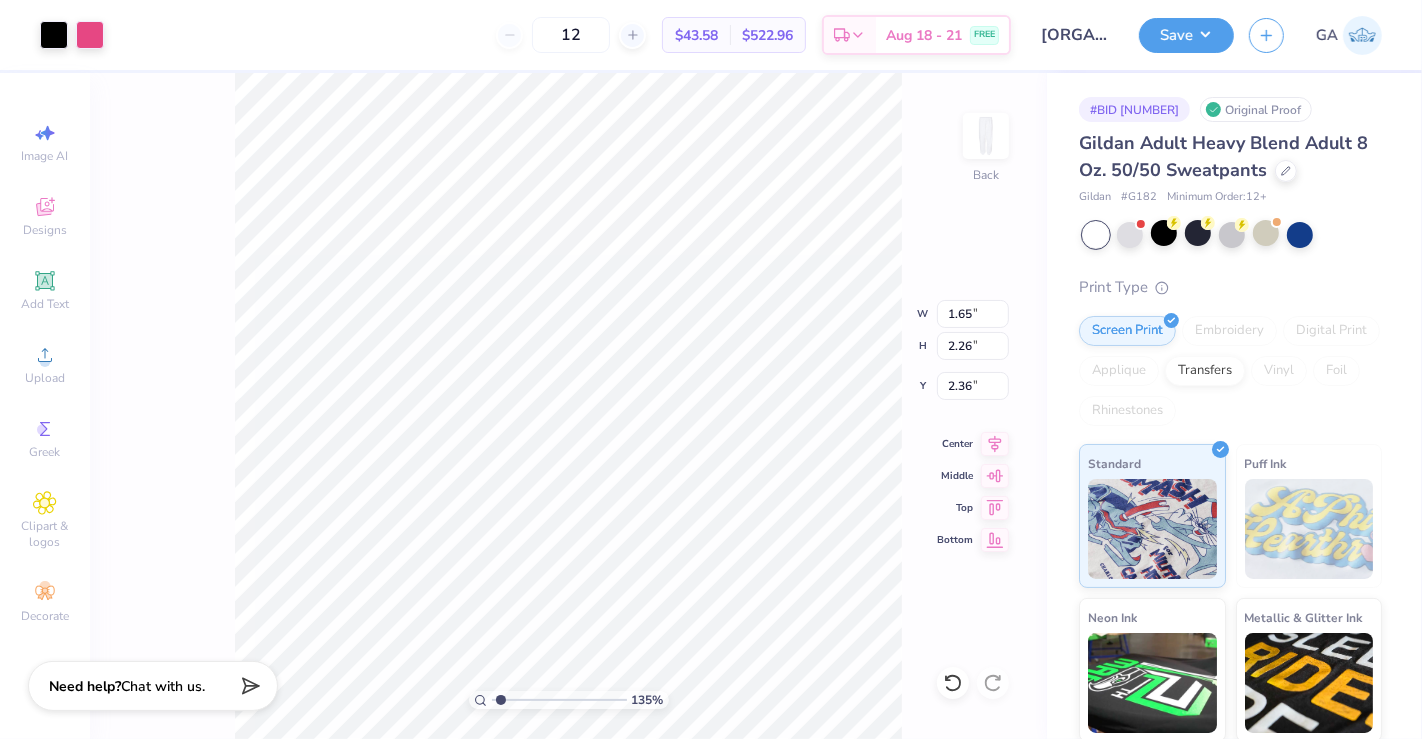 type on "1.35281415110453" 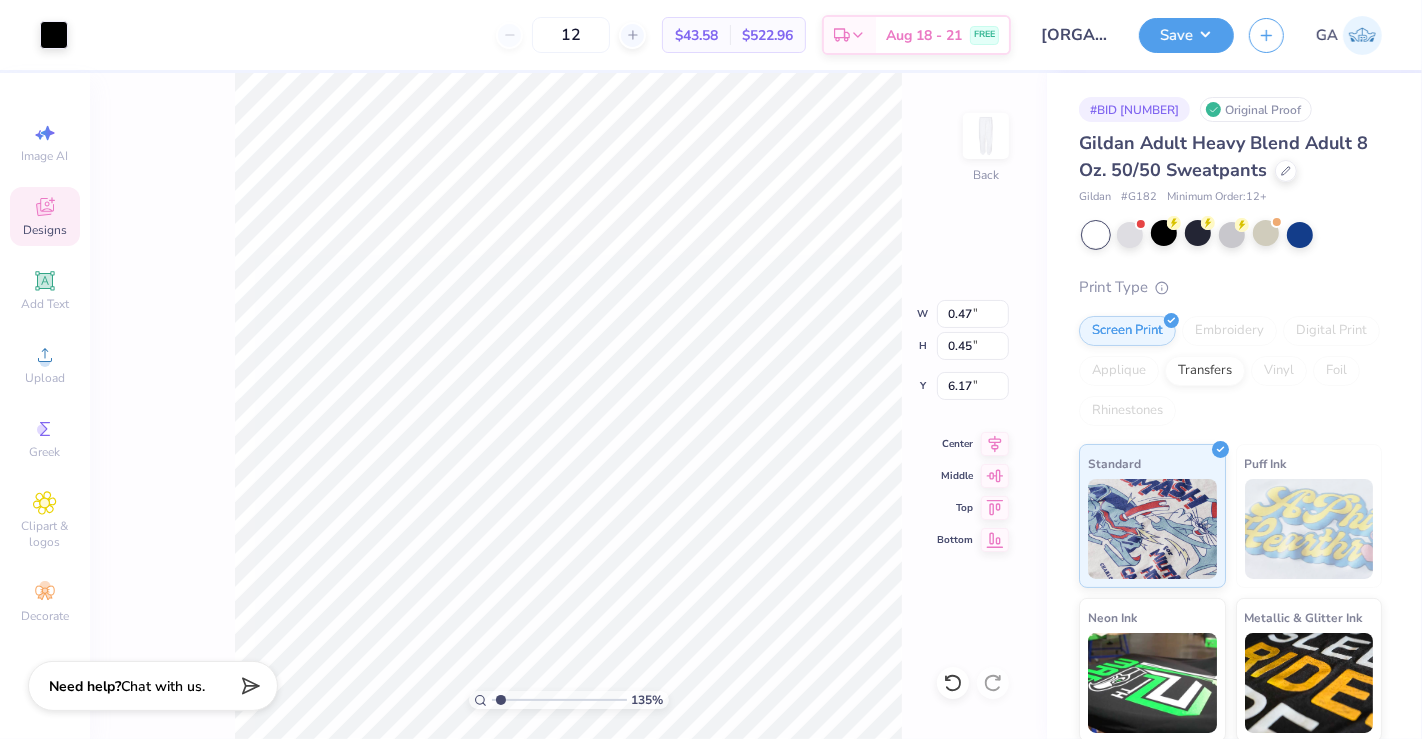 type on "1.35281415110453" 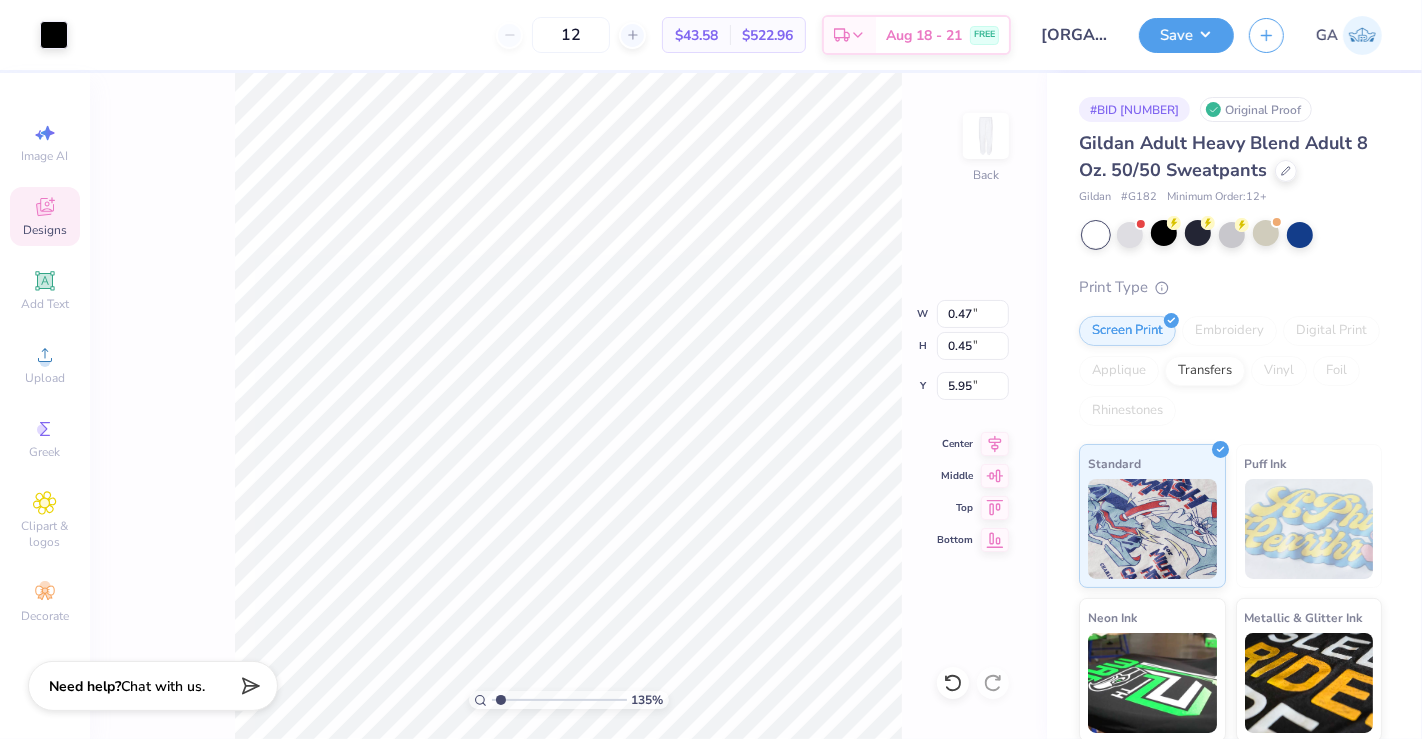 type on "1.35281415110453" 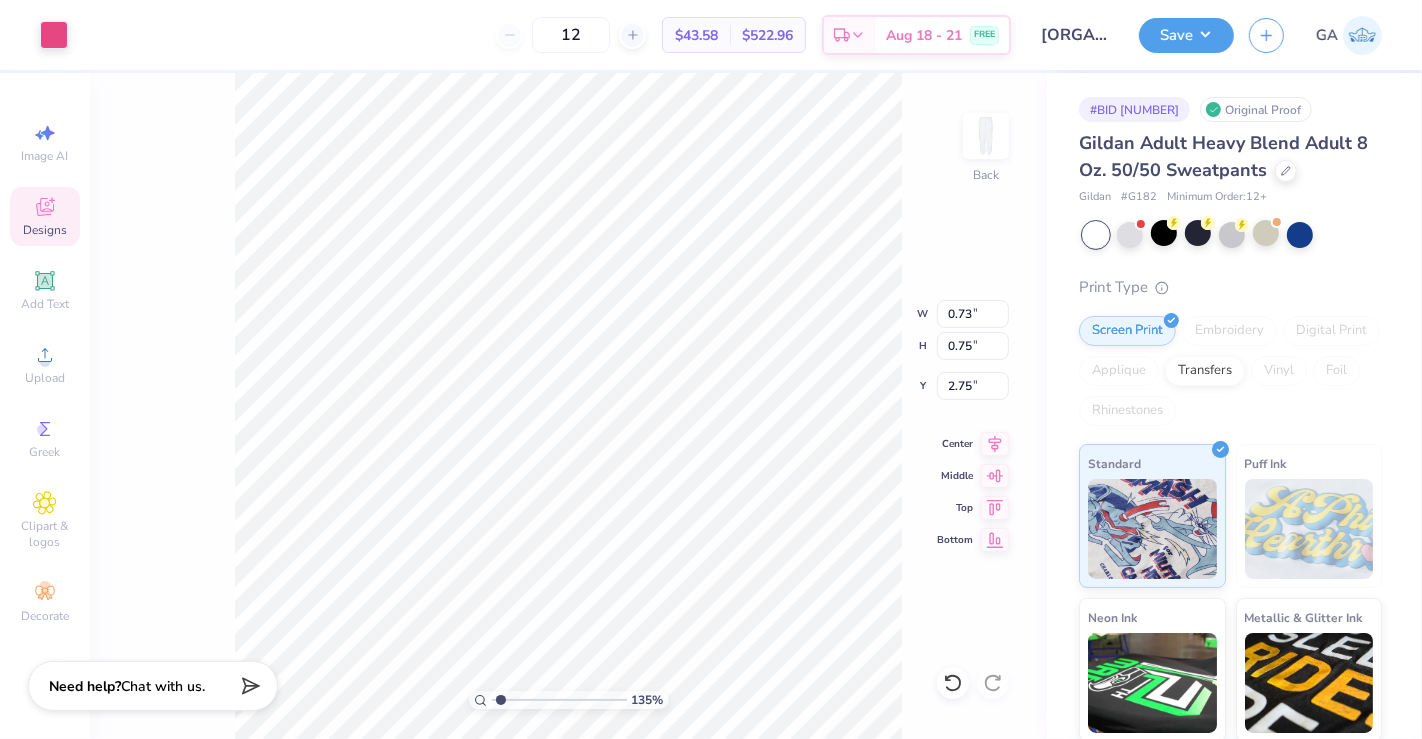 type on "1.35281415110453" 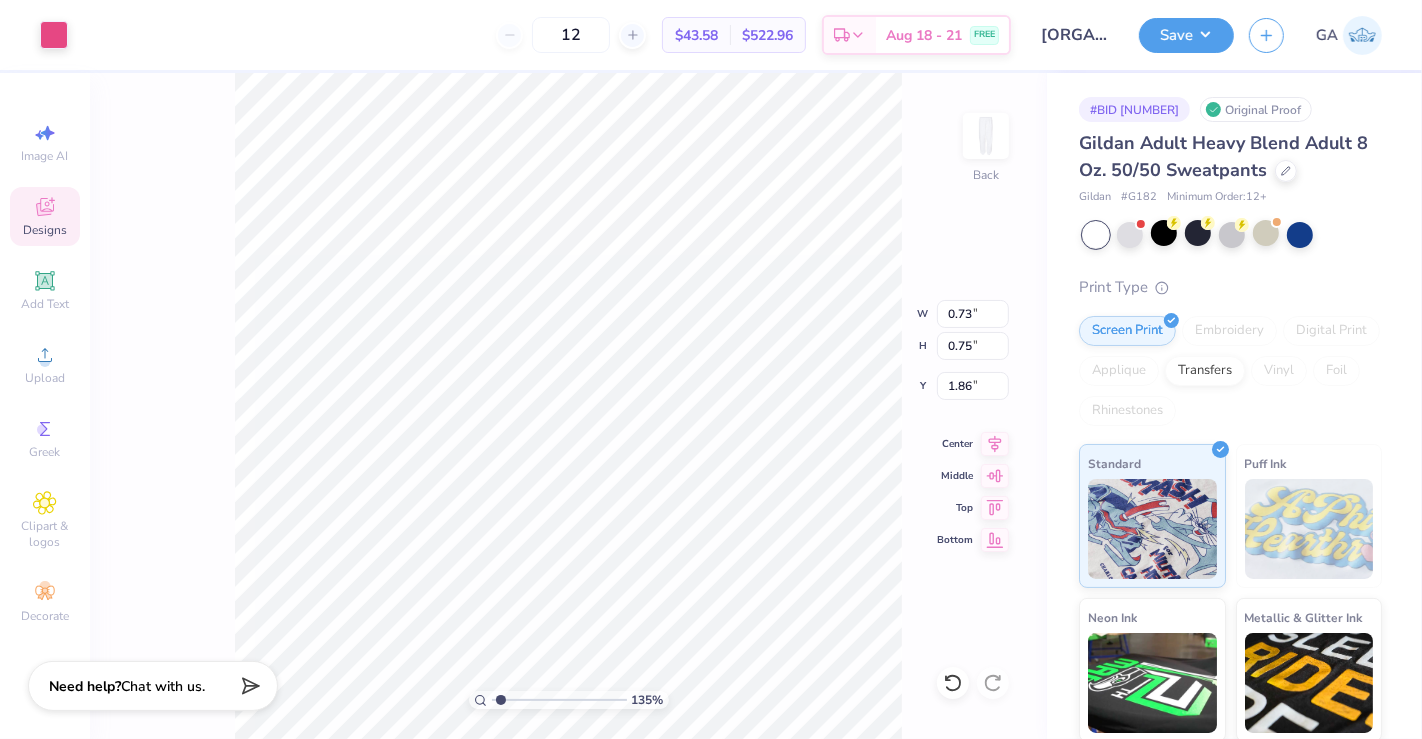 type on "1.35281415110453" 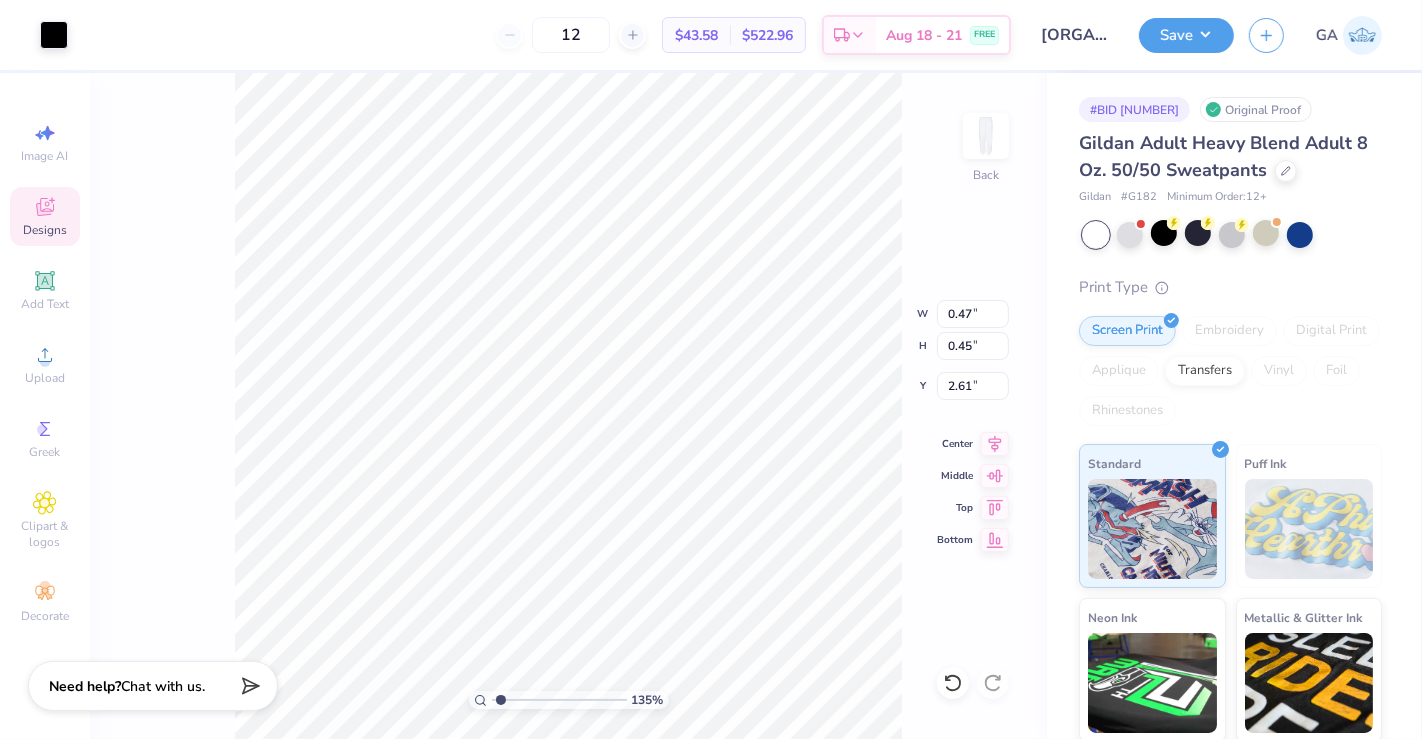type on "1.35281415110453" 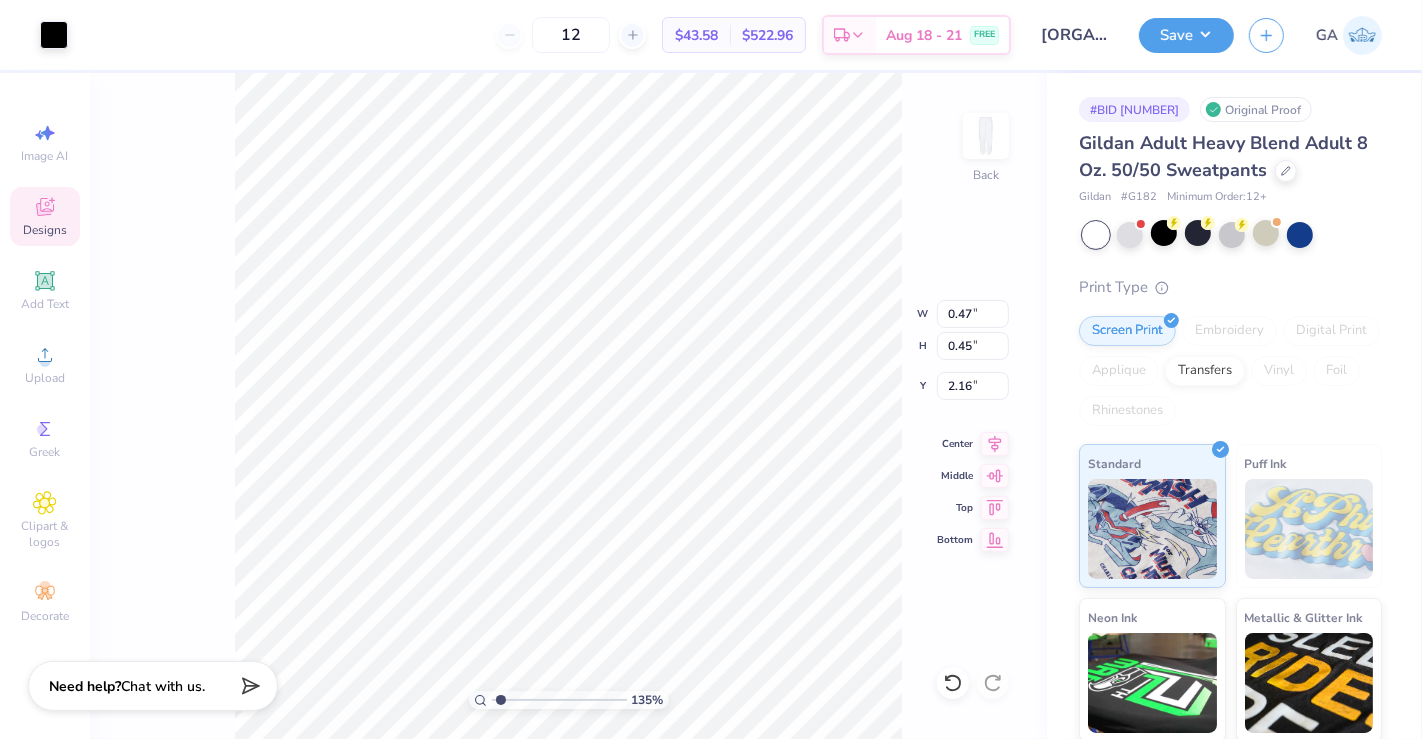 type on "1.35281415110453" 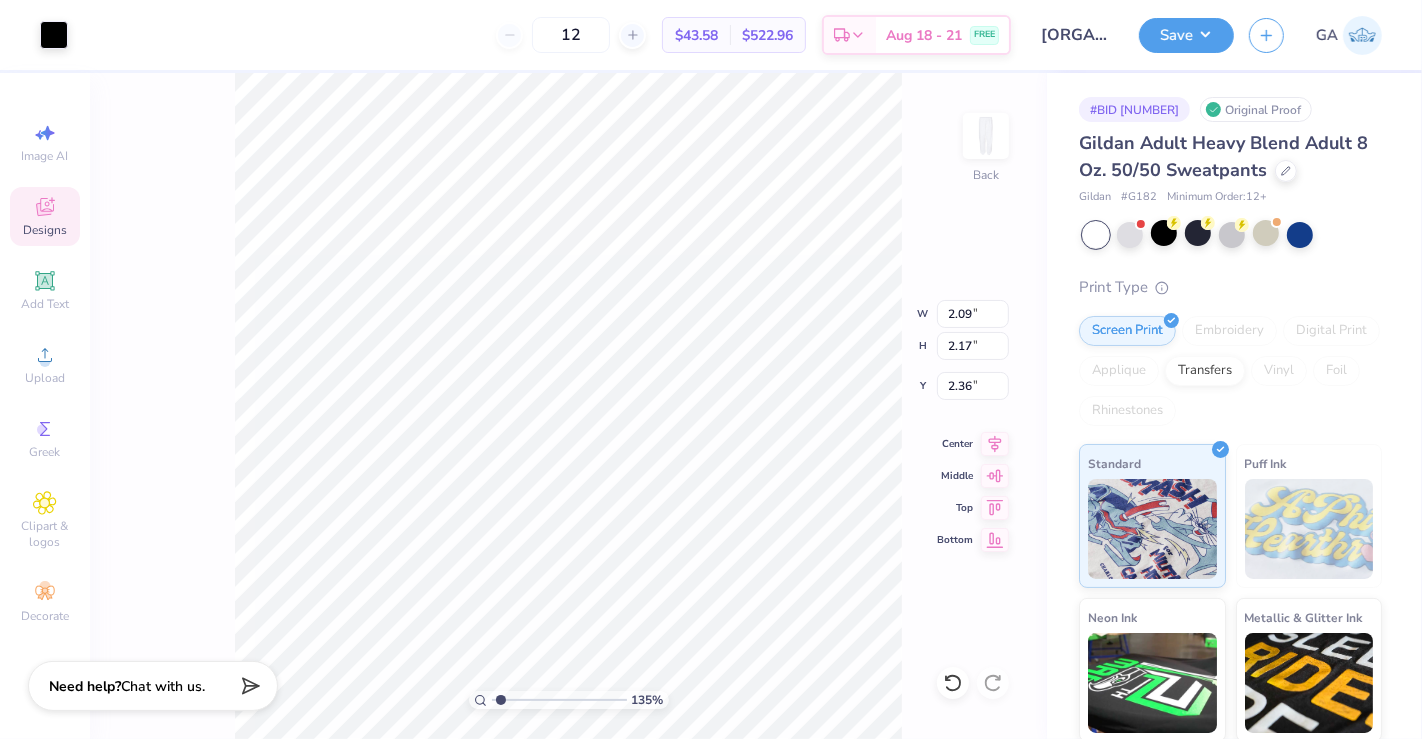 type on "1.35281415110453" 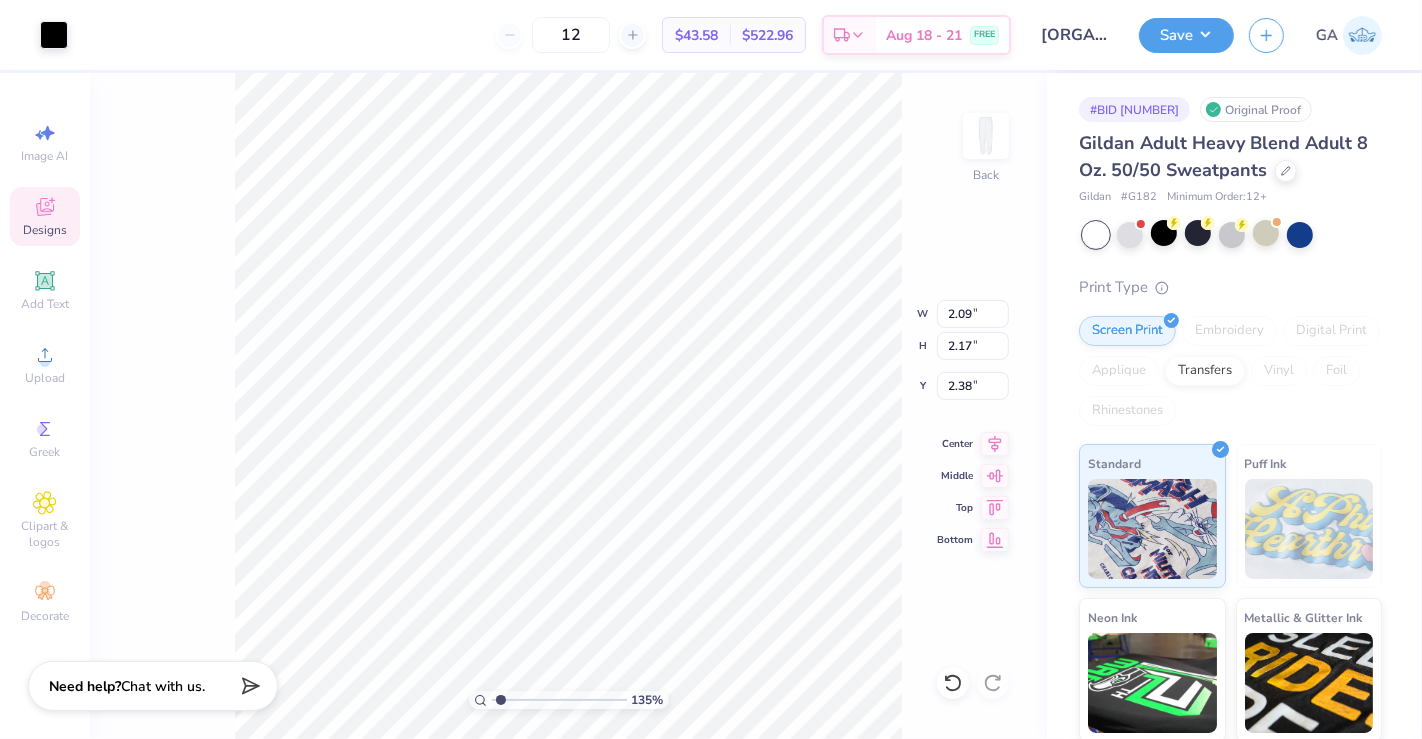 type on "1.35281415110453" 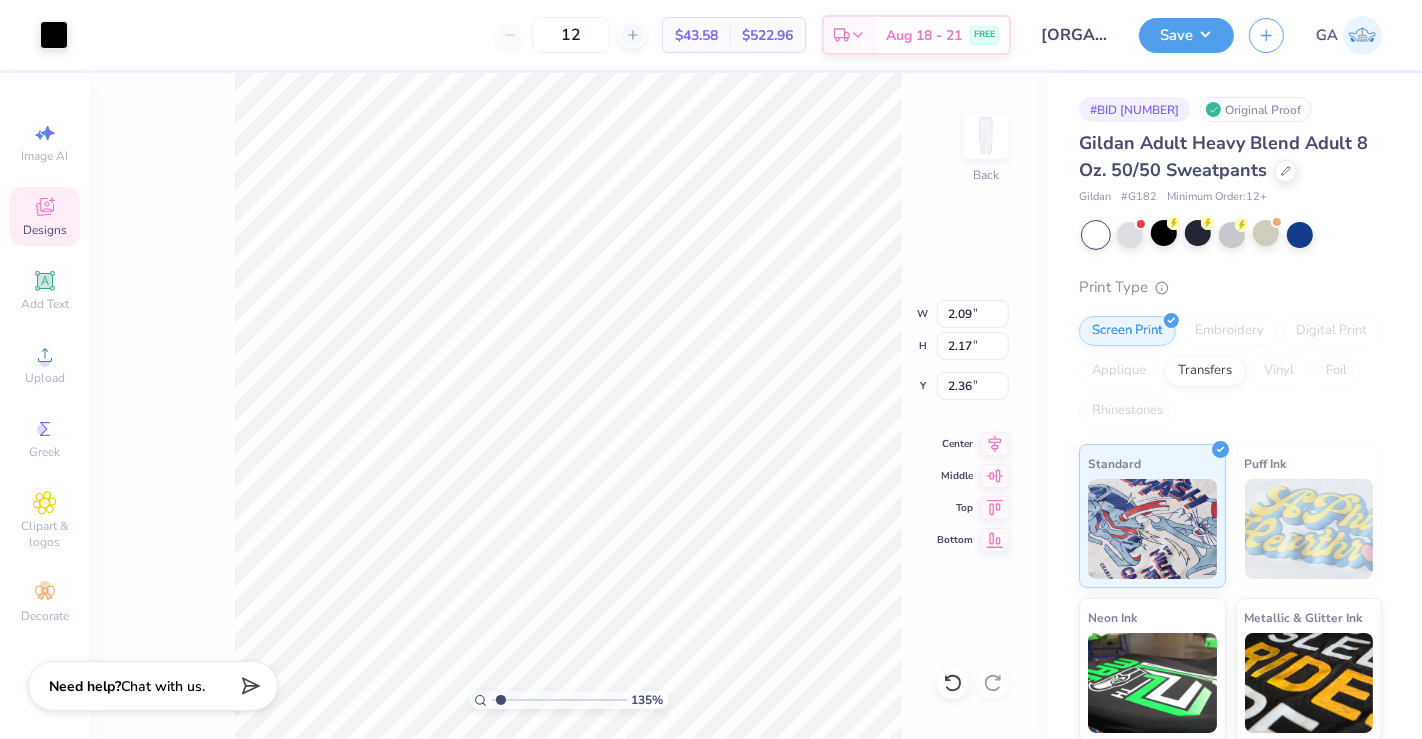 type on "1.35281415110453" 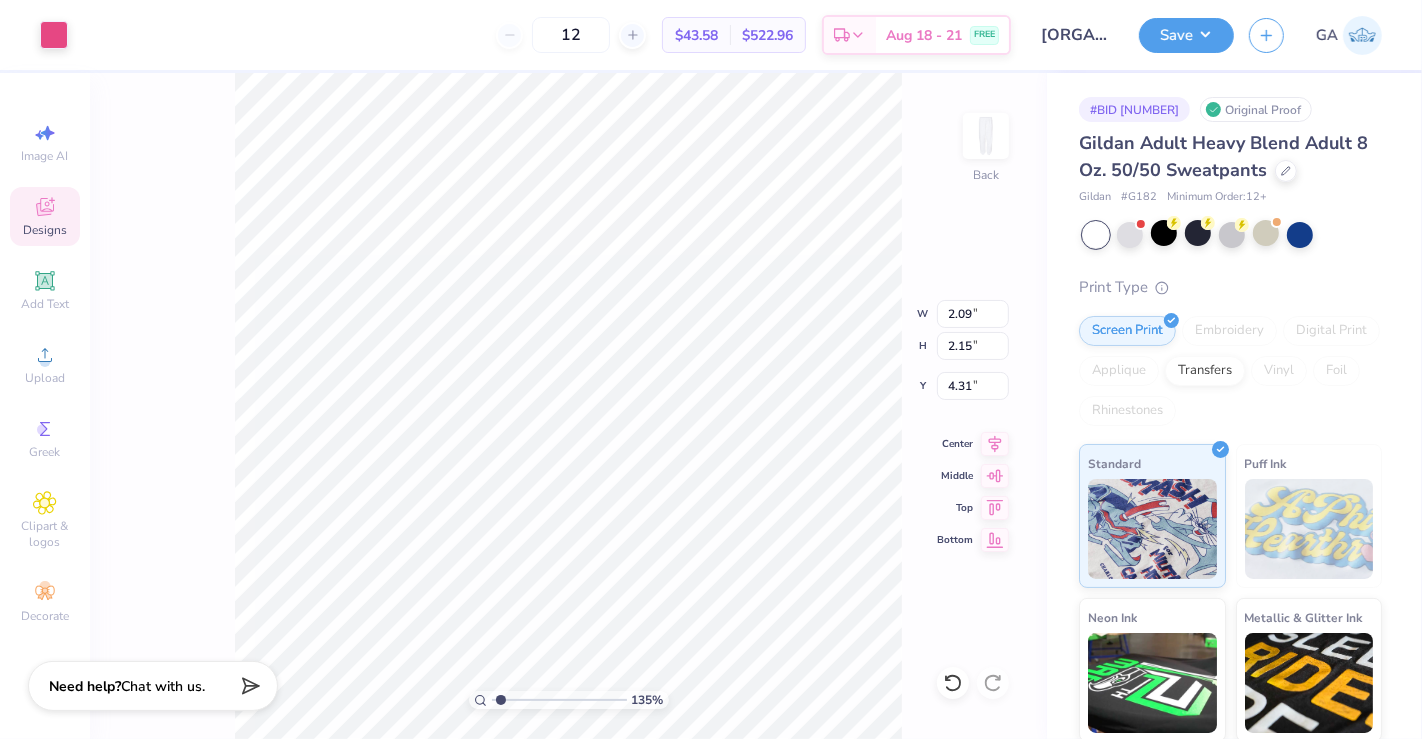 type on "1.35281415110453" 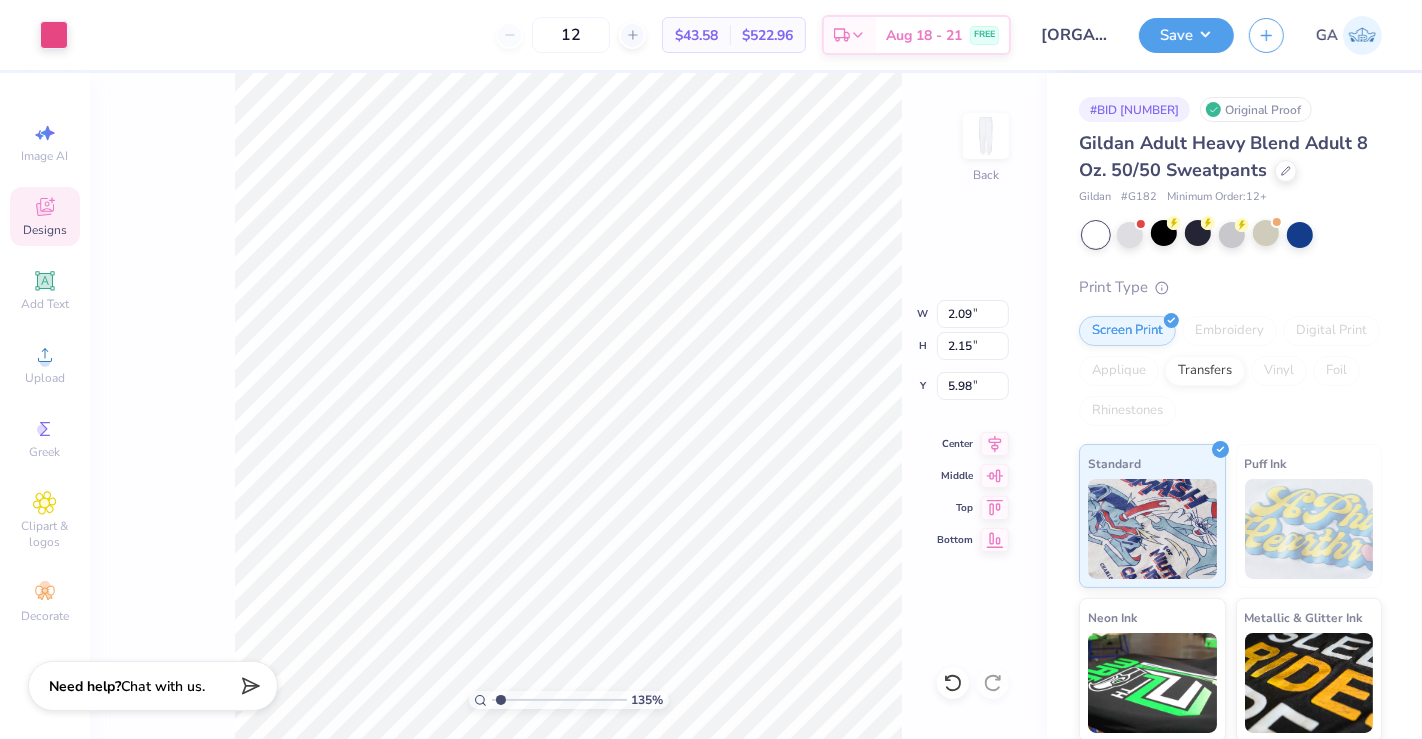 type on "1.35281415110453" 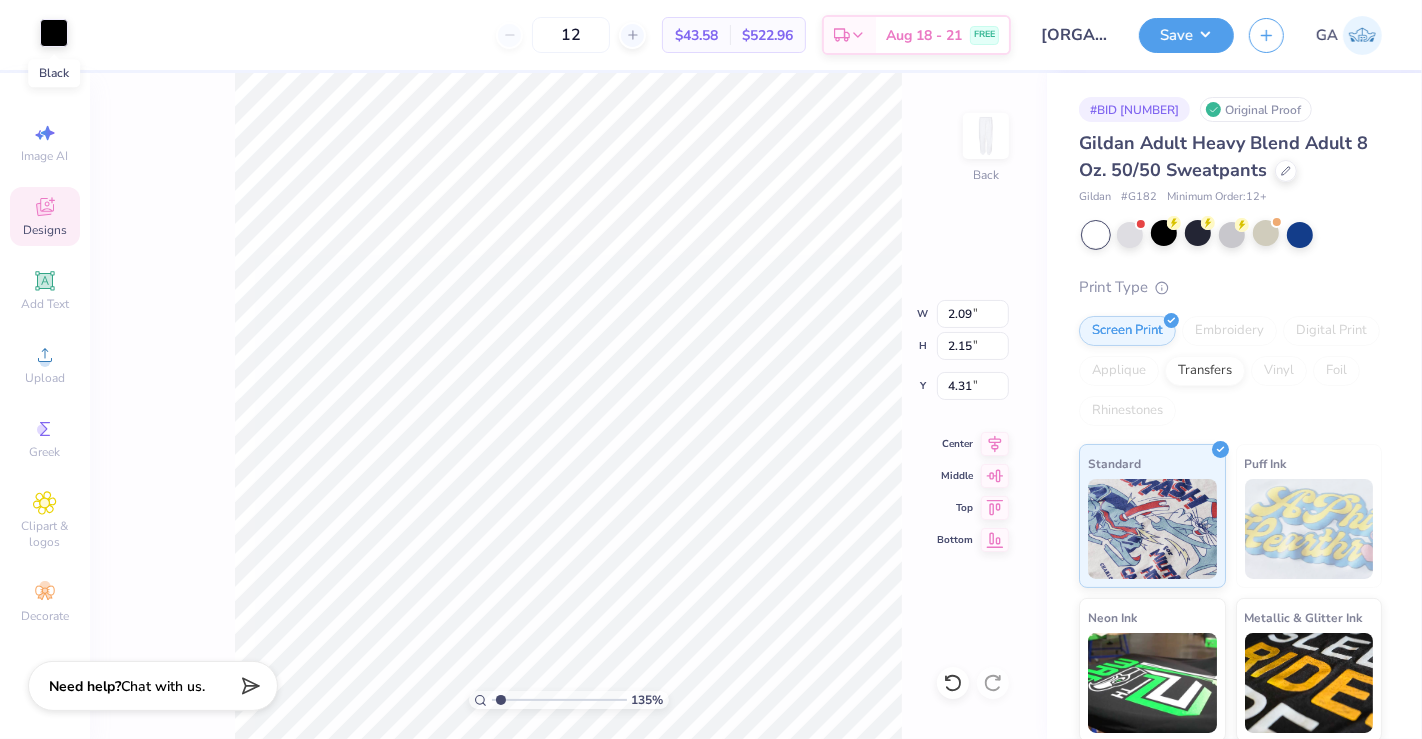 click at bounding box center (54, 33) 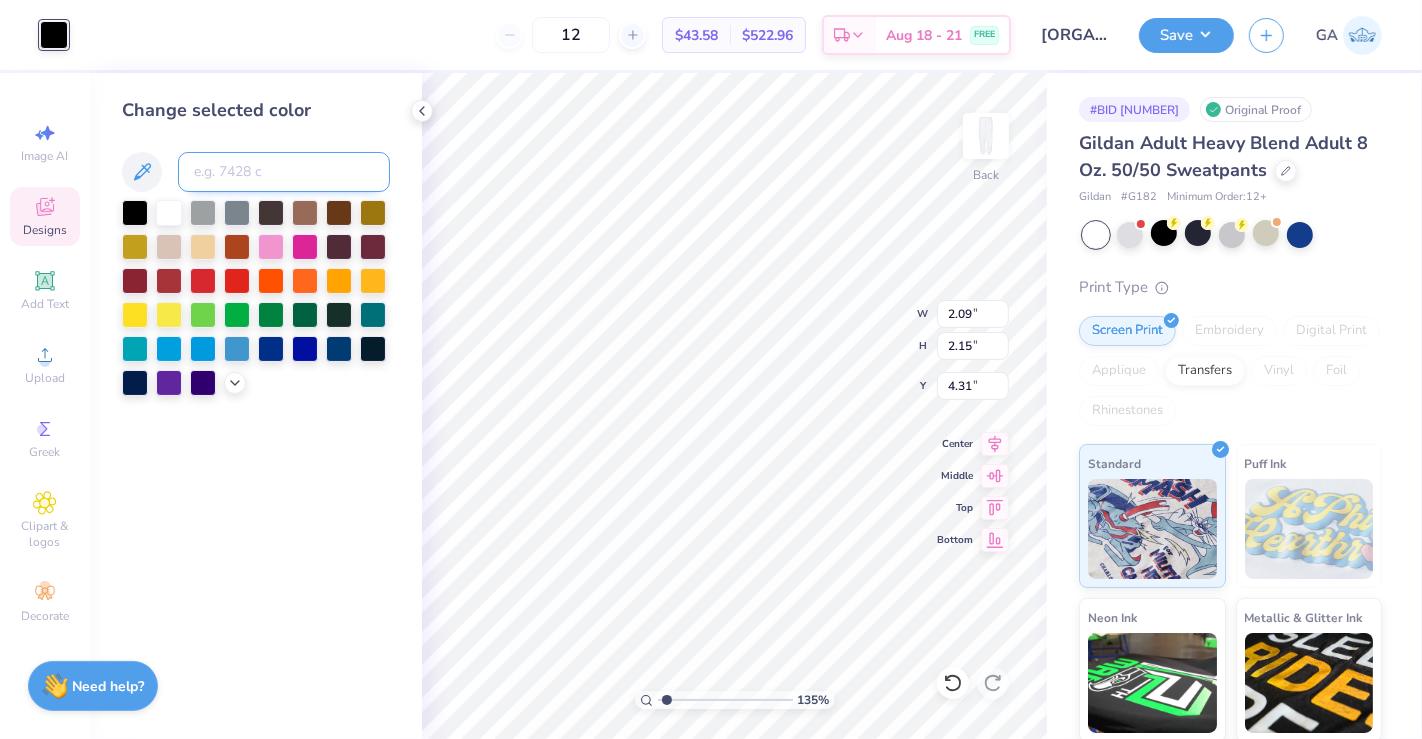 click at bounding box center (284, 172) 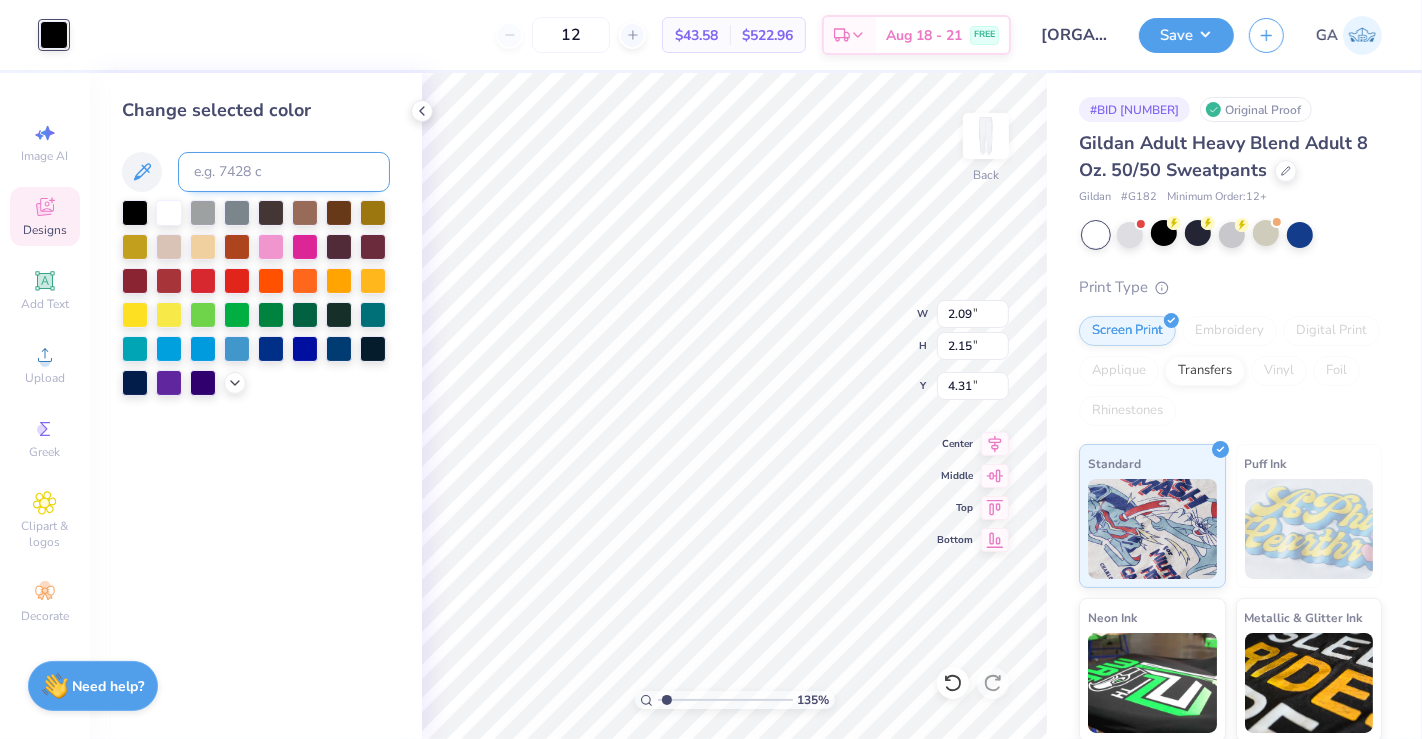 type on "1.35281415110453" 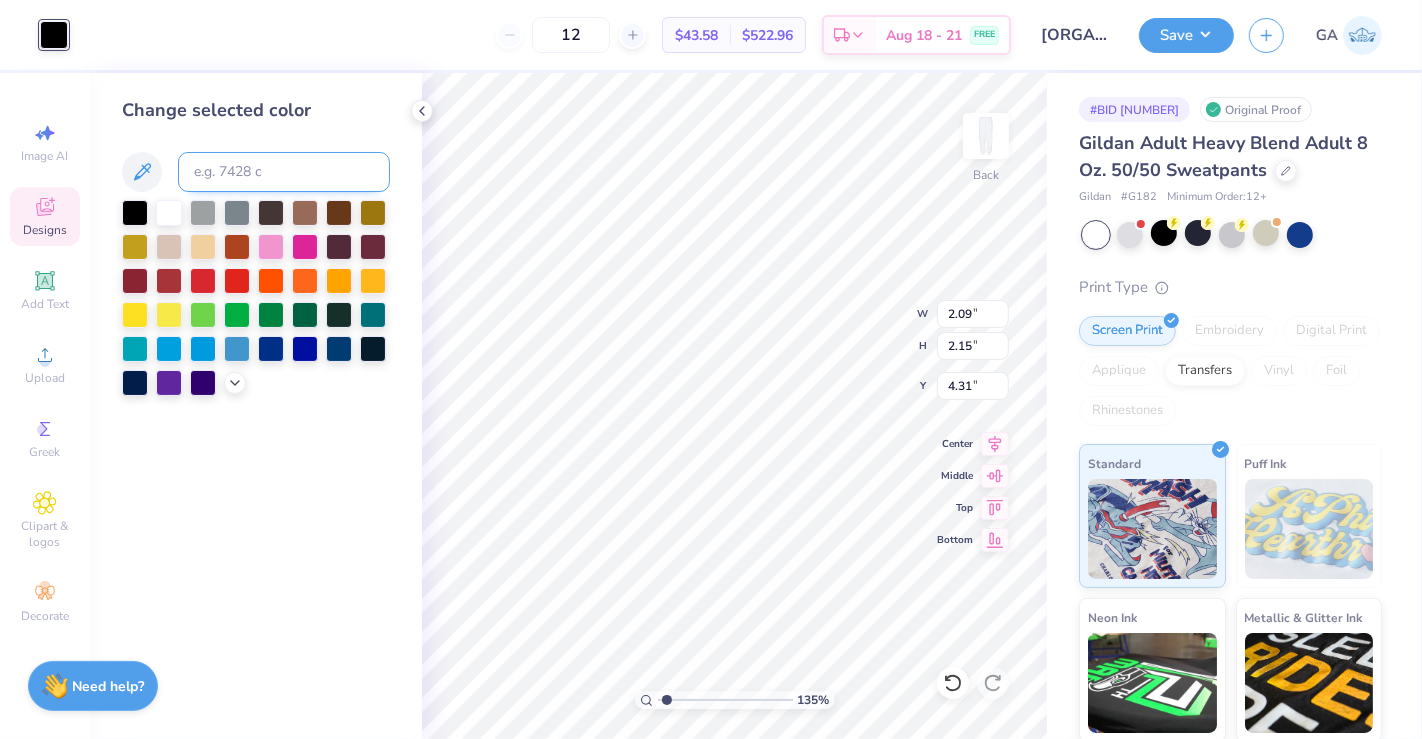 type on "2.23" 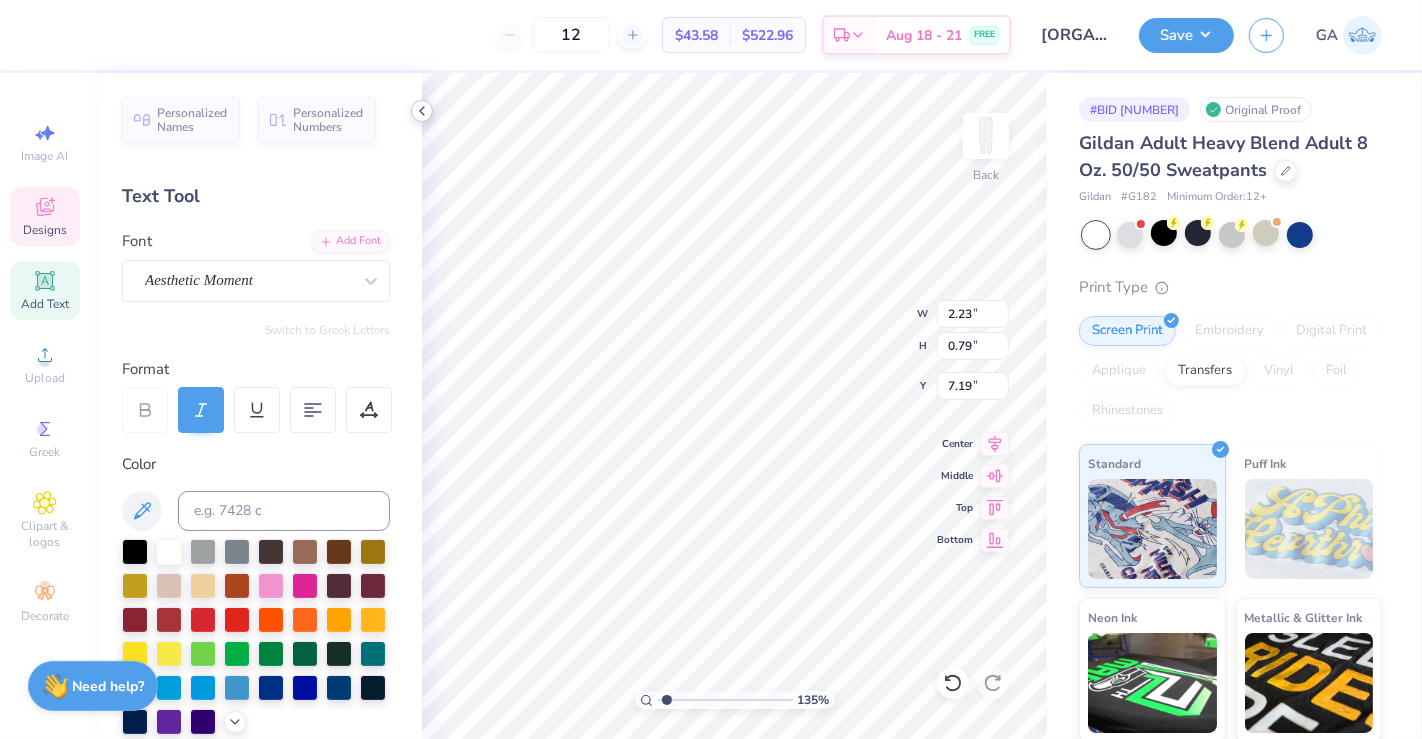 click 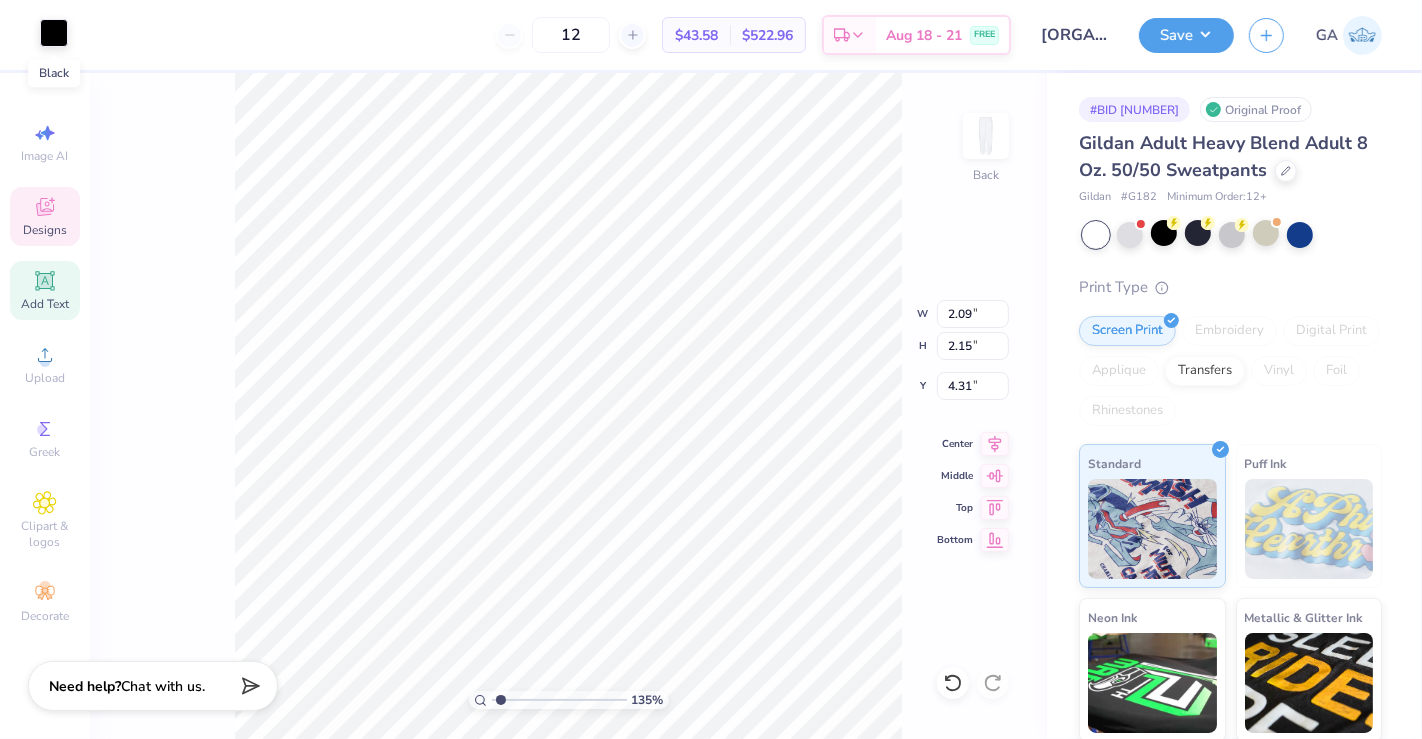 click at bounding box center [54, 33] 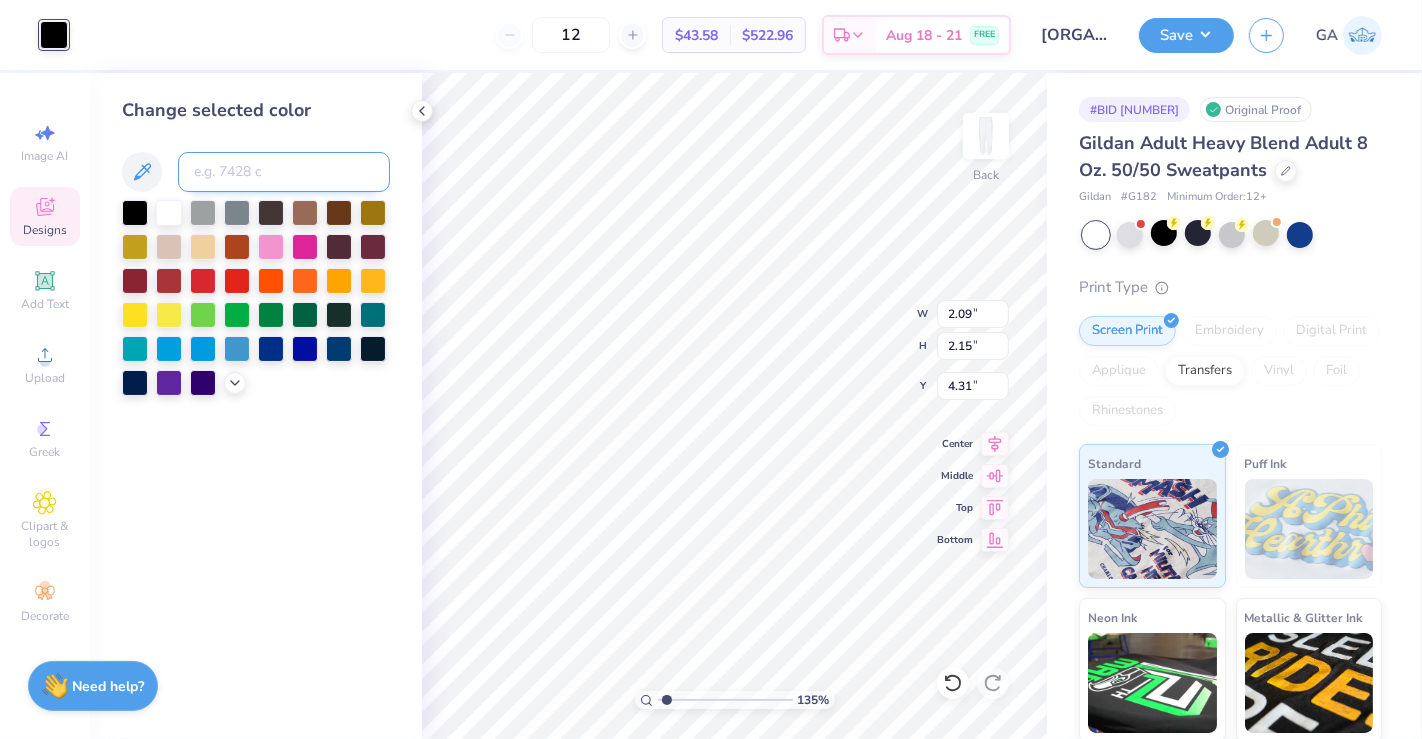 click at bounding box center (284, 172) 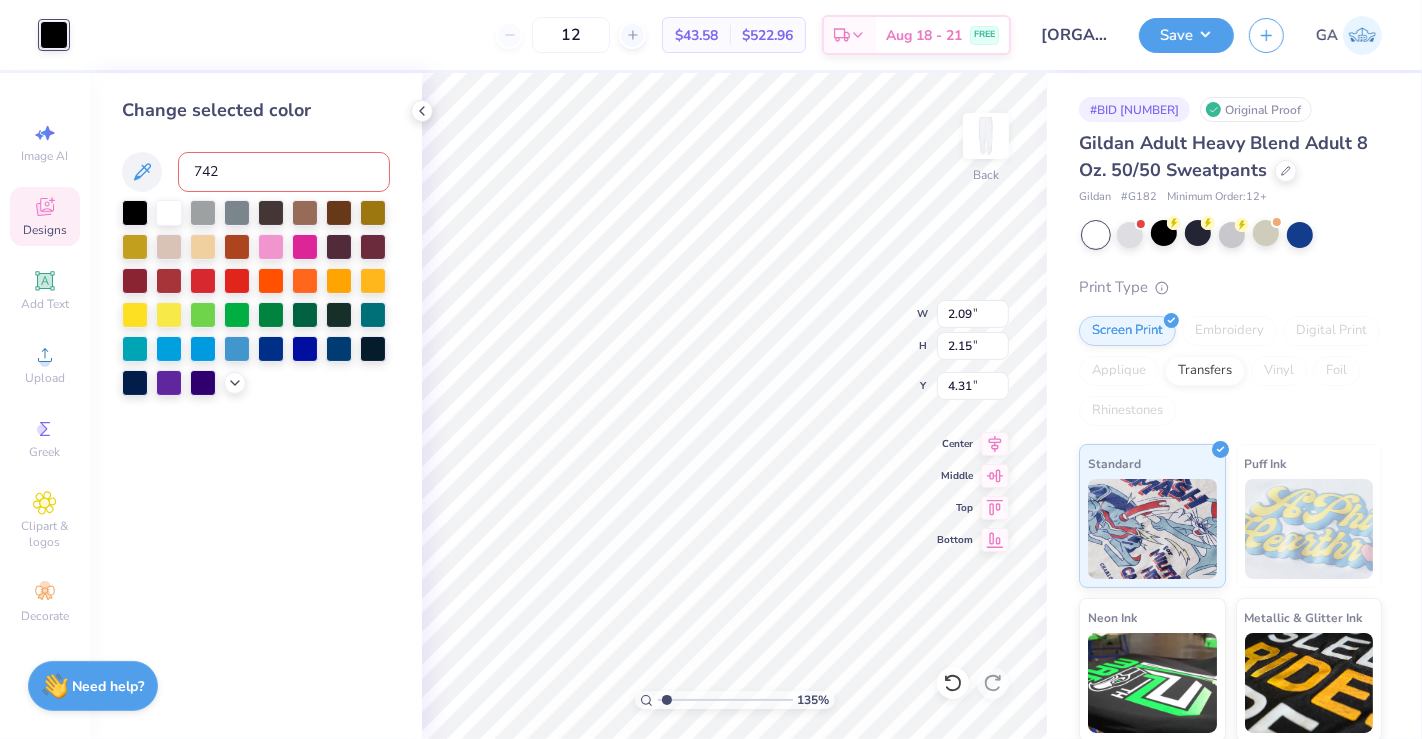 type on "7424" 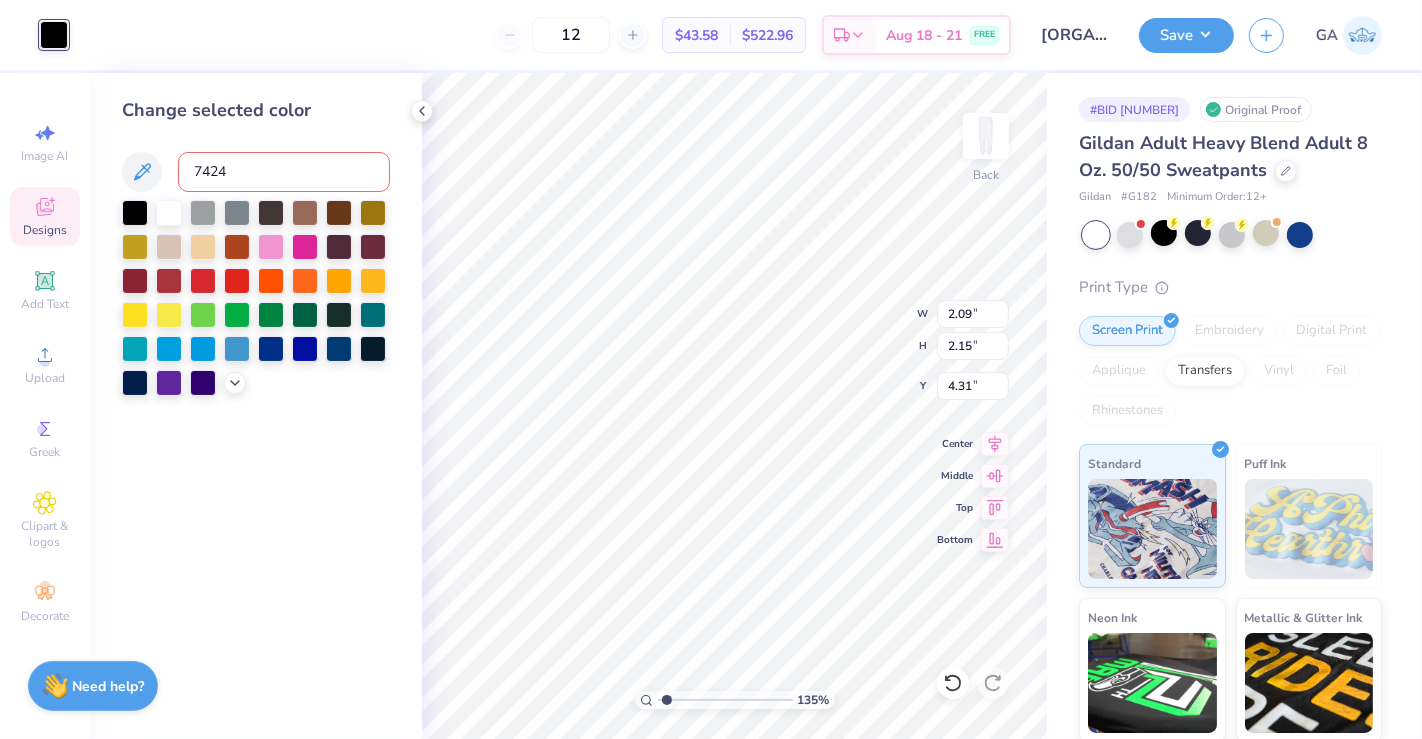 type 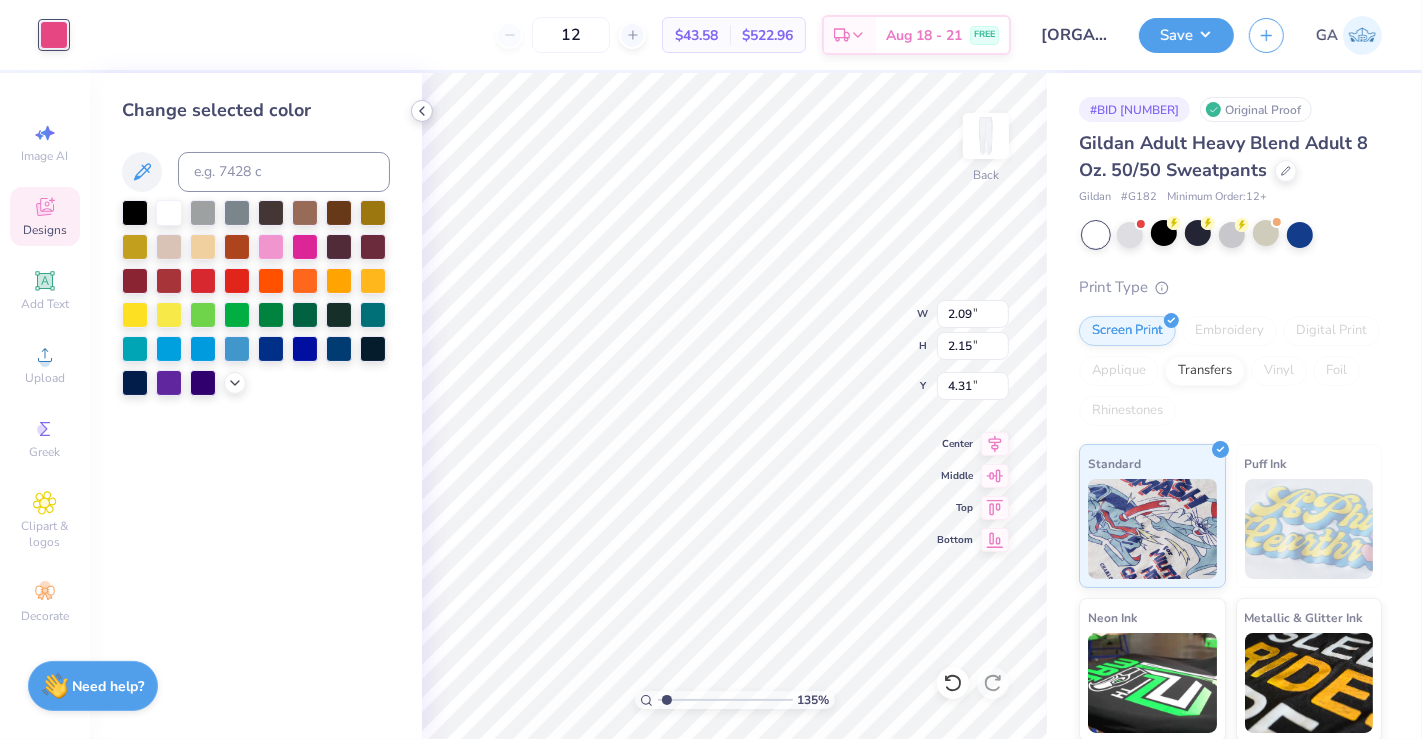 click 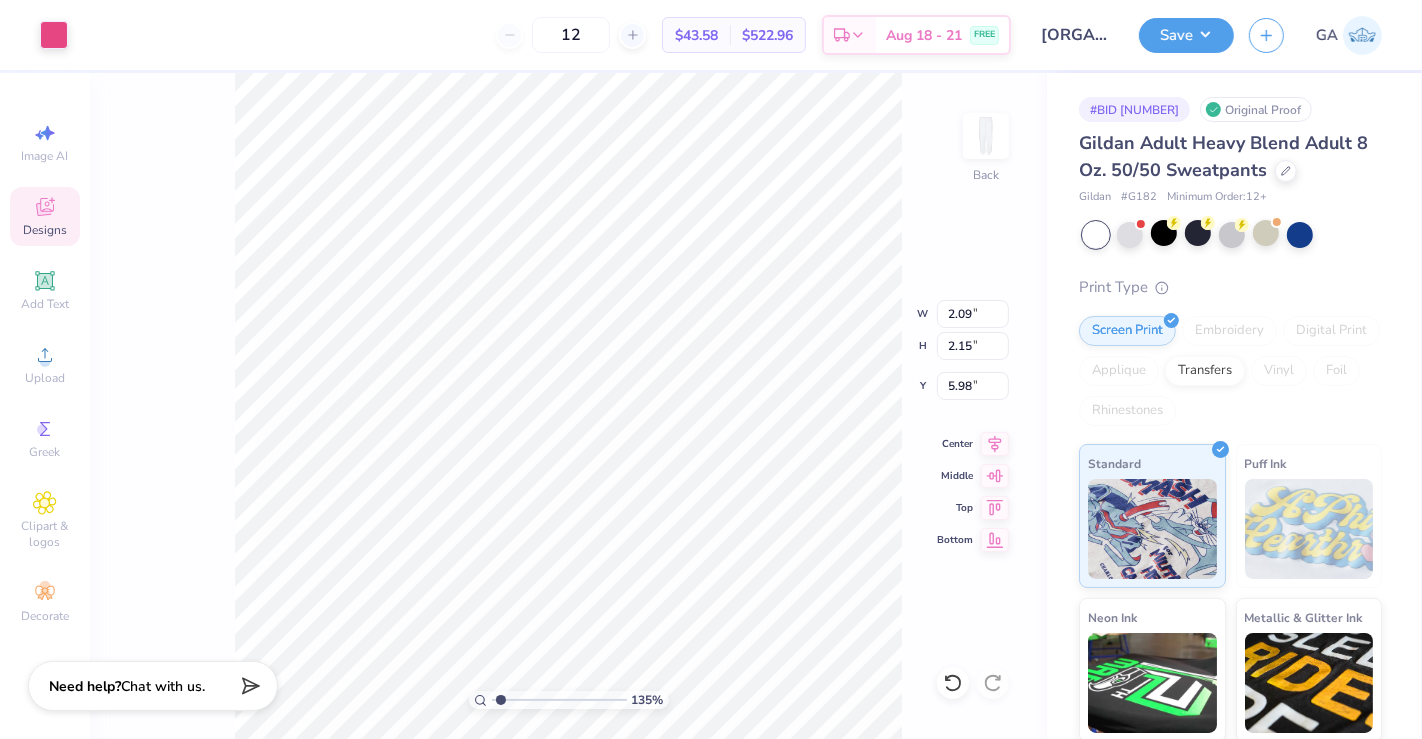 type on "1.35281415110453" 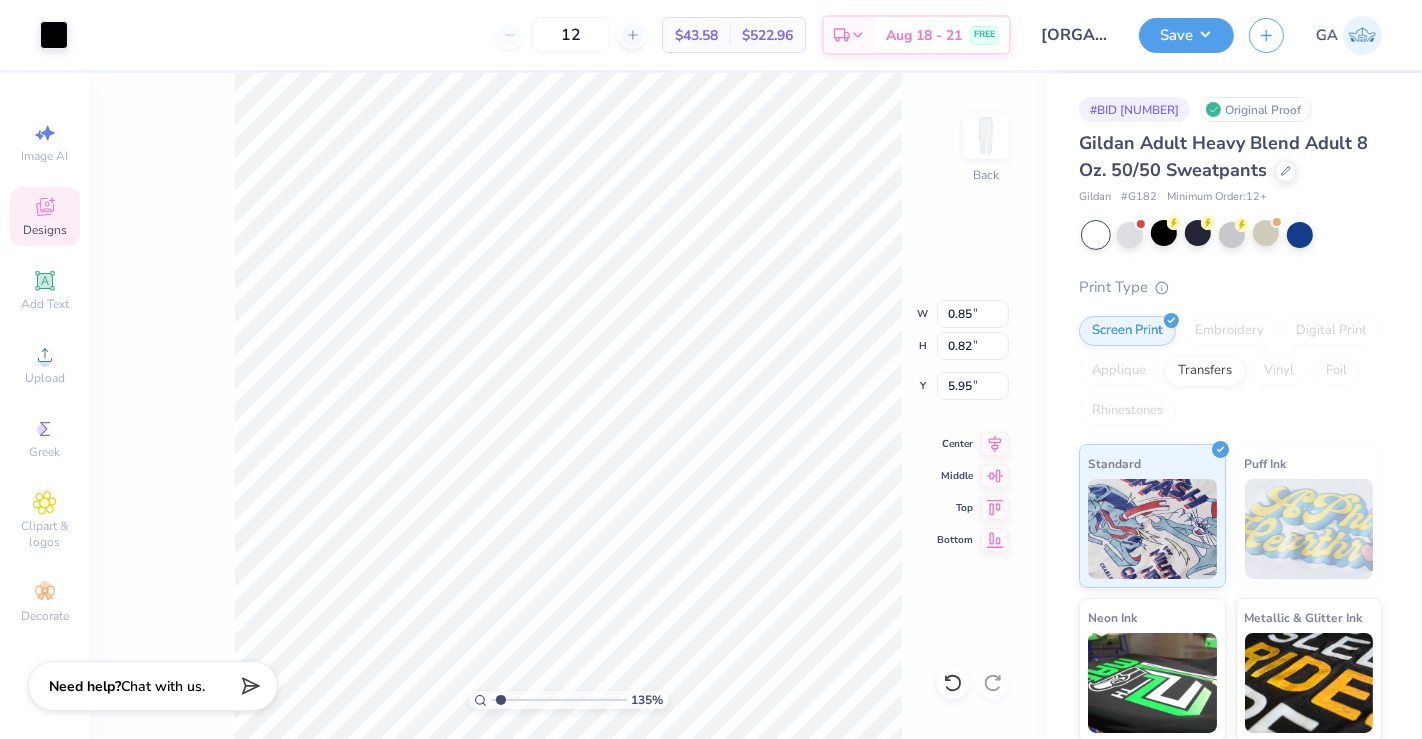 type on "1.35281415110453" 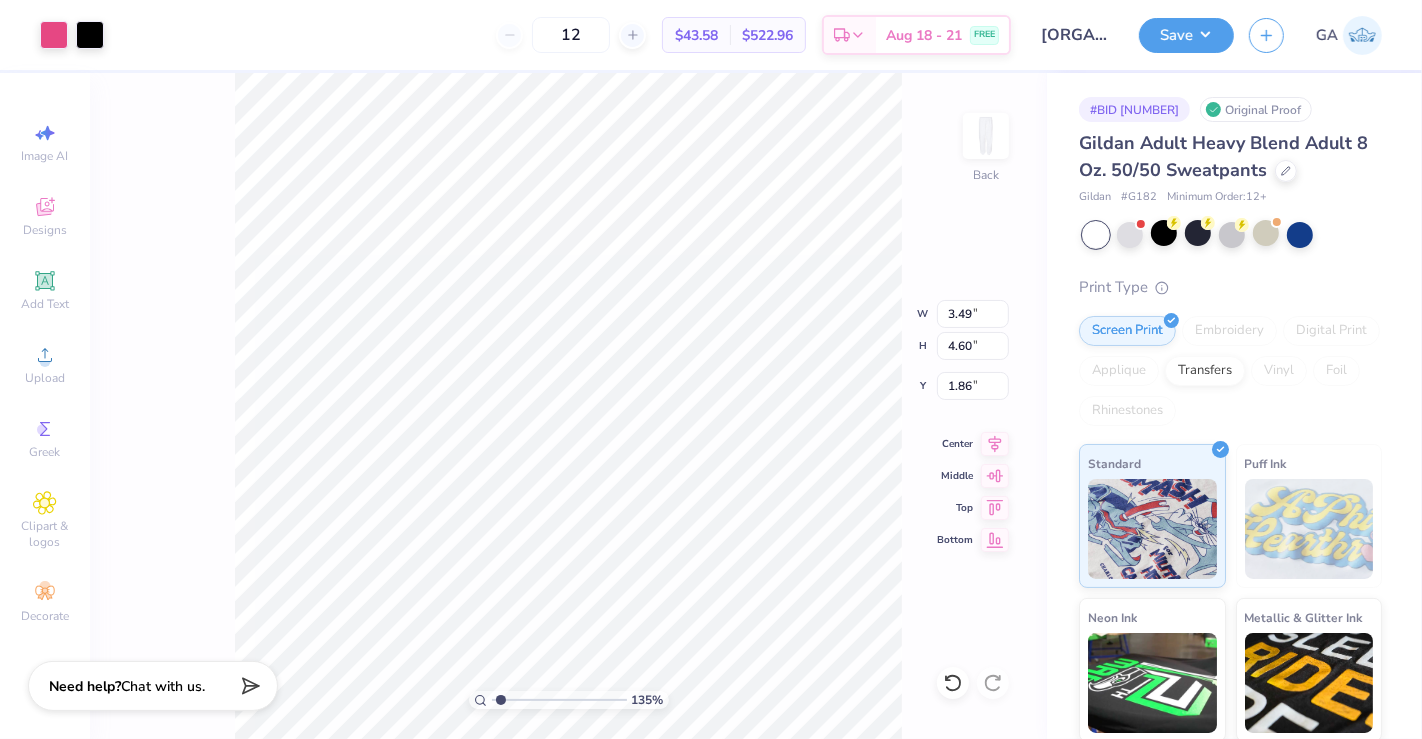 type on "1.35281415110453" 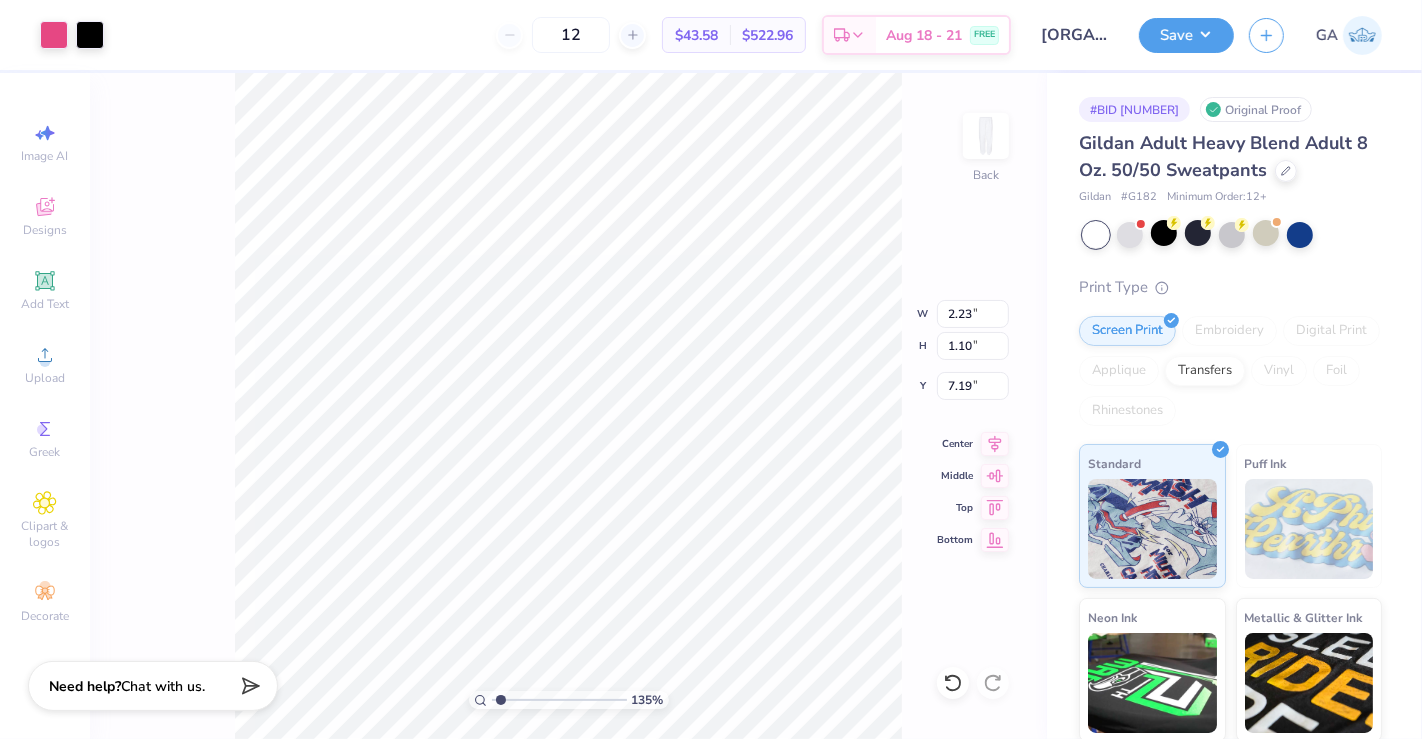 type on "1.35281415110453" 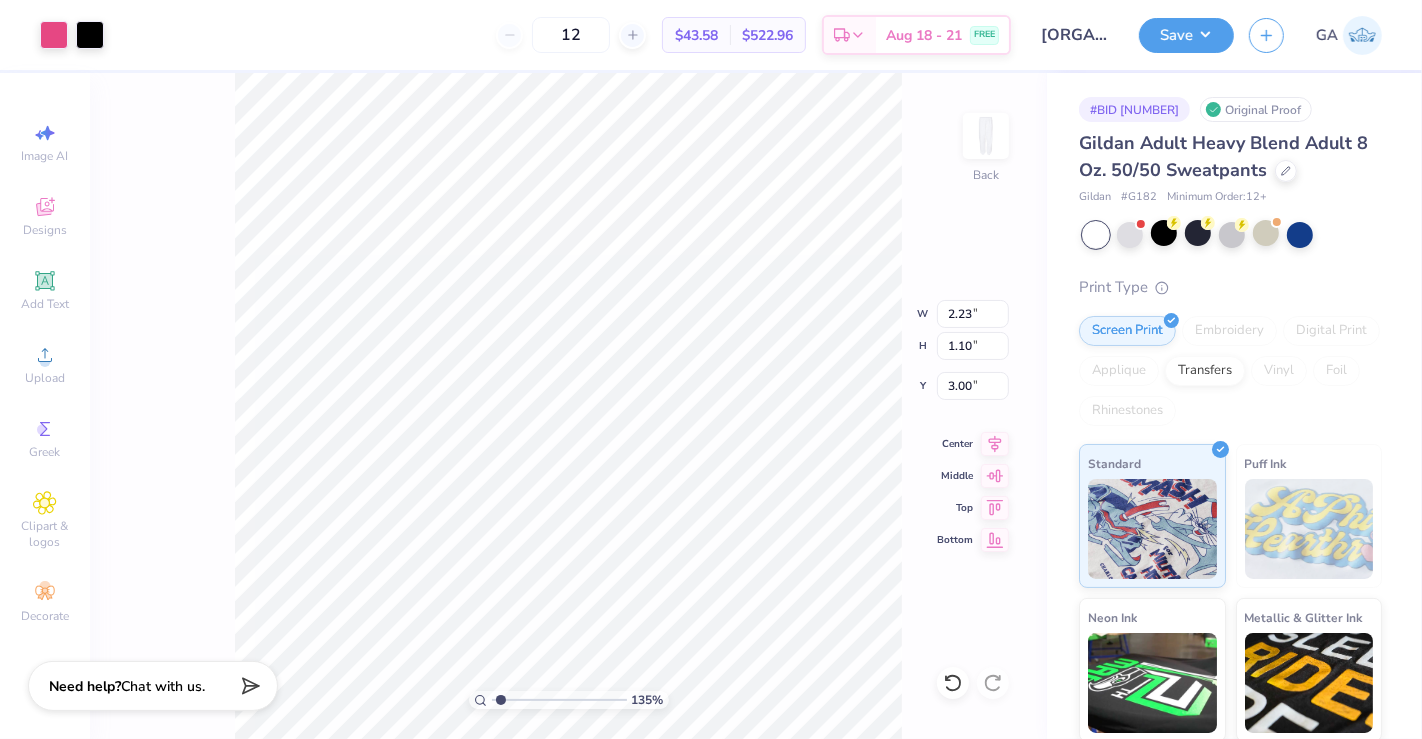 type on "1.35281415110453" 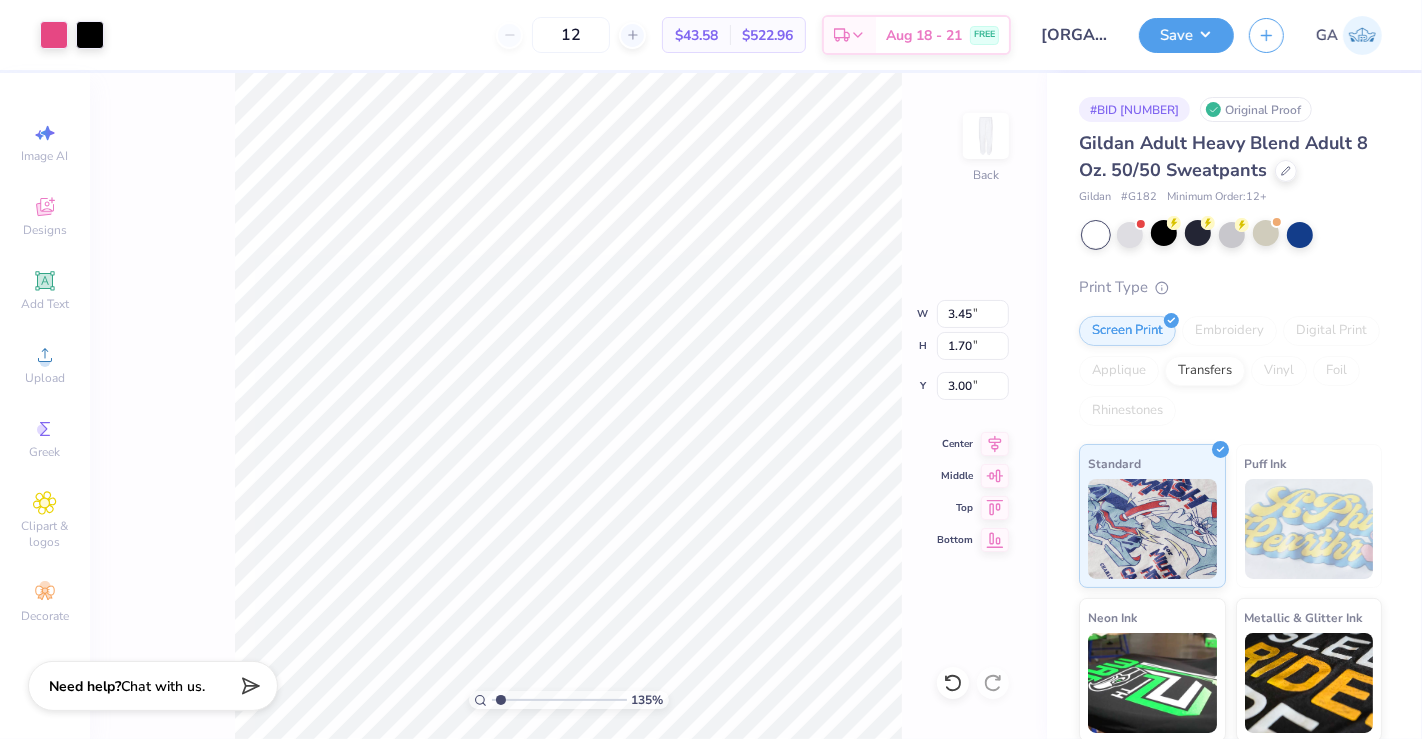 type on "1.35281415110453" 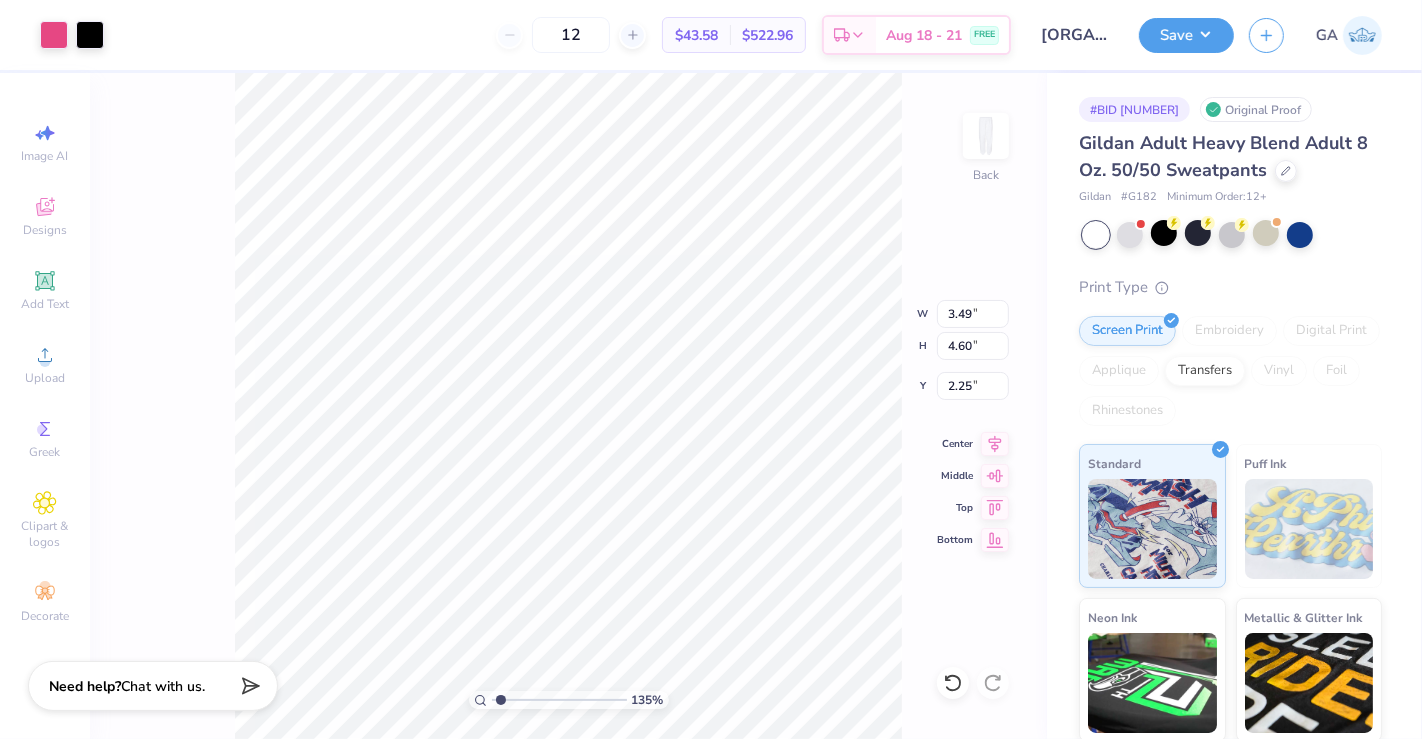 type on "1.35281415110453" 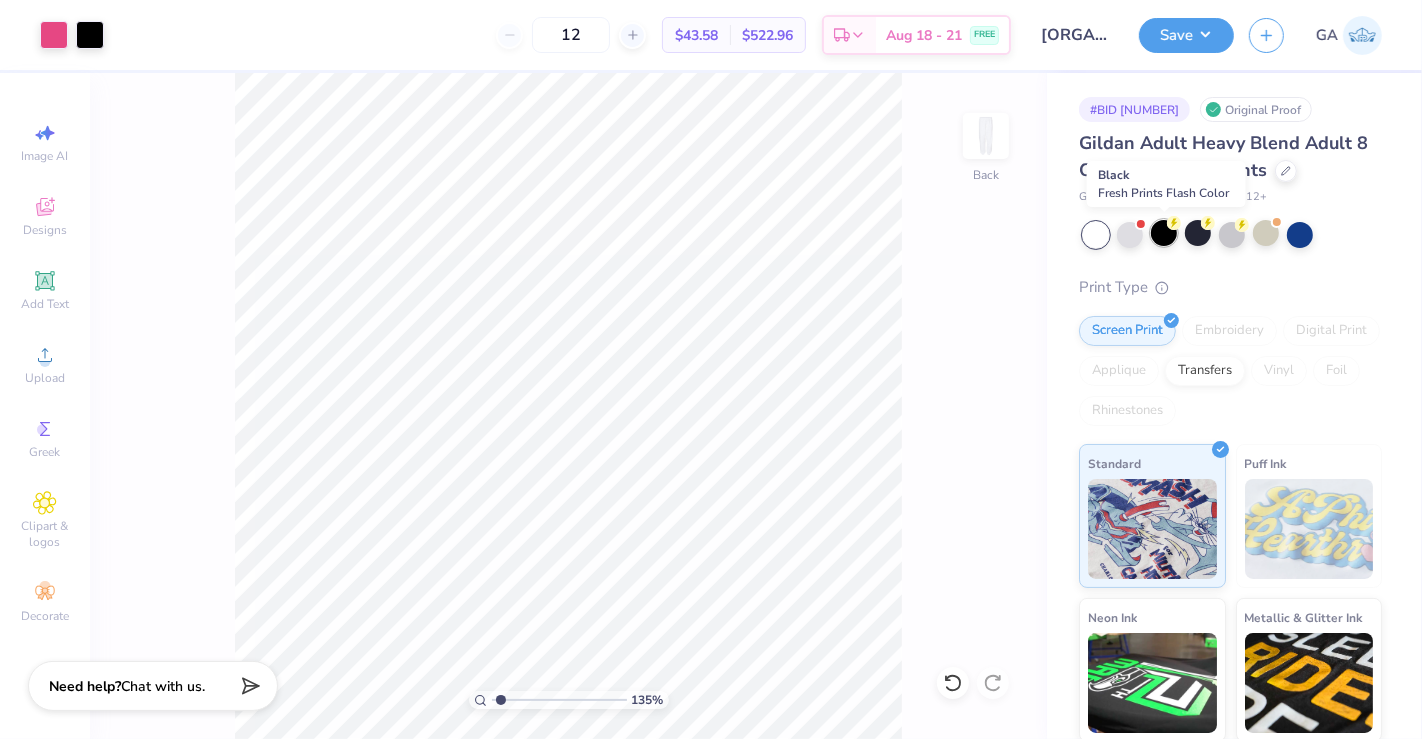 click at bounding box center (1164, 233) 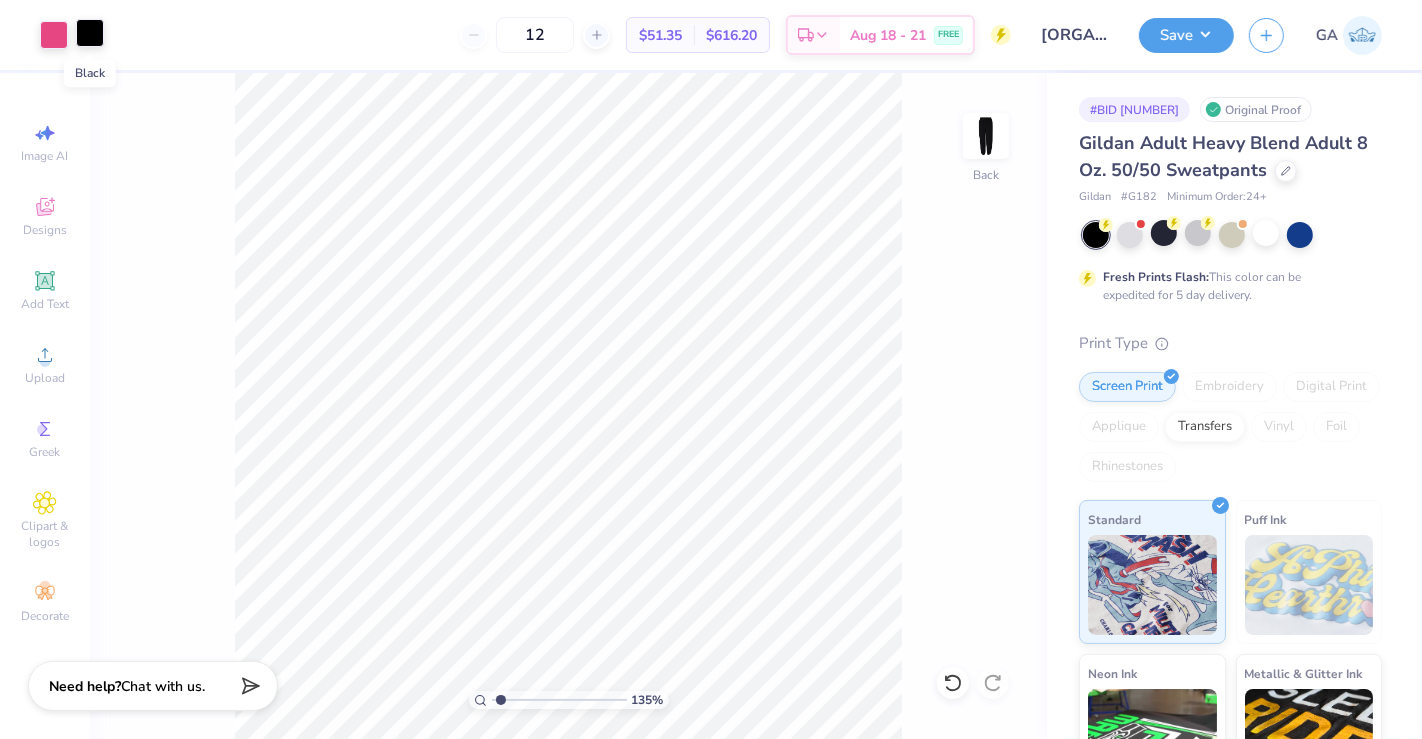 click at bounding box center [90, 33] 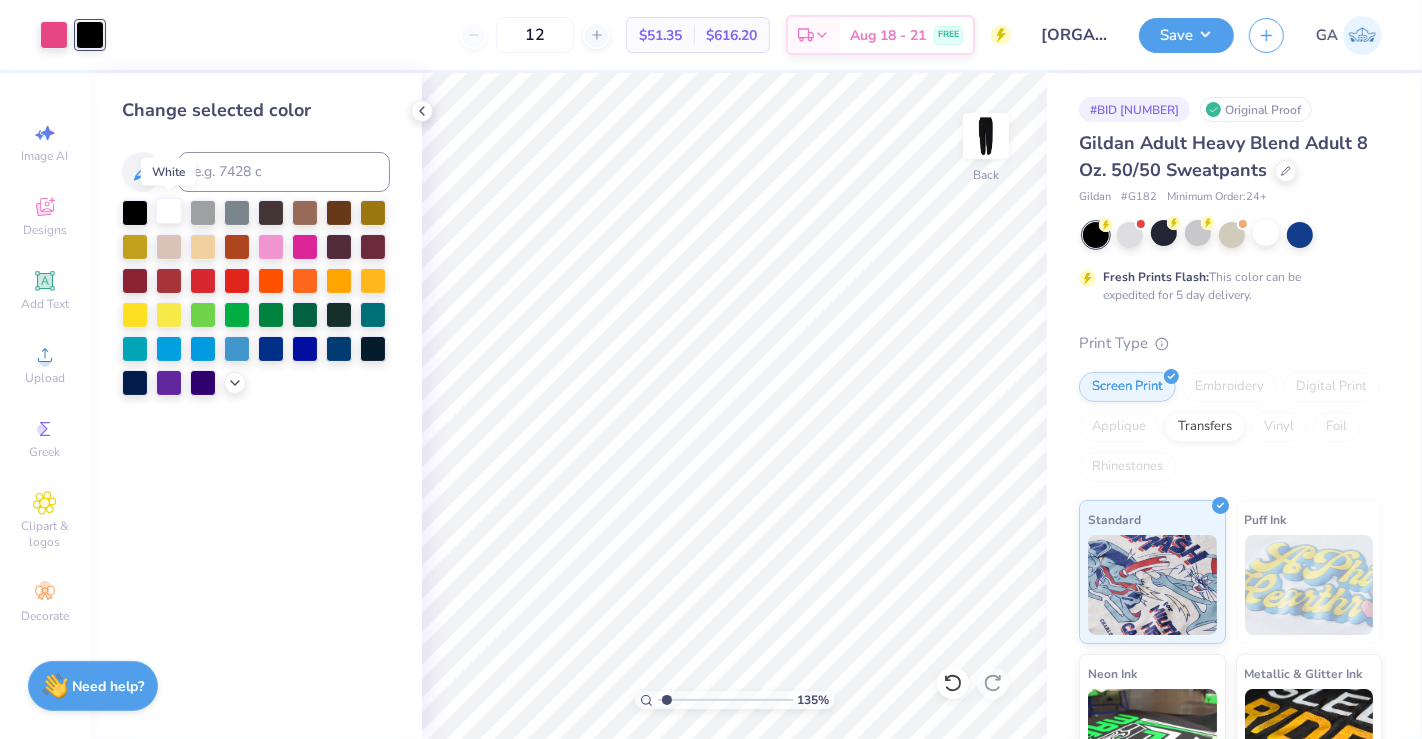 click at bounding box center [169, 211] 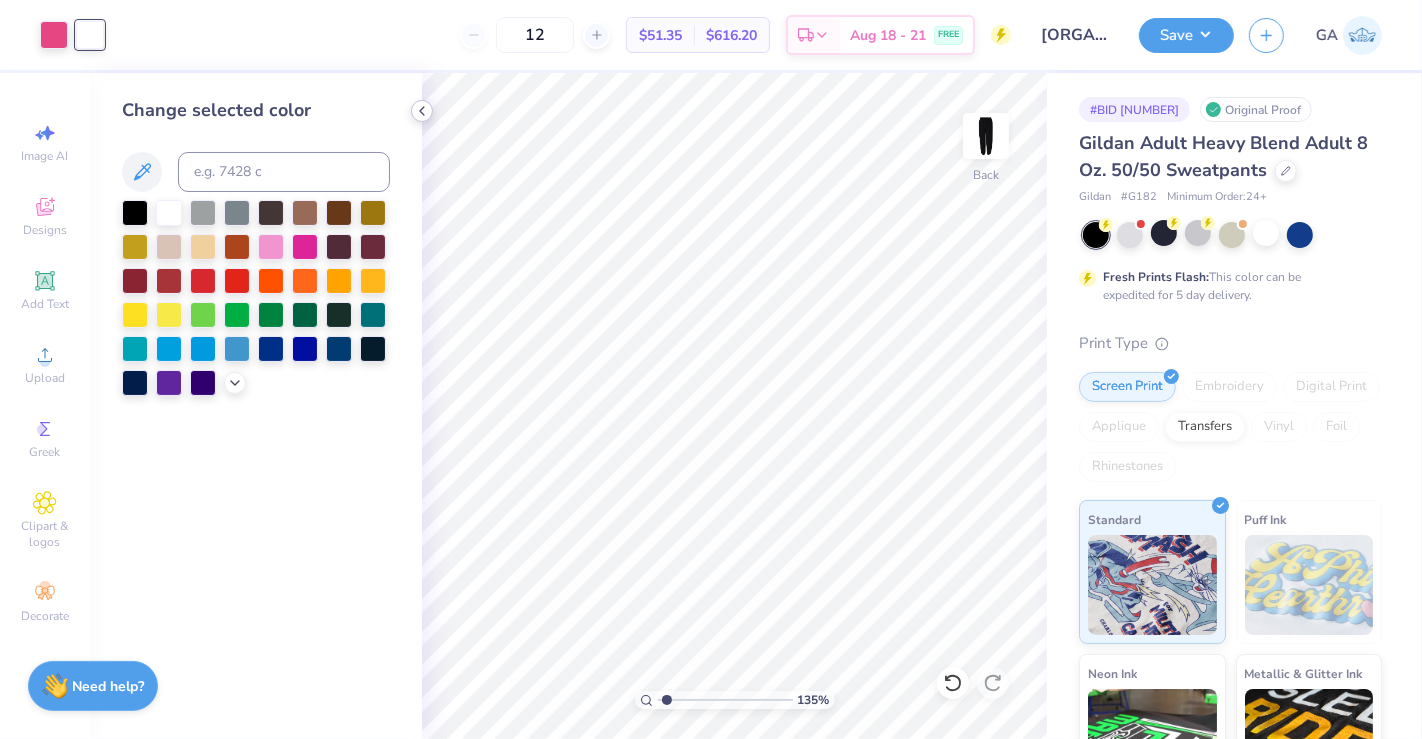 click 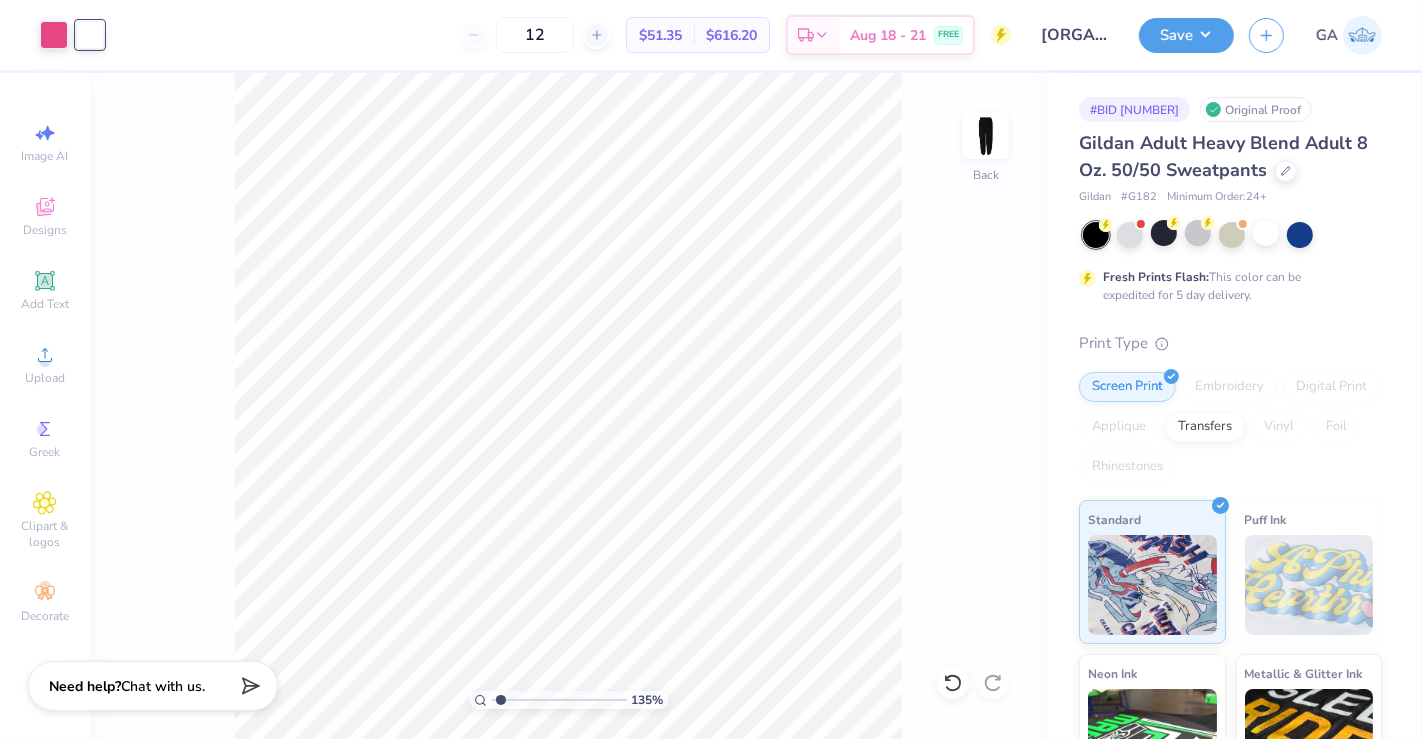click on "135  % Back" at bounding box center [568, 406] 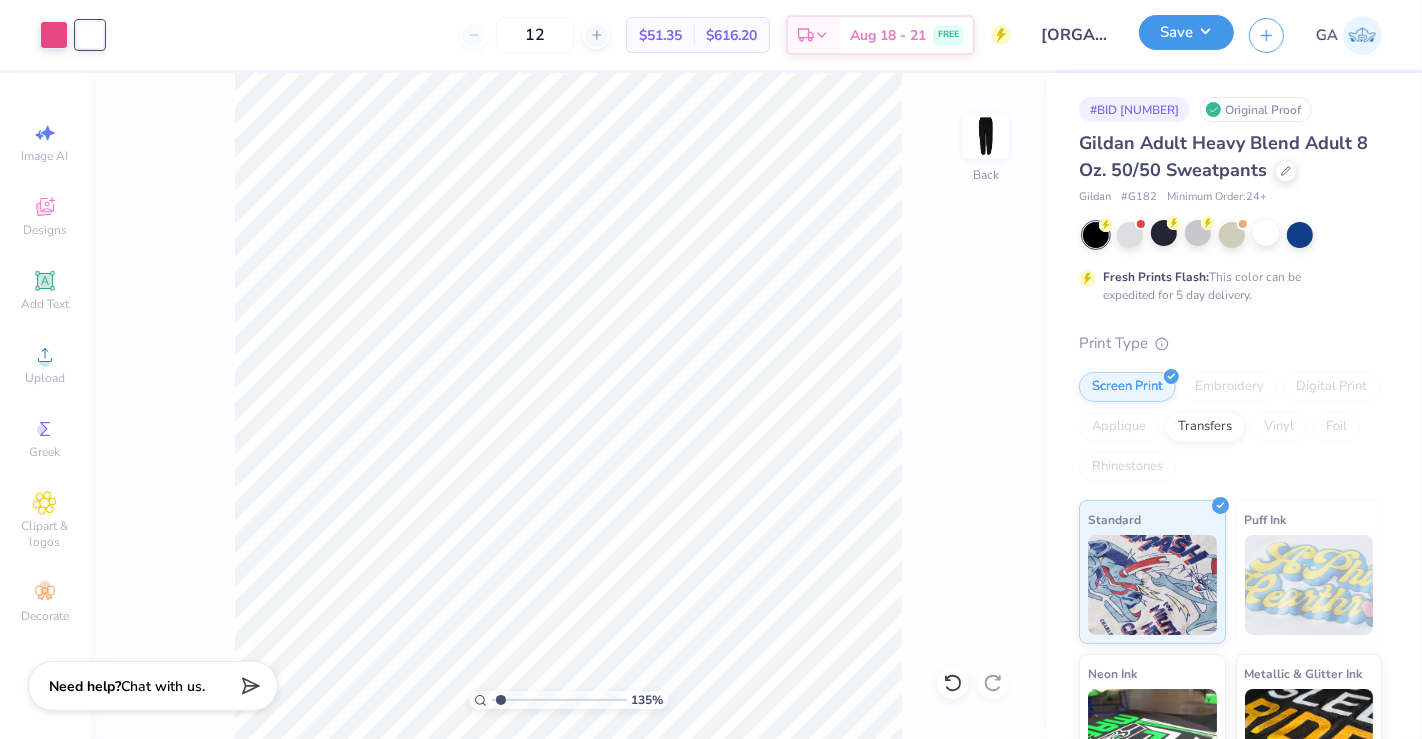click on "Save" at bounding box center [1186, 32] 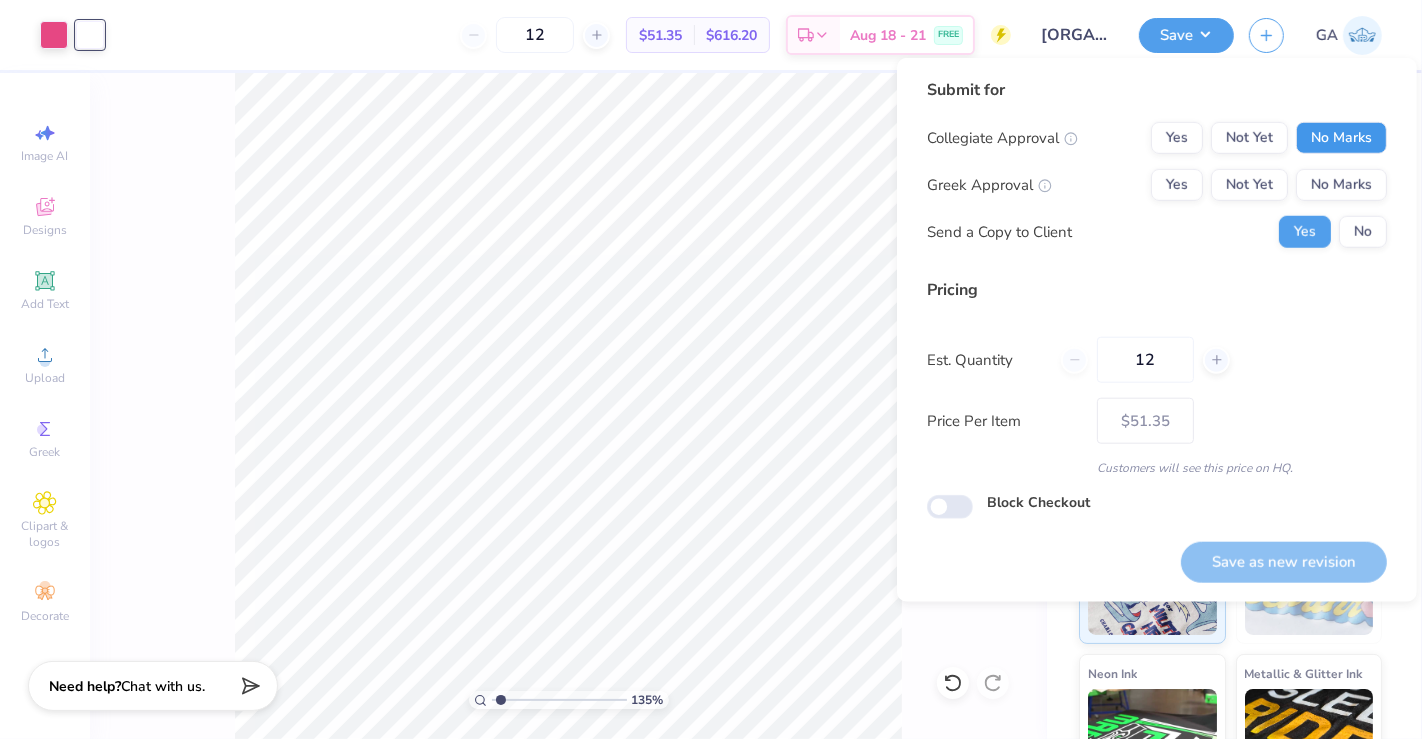 click on "No Marks" at bounding box center (1341, 138) 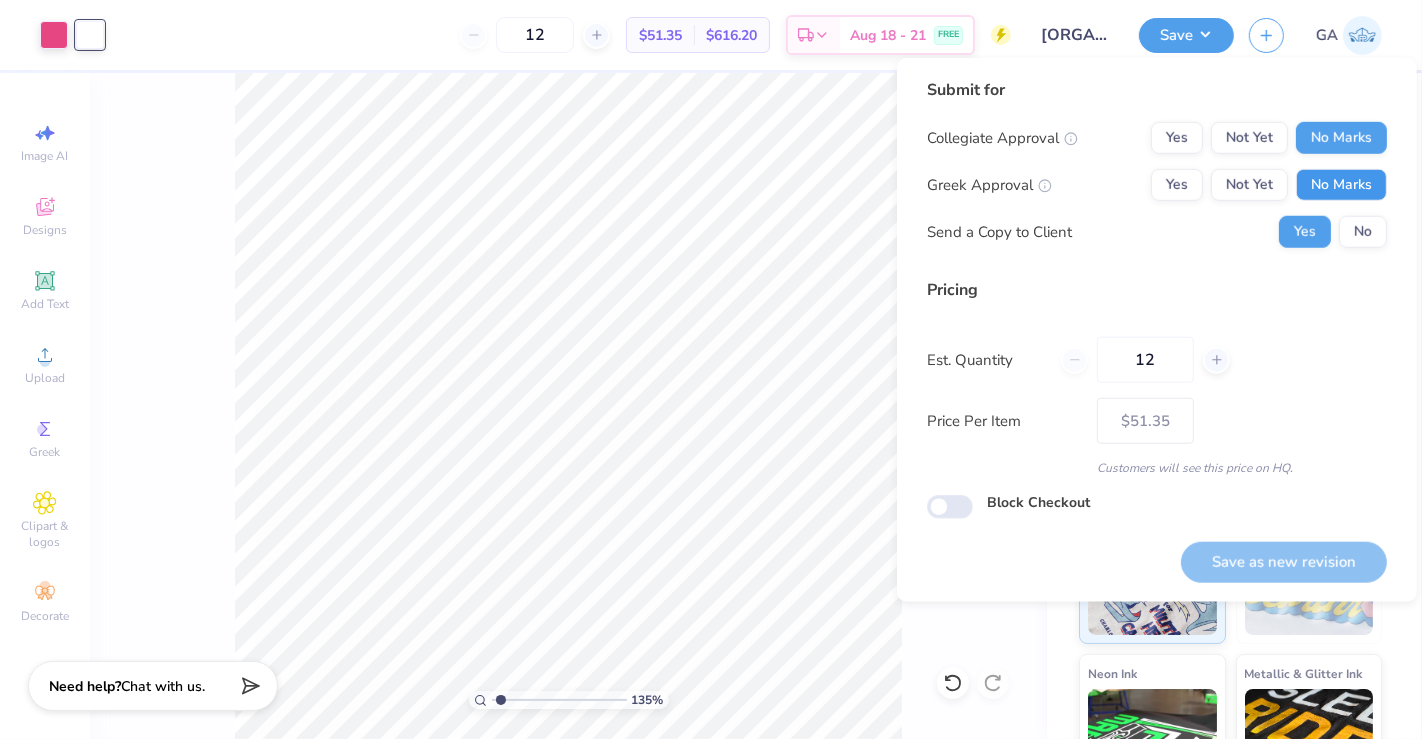 click on "No Marks" at bounding box center (1341, 185) 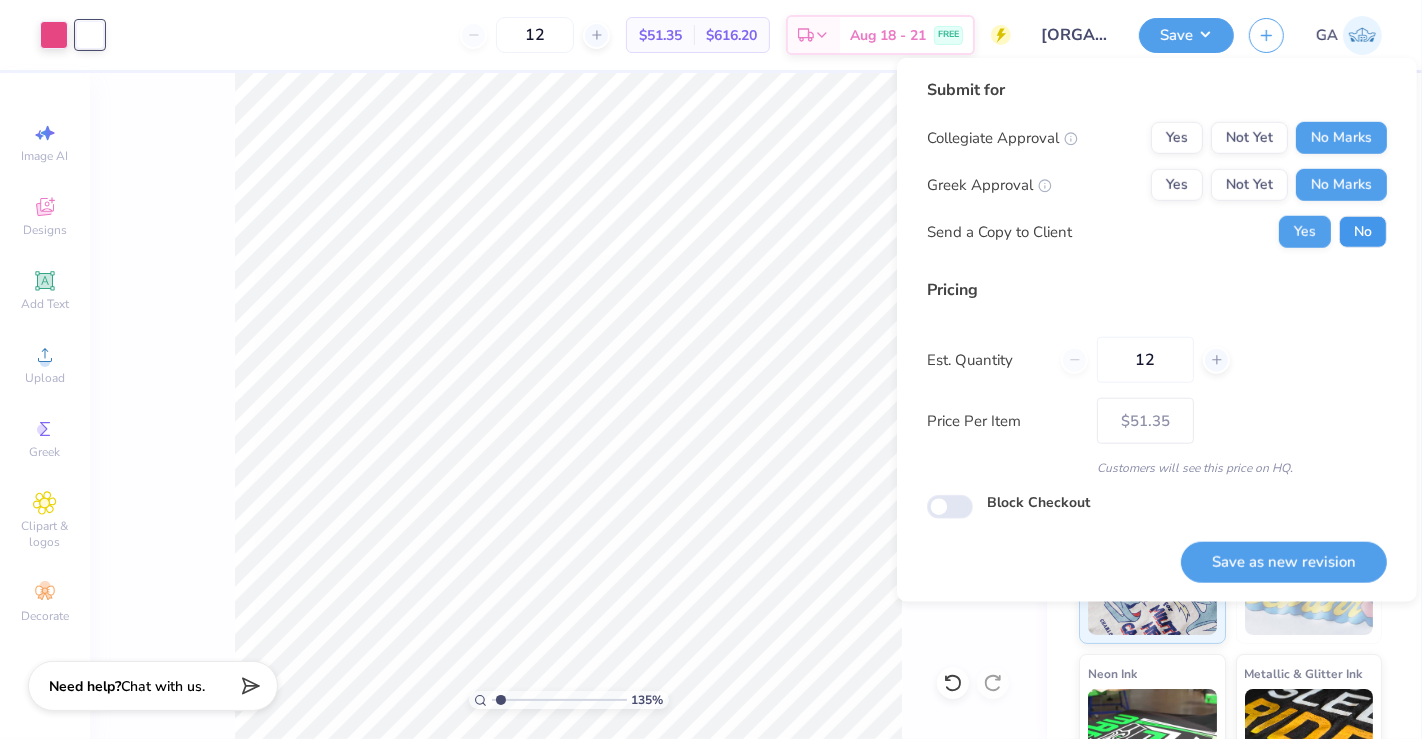 click on "No" at bounding box center (1363, 232) 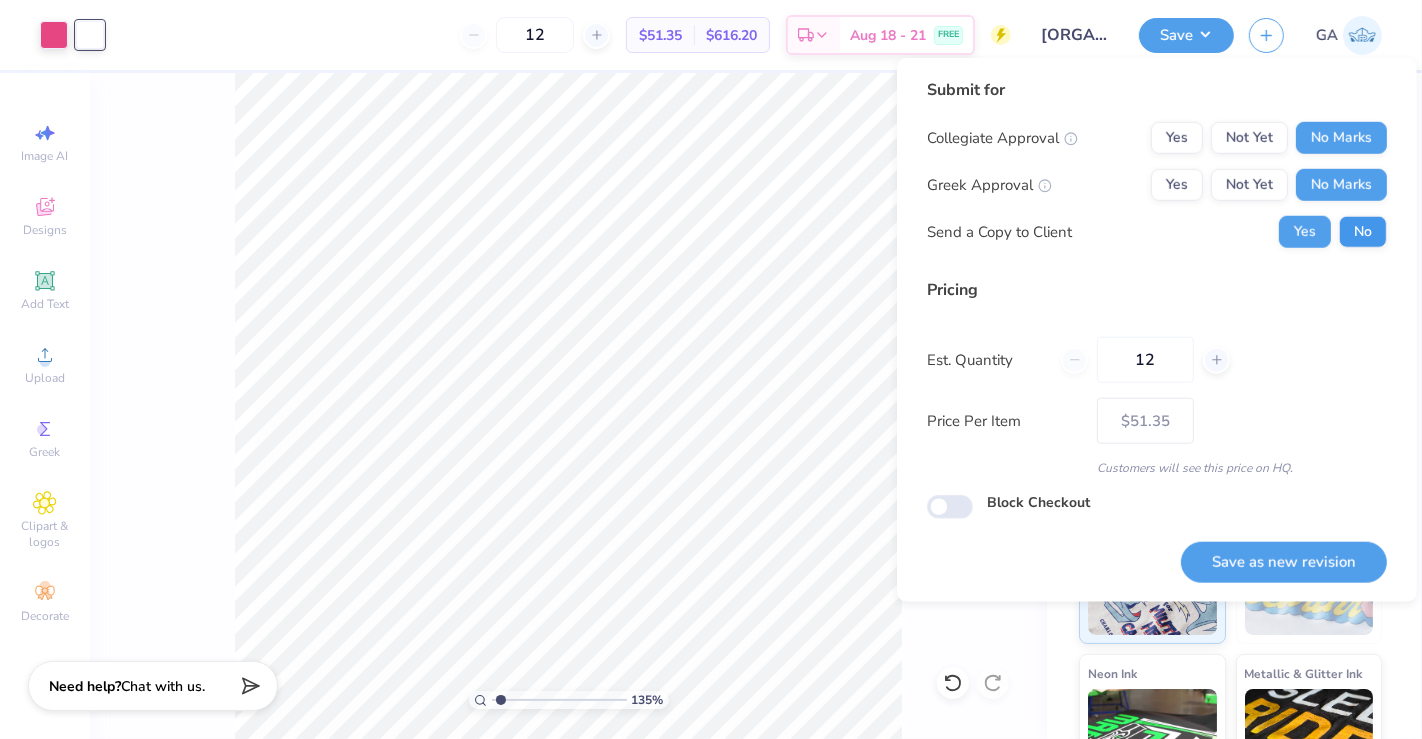 type on "1.35281415110453" 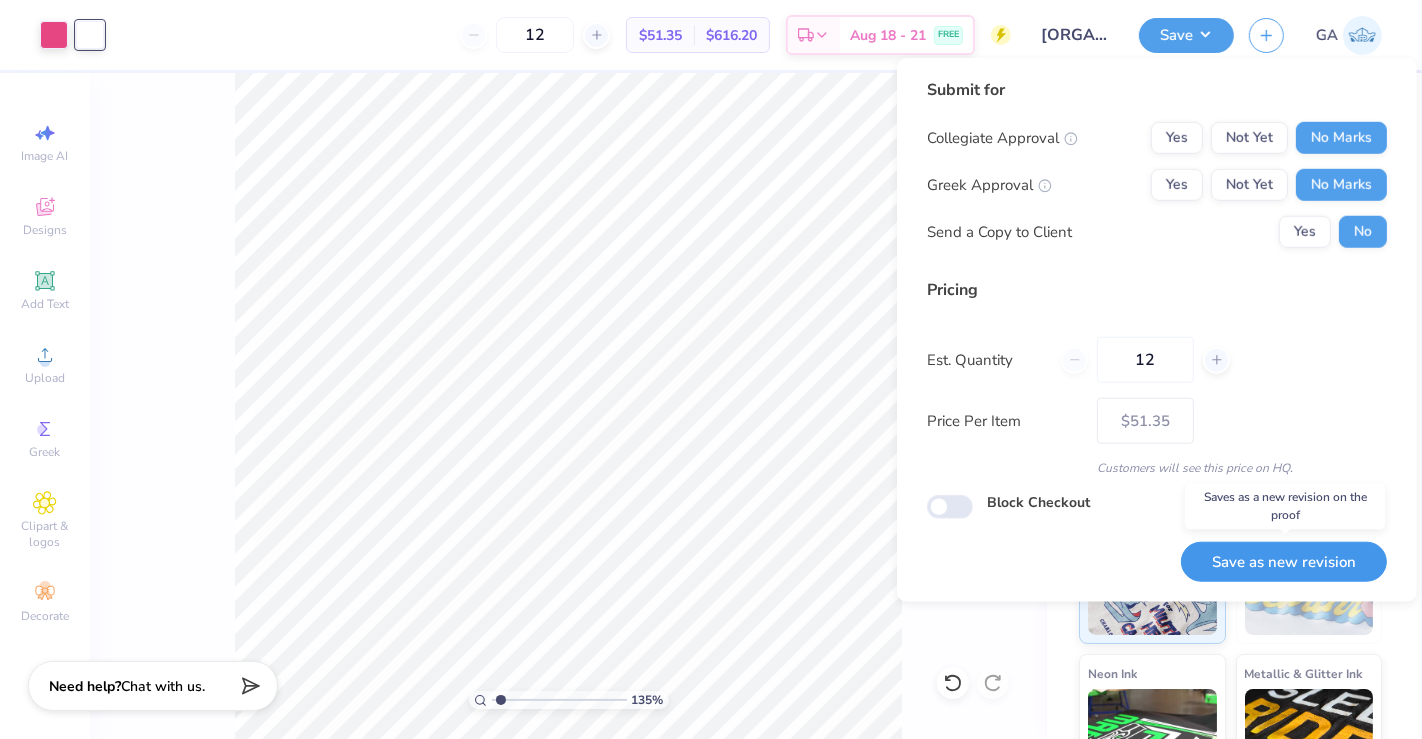 click on "Save as new revision" at bounding box center (1284, 562) 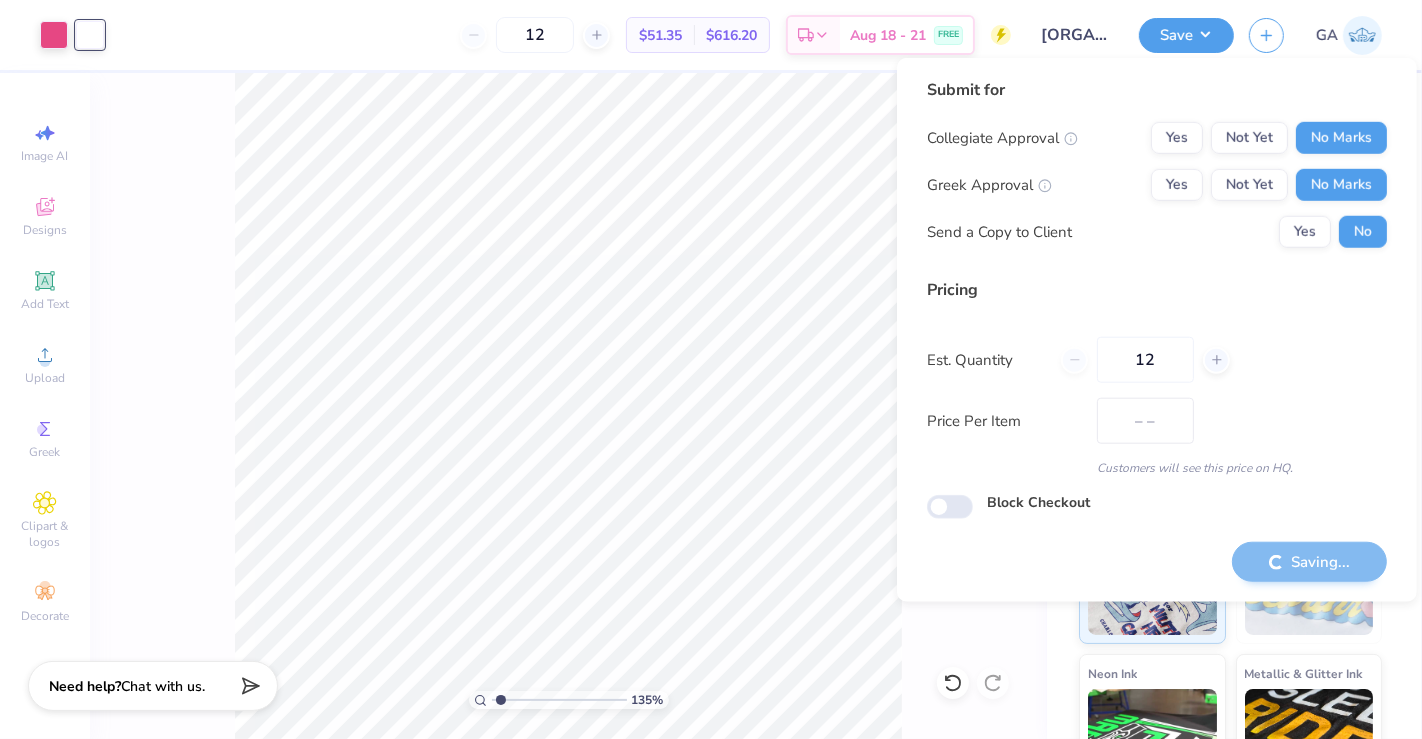 type on "$51.35" 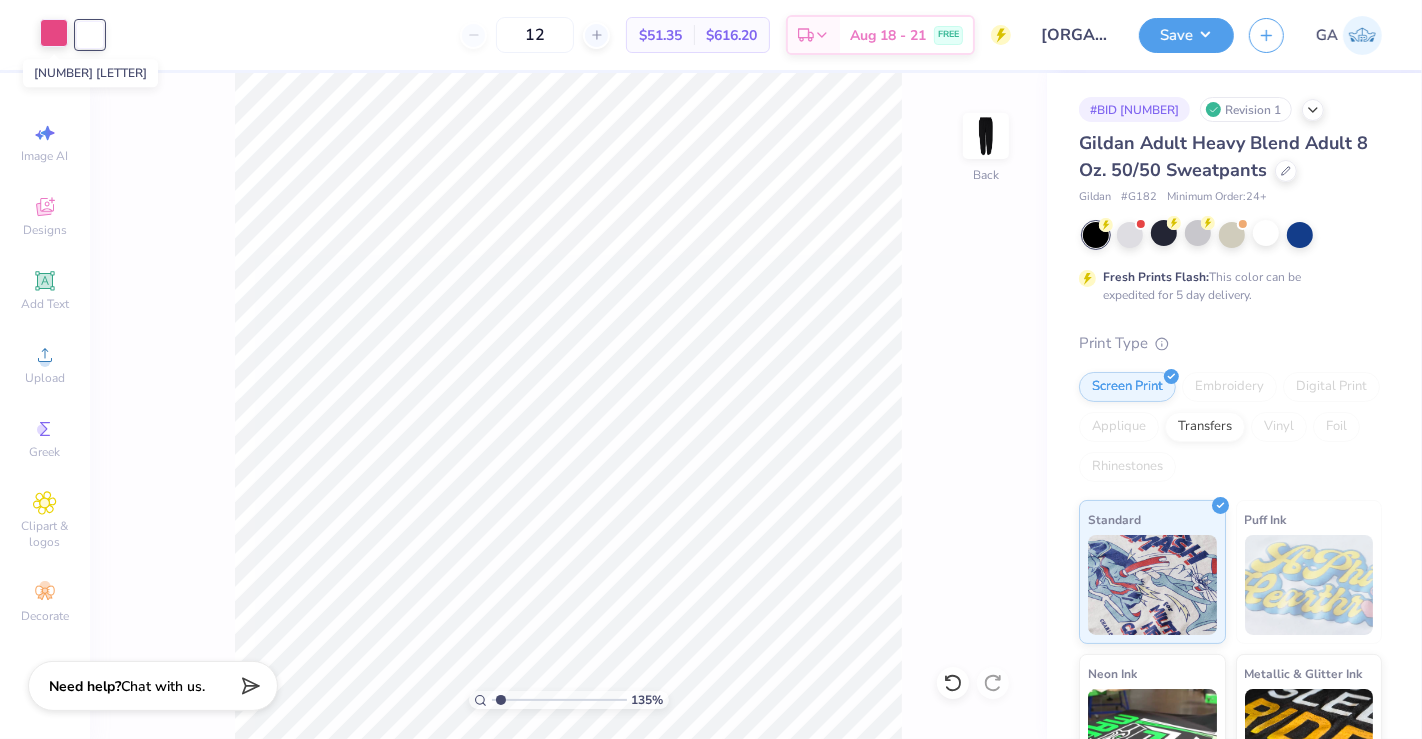 click at bounding box center [54, 33] 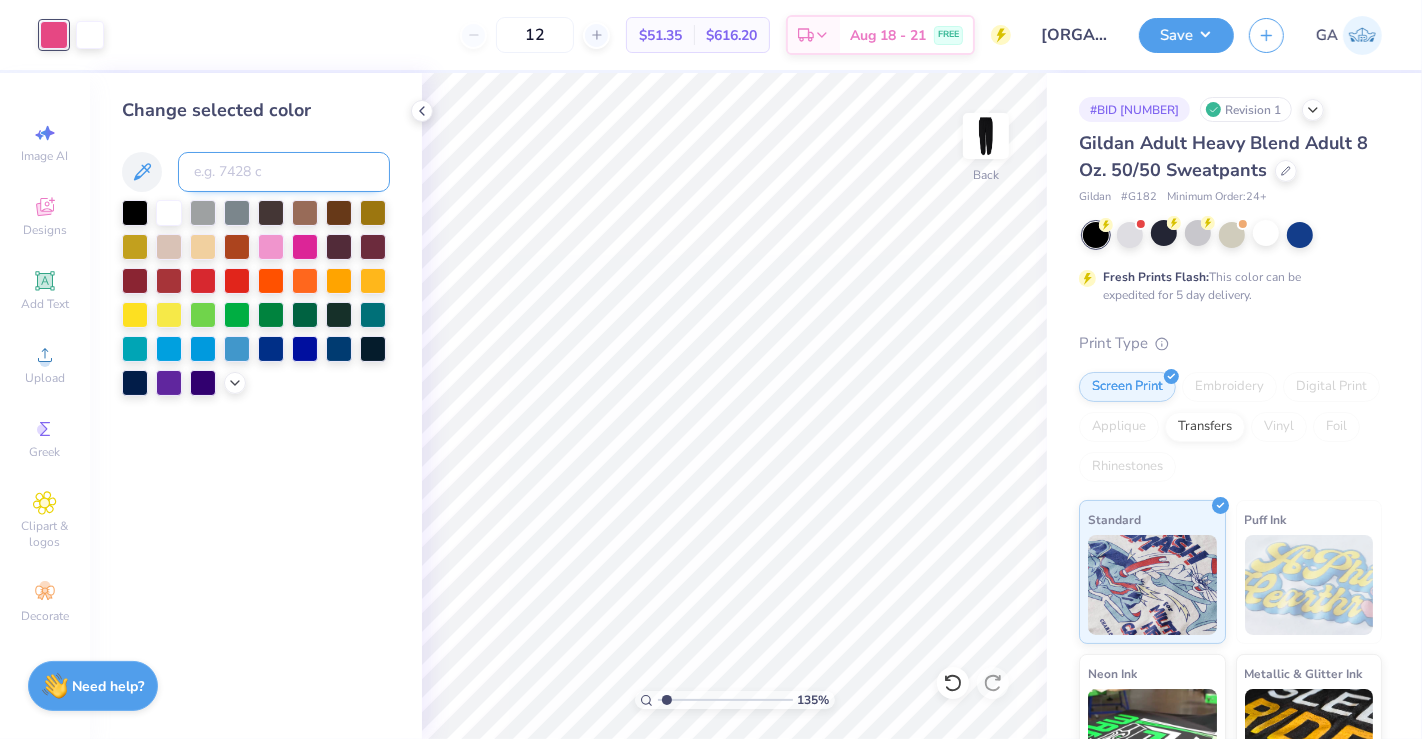click at bounding box center (284, 172) 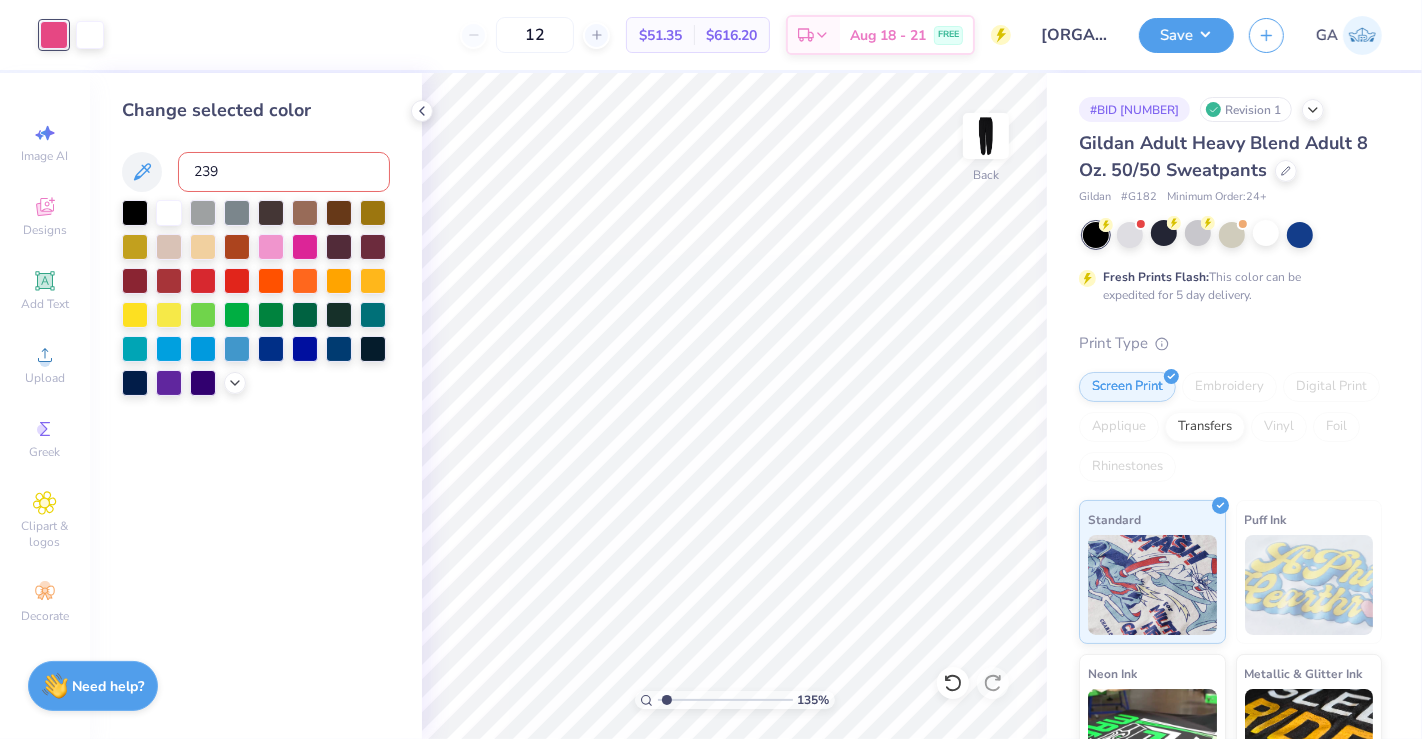 type on "2395" 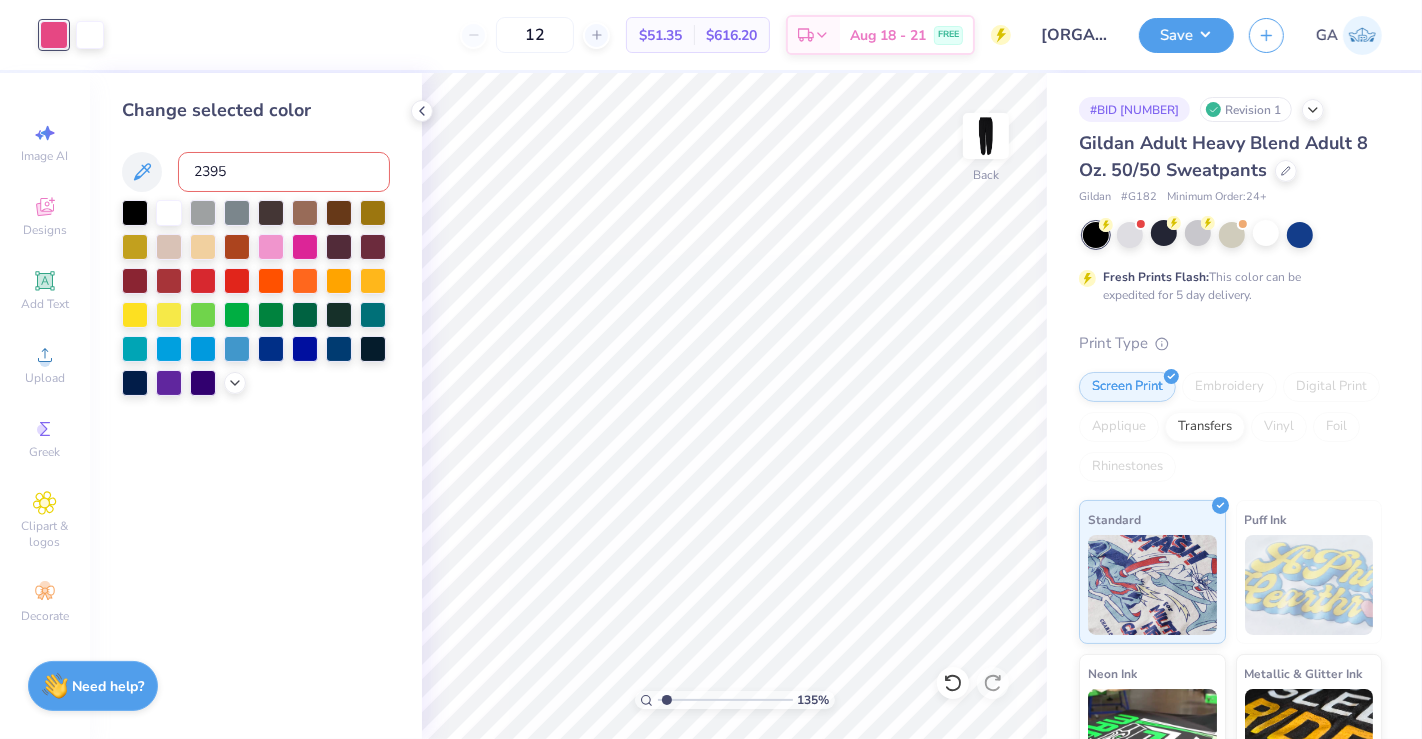 type 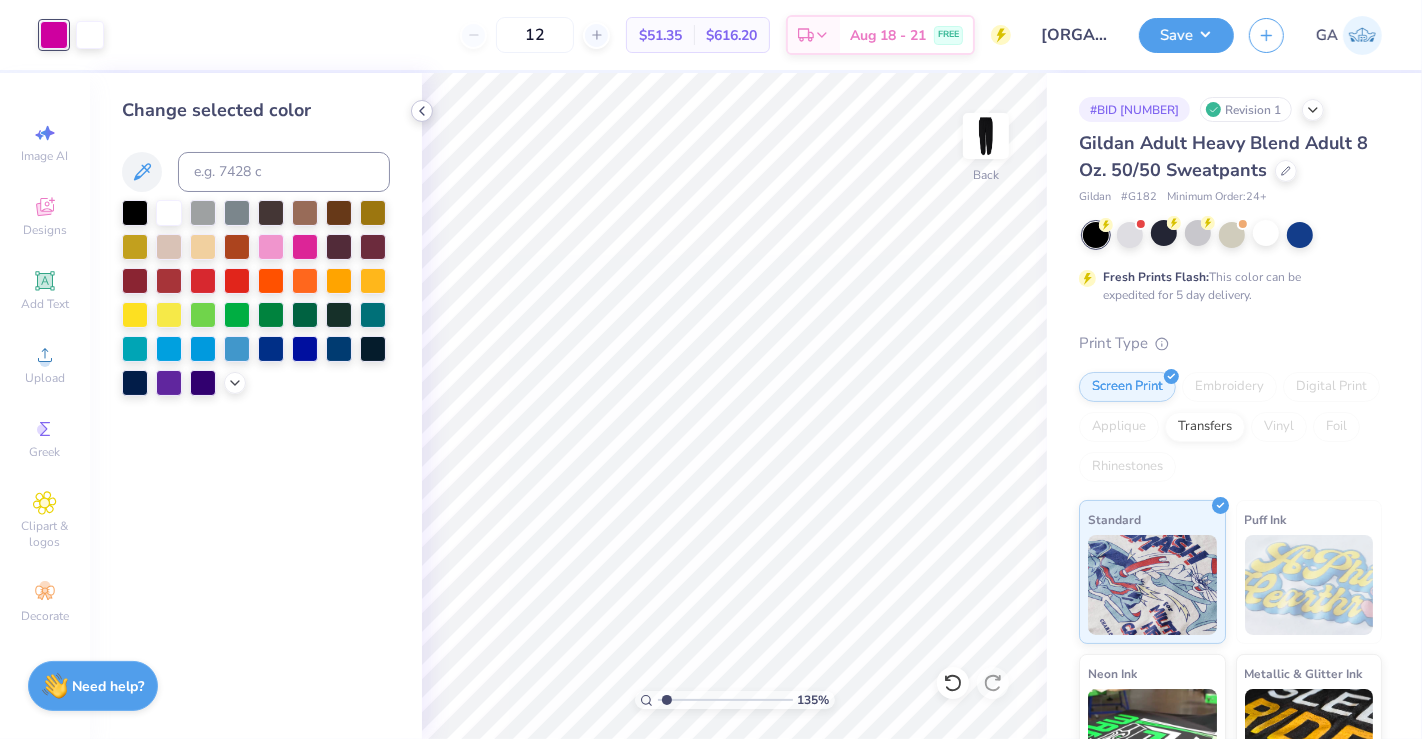 click 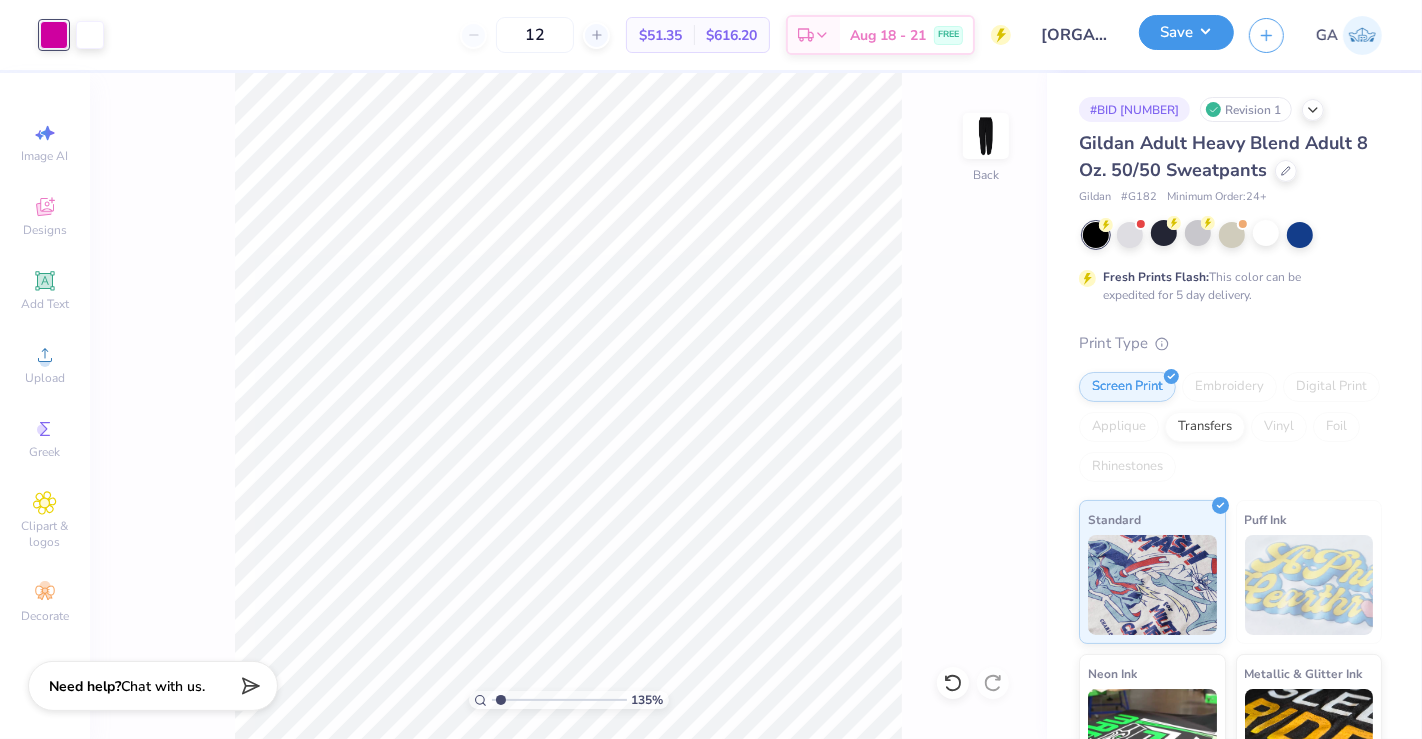 click on "Save" at bounding box center (1186, 32) 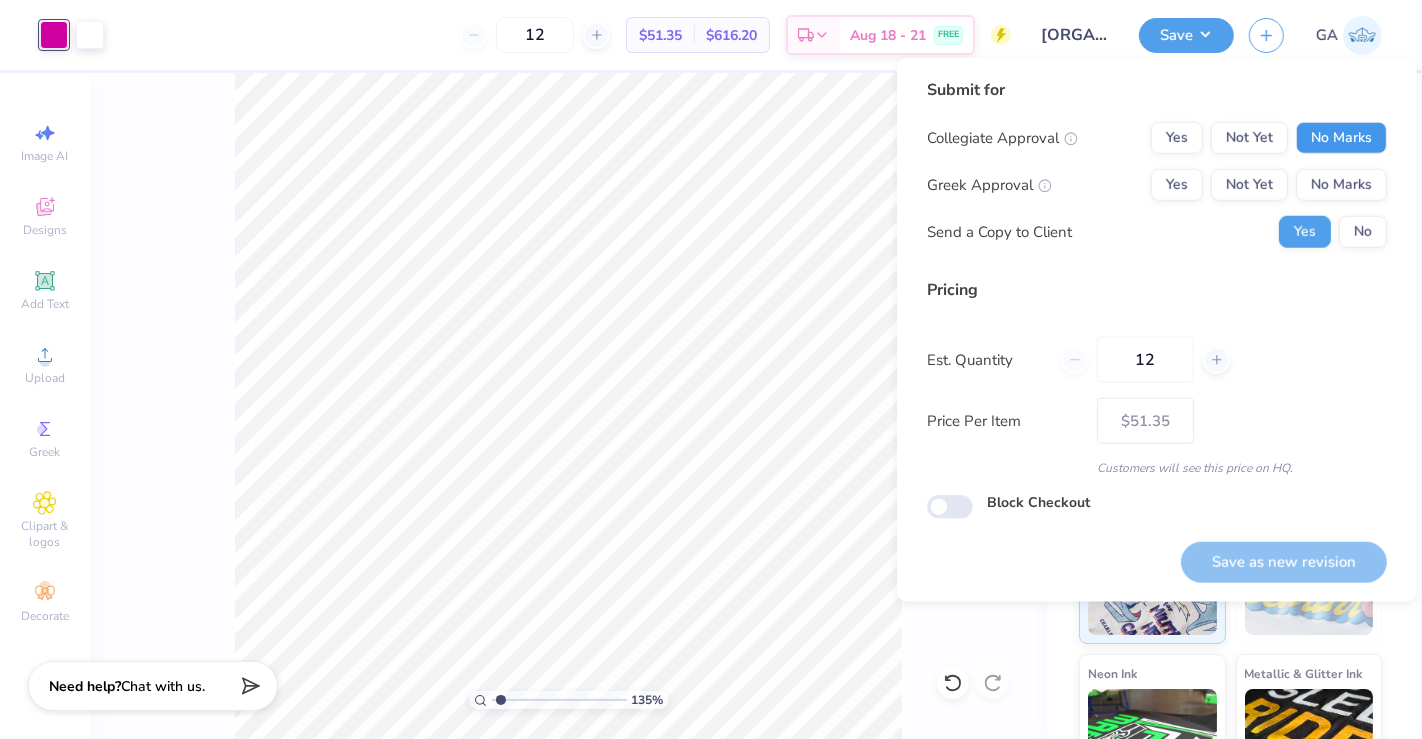 click on "No Marks" at bounding box center [1341, 138] 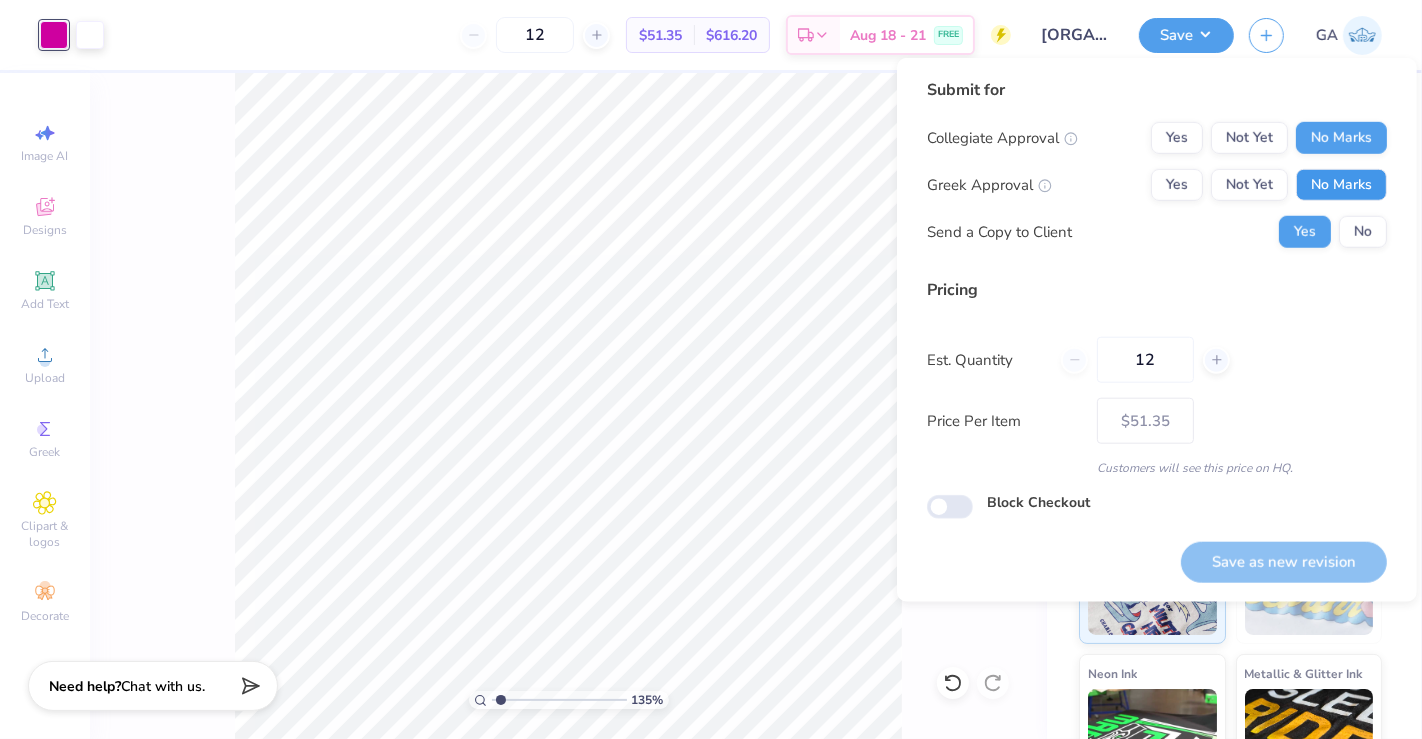 click on "No Marks" at bounding box center [1341, 185] 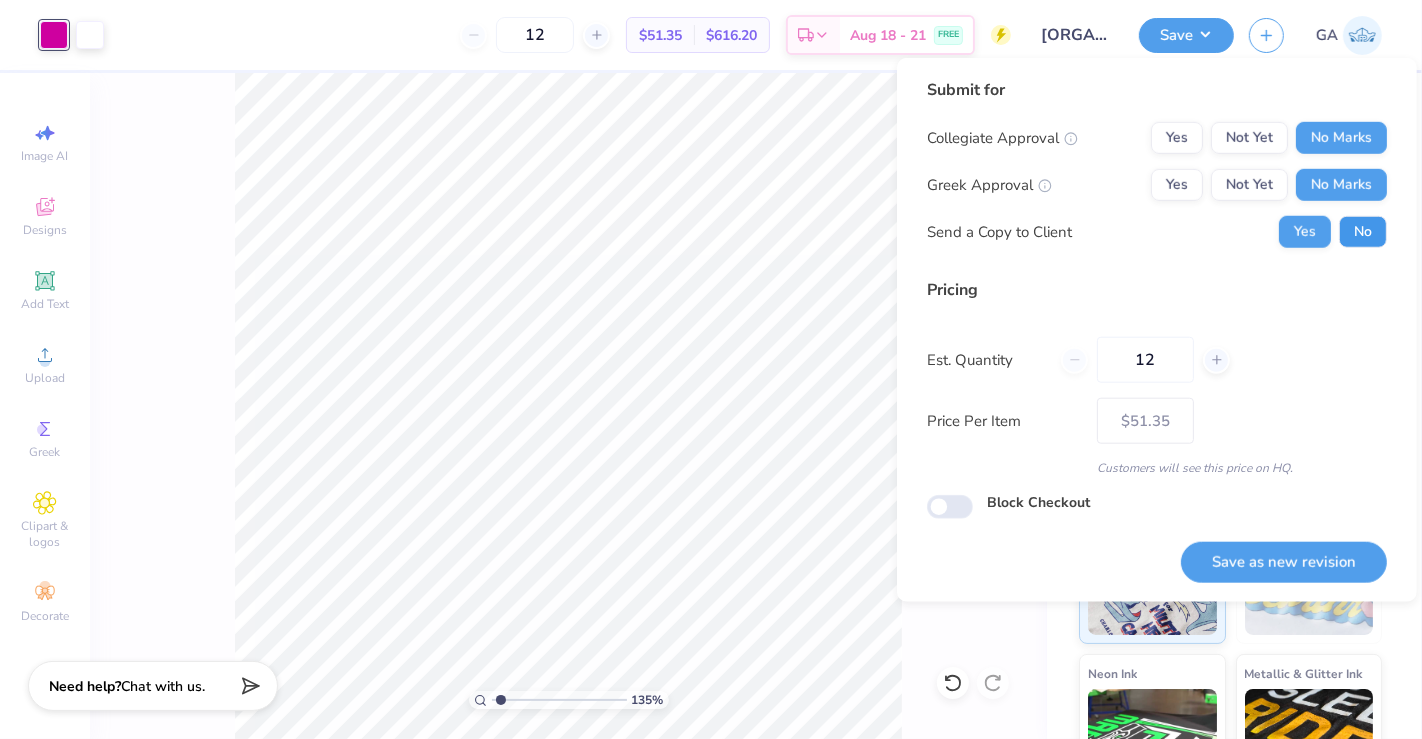 click on "No" at bounding box center (1363, 232) 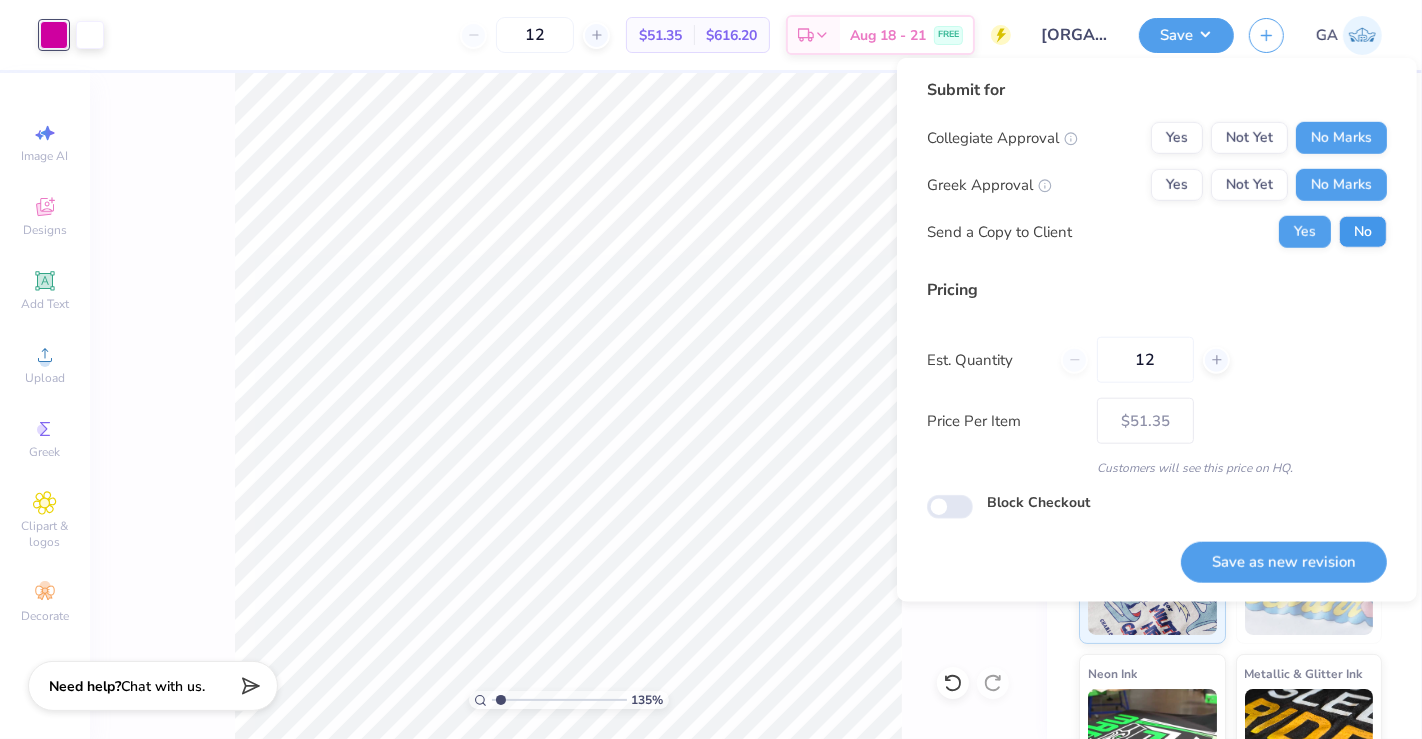 type on "1.35281415110453" 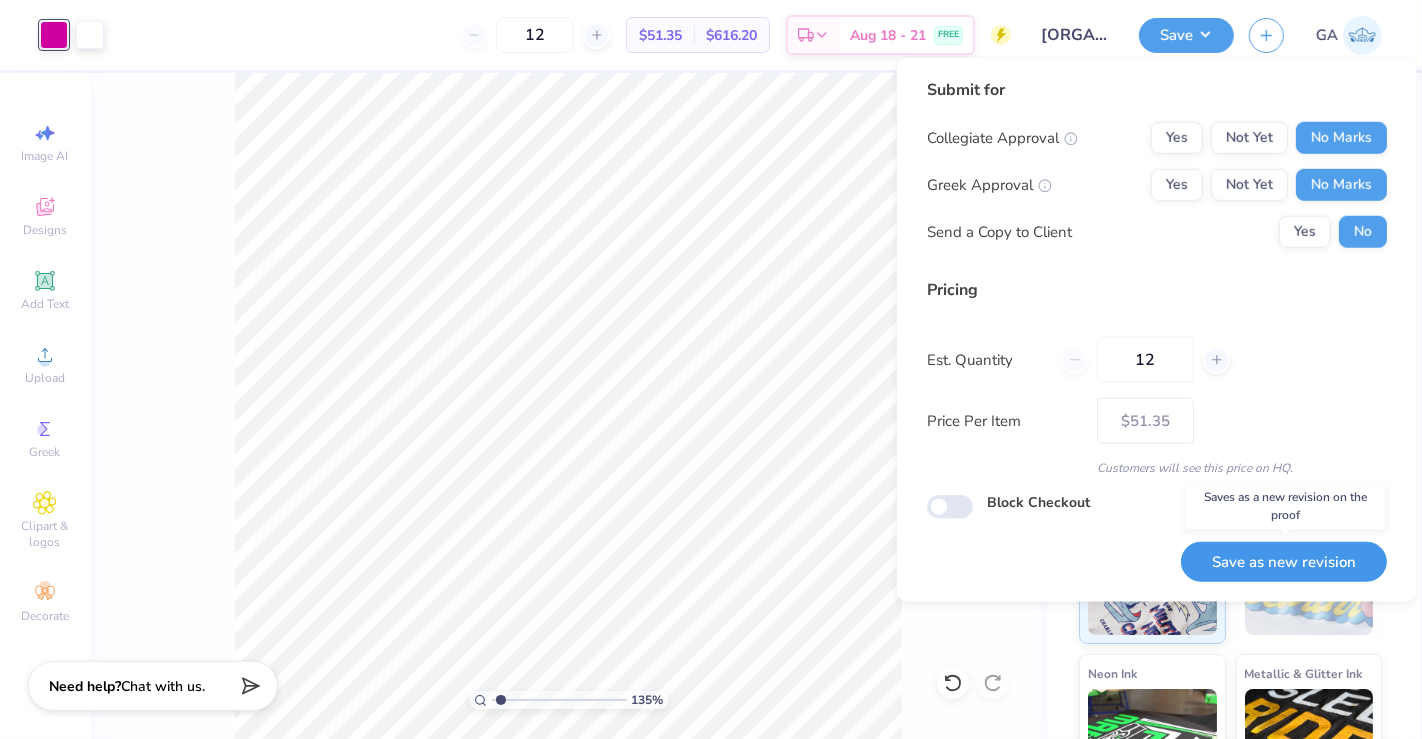 click on "Save as new revision" at bounding box center [1284, 562] 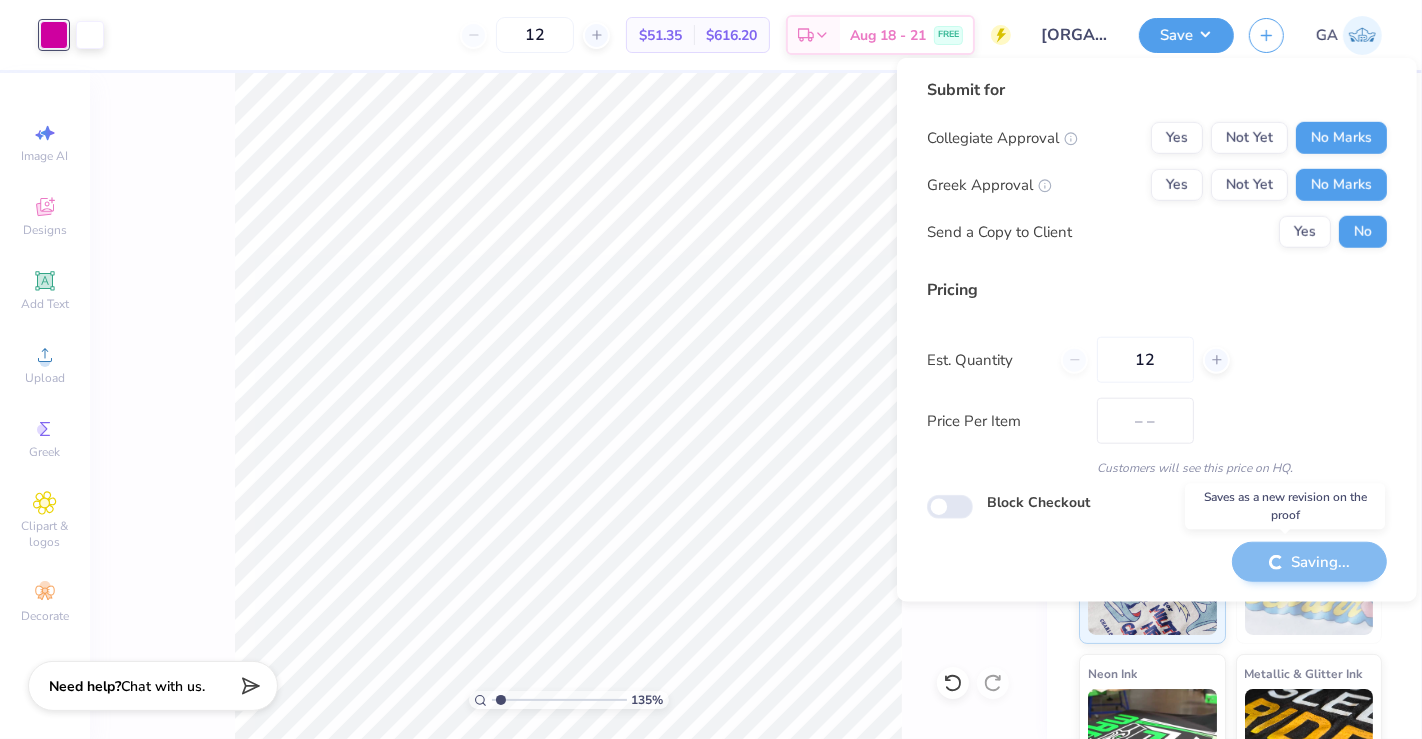 type on "$51.35" 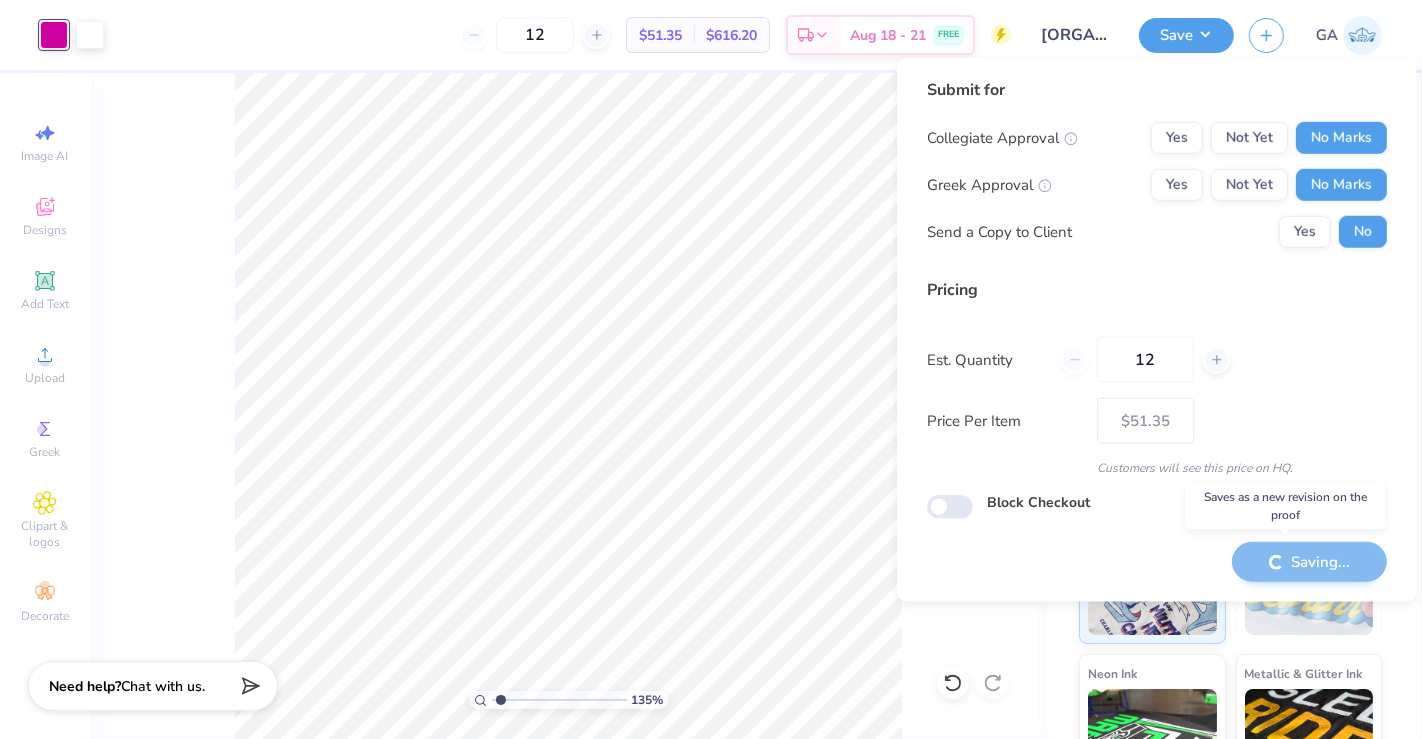 type on "1.35281415110453" 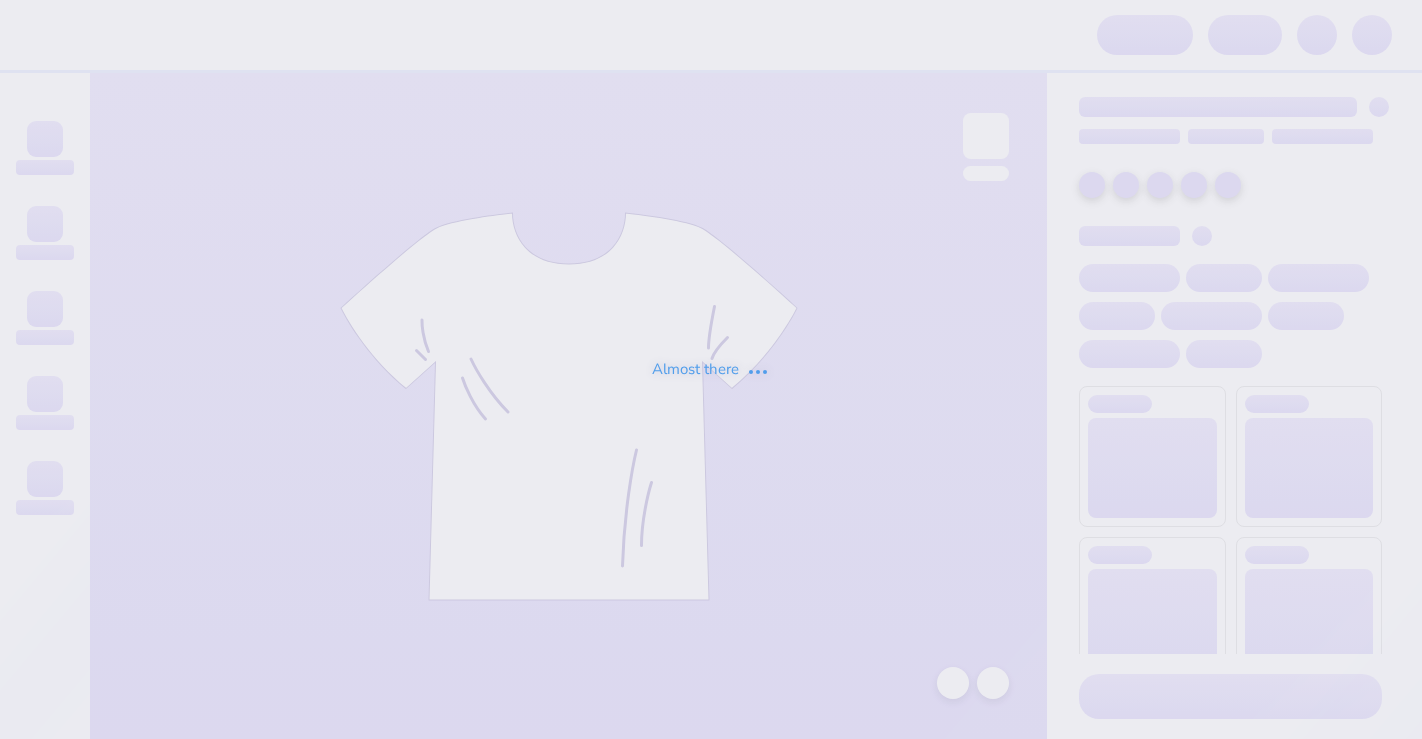 scroll, scrollTop: 0, scrollLeft: 0, axis: both 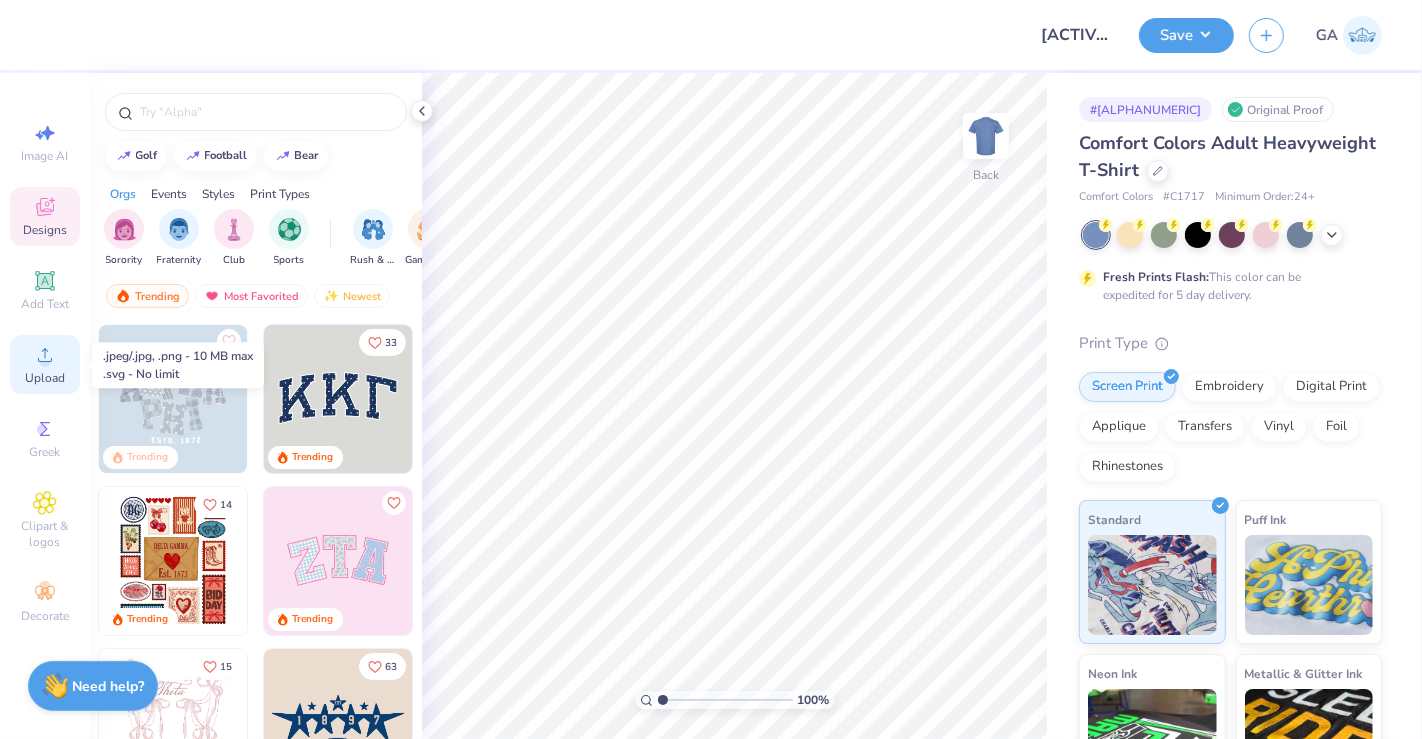 click on "Upload" at bounding box center (45, 378) 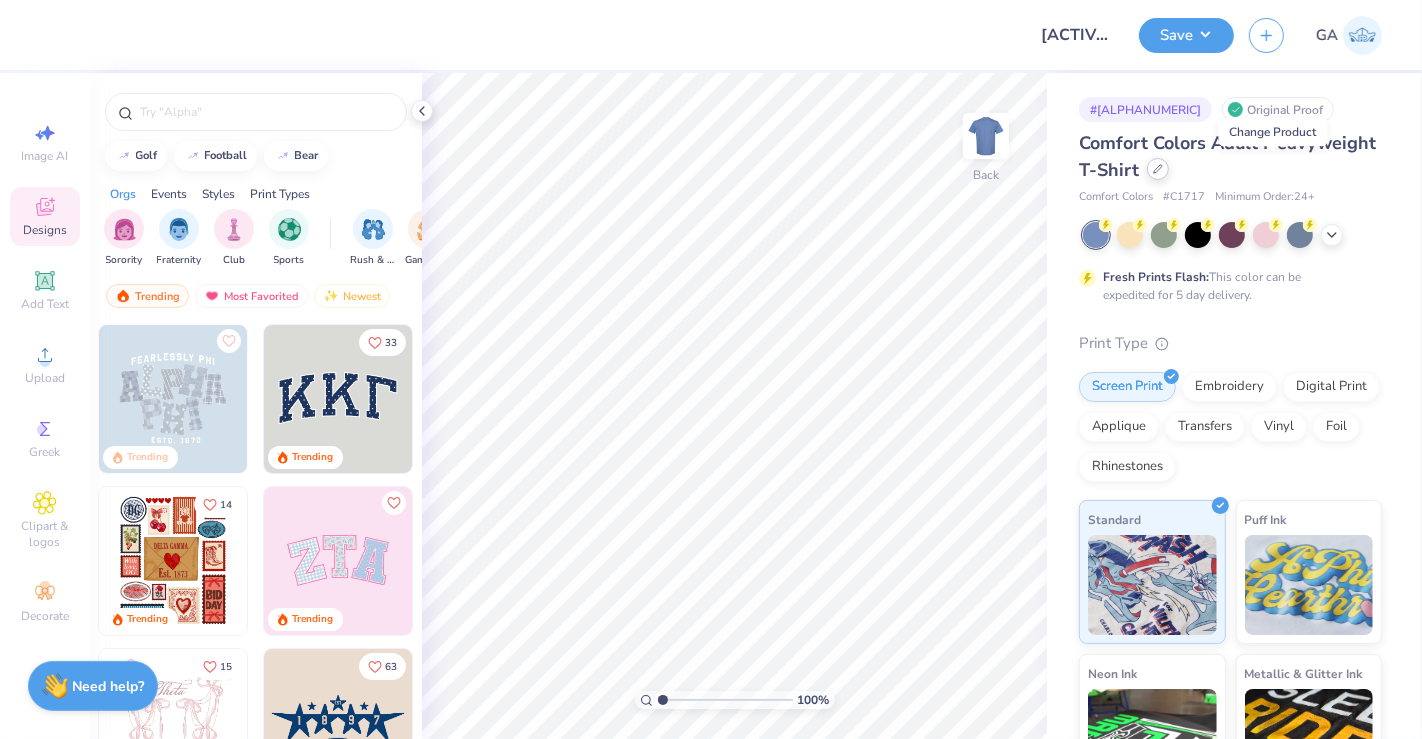 click at bounding box center [1158, 169] 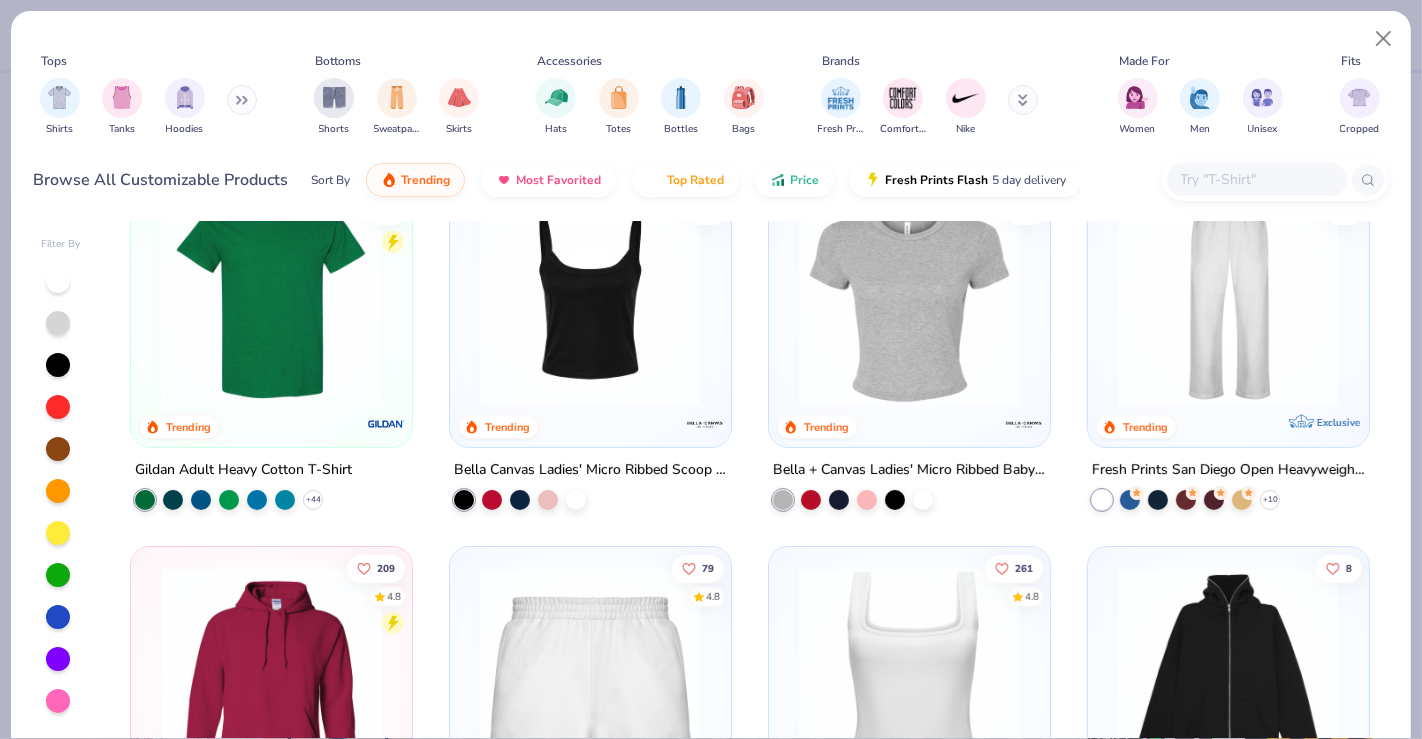 scroll, scrollTop: 717, scrollLeft: 0, axis: vertical 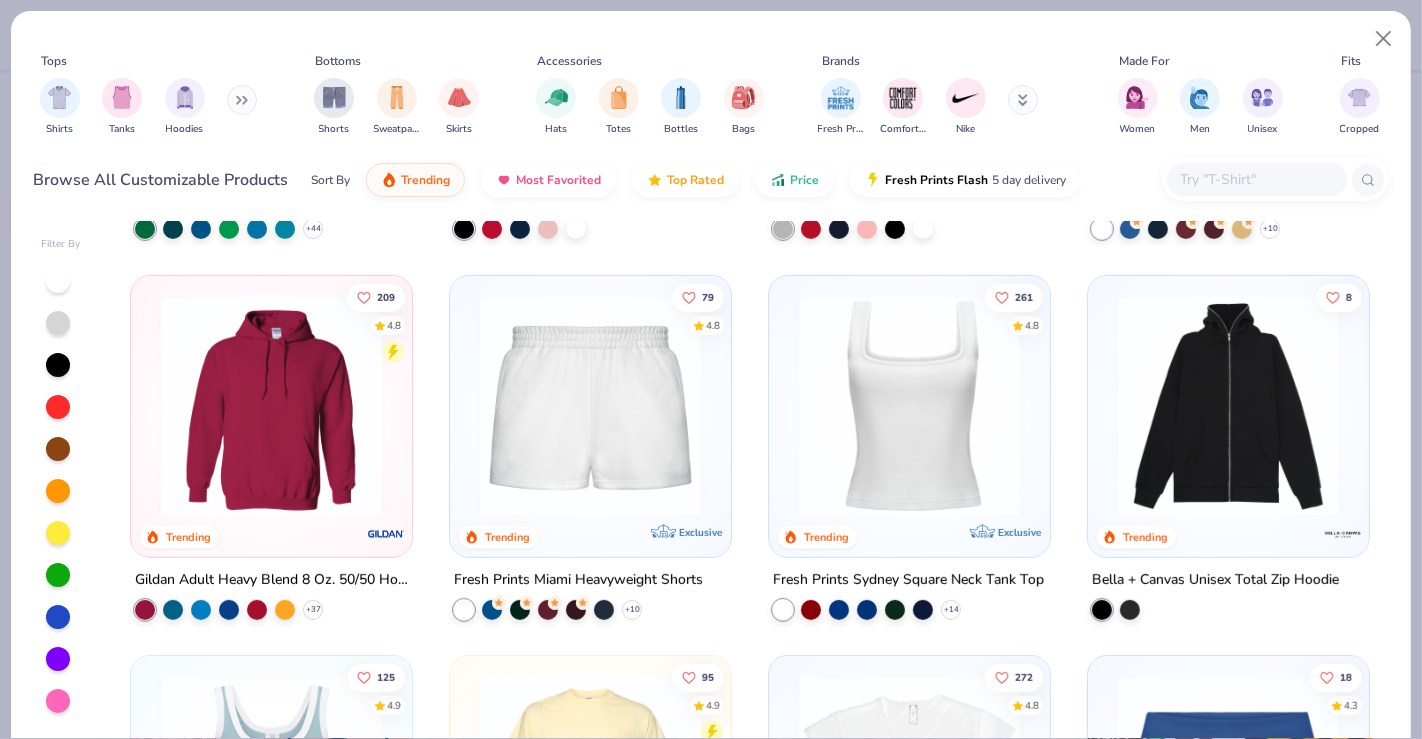 click at bounding box center [271, 410] 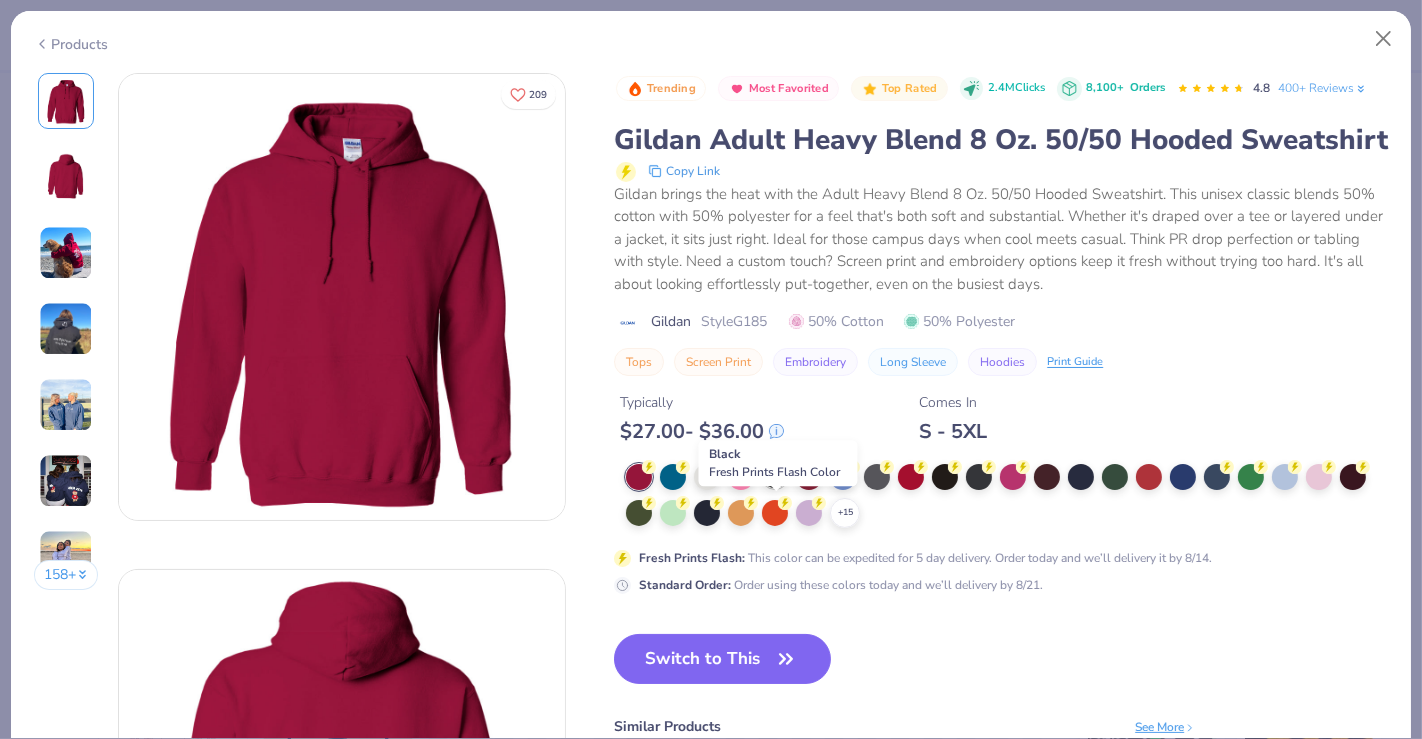 click at bounding box center (775, 475) 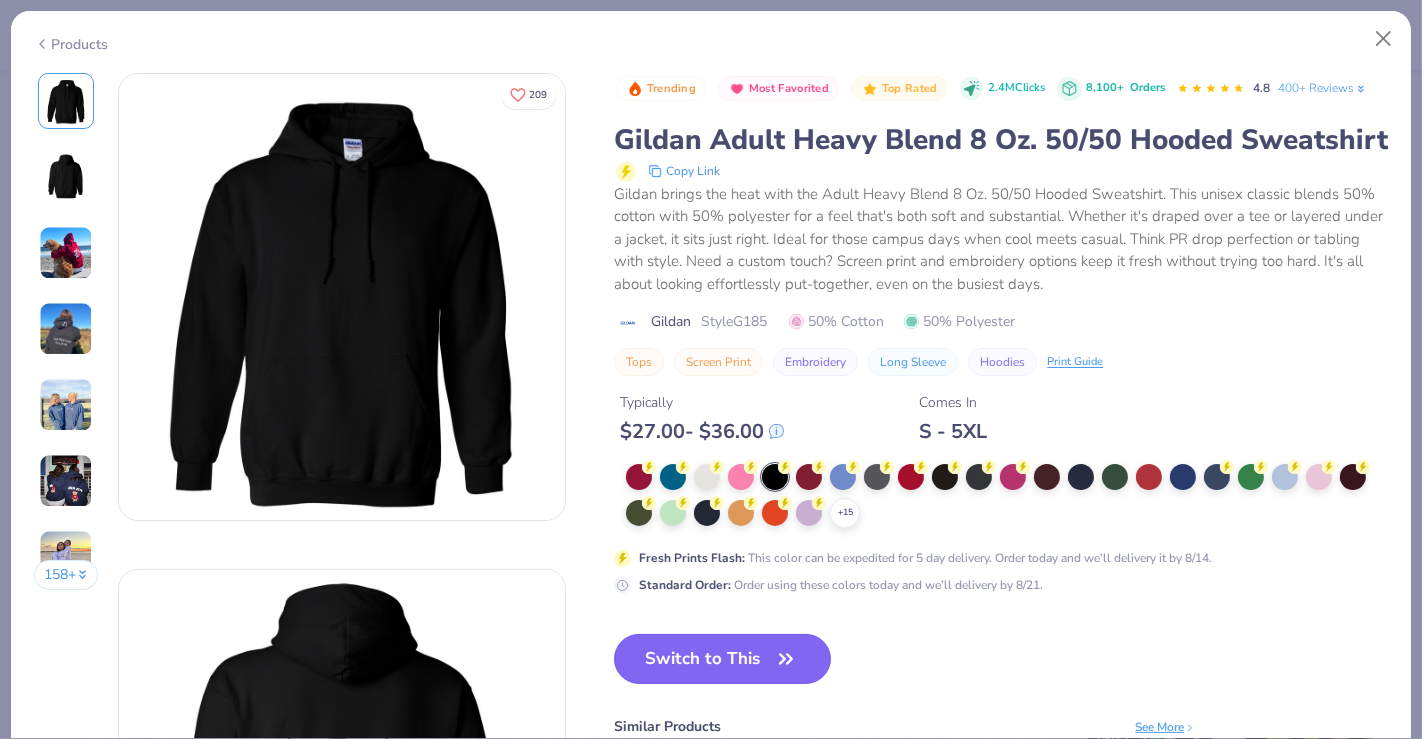 click on "Switch to This" at bounding box center (722, 659) 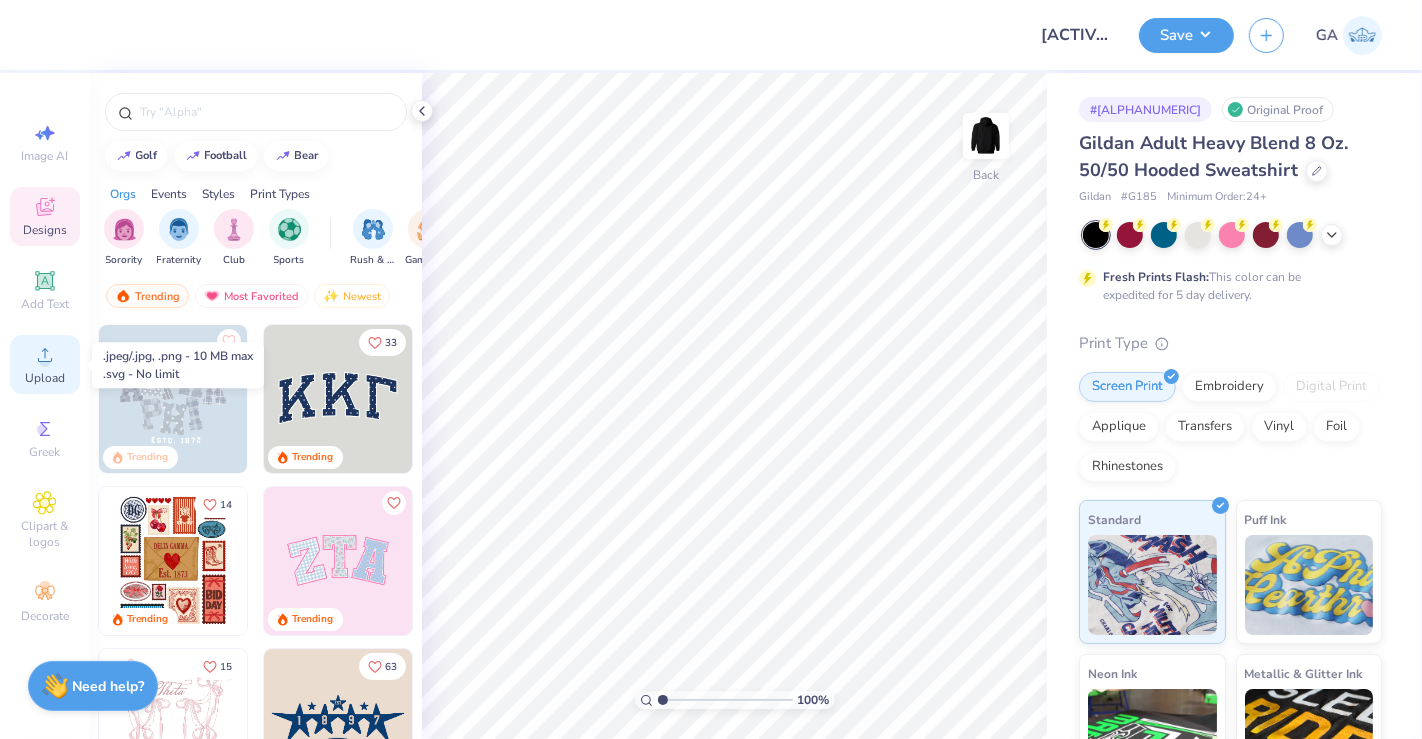 click 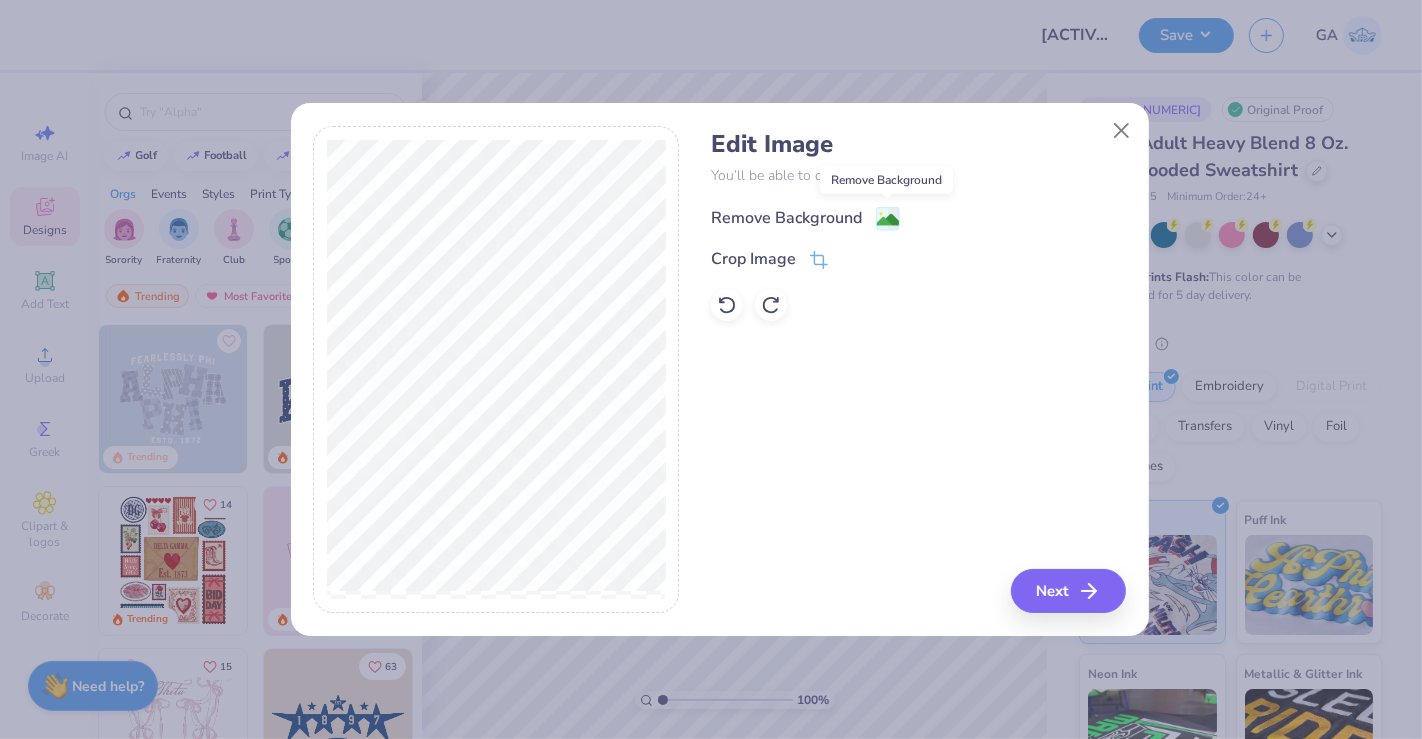 click 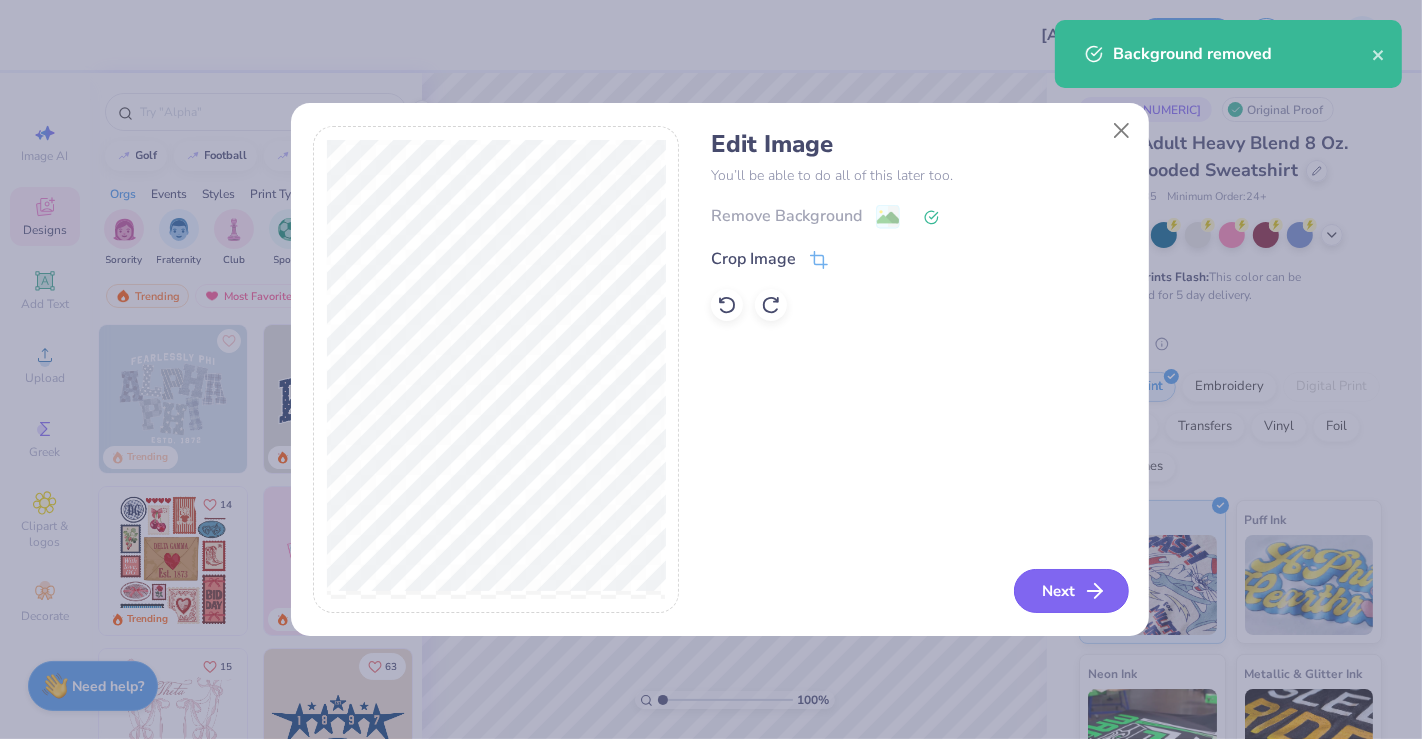 click on "Next" at bounding box center (1071, 591) 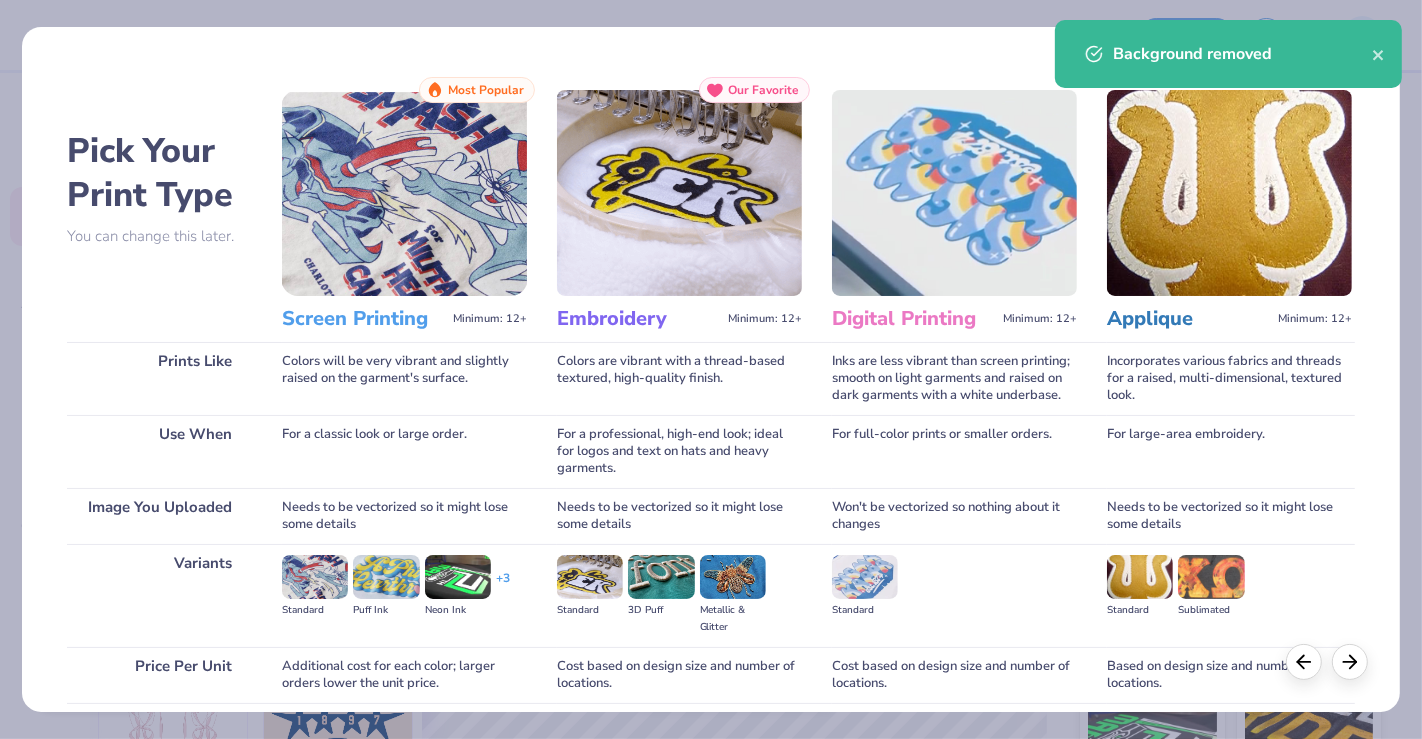 scroll, scrollTop: 122, scrollLeft: 0, axis: vertical 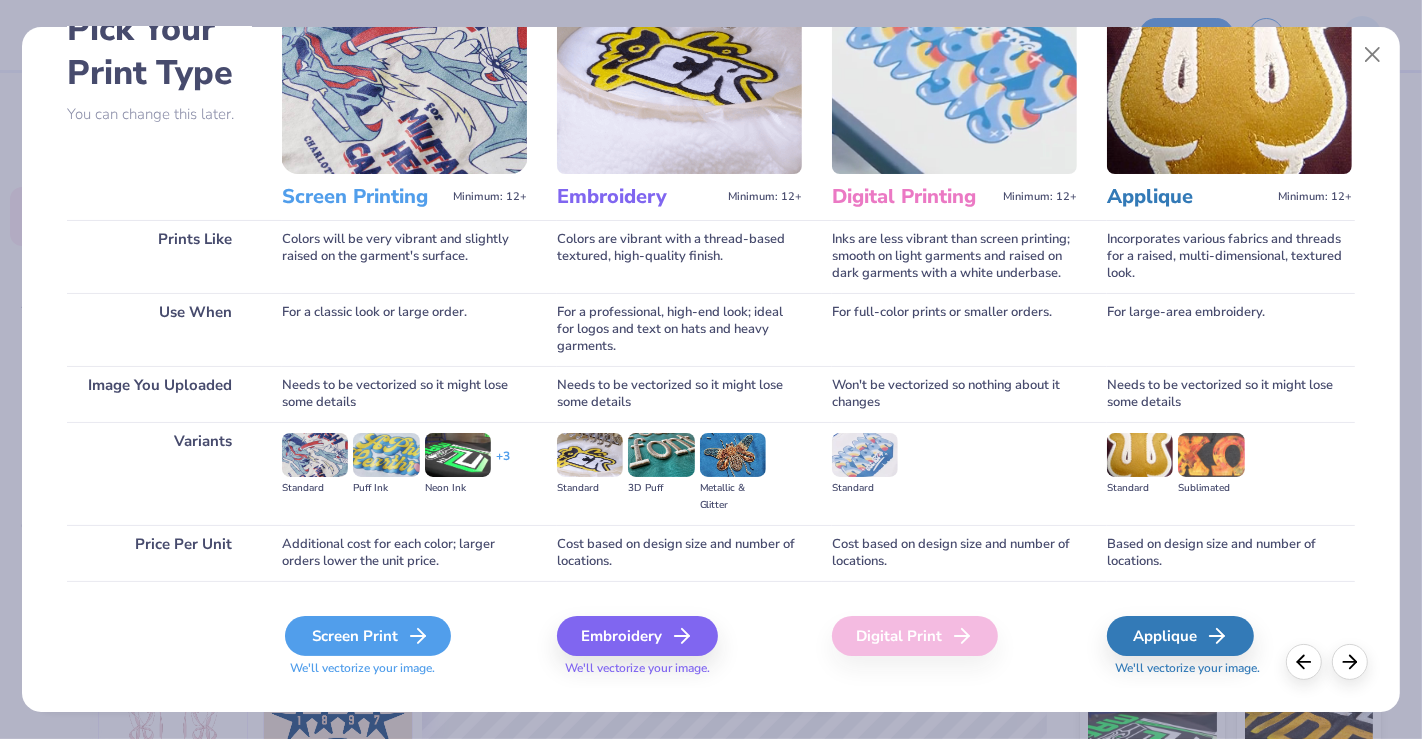 click 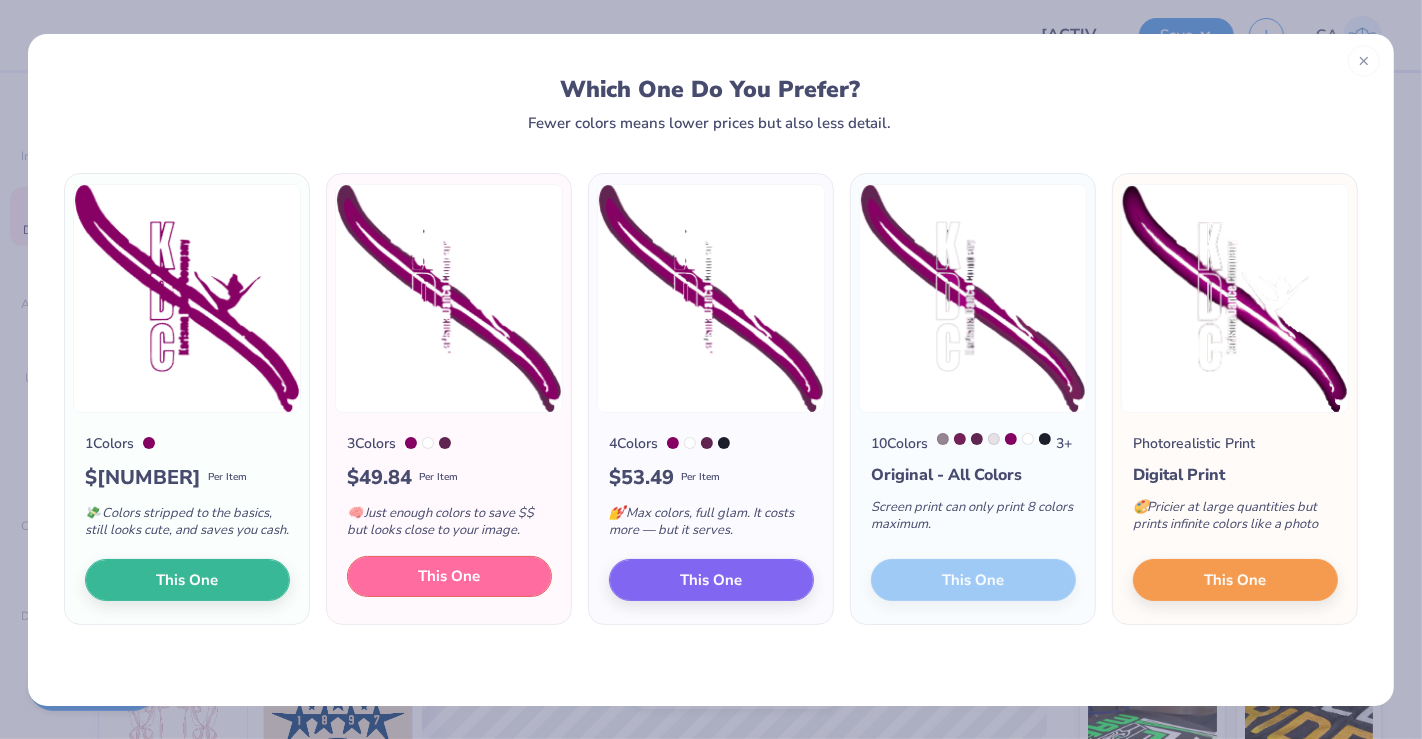 click on "This One" at bounding box center (450, 576) 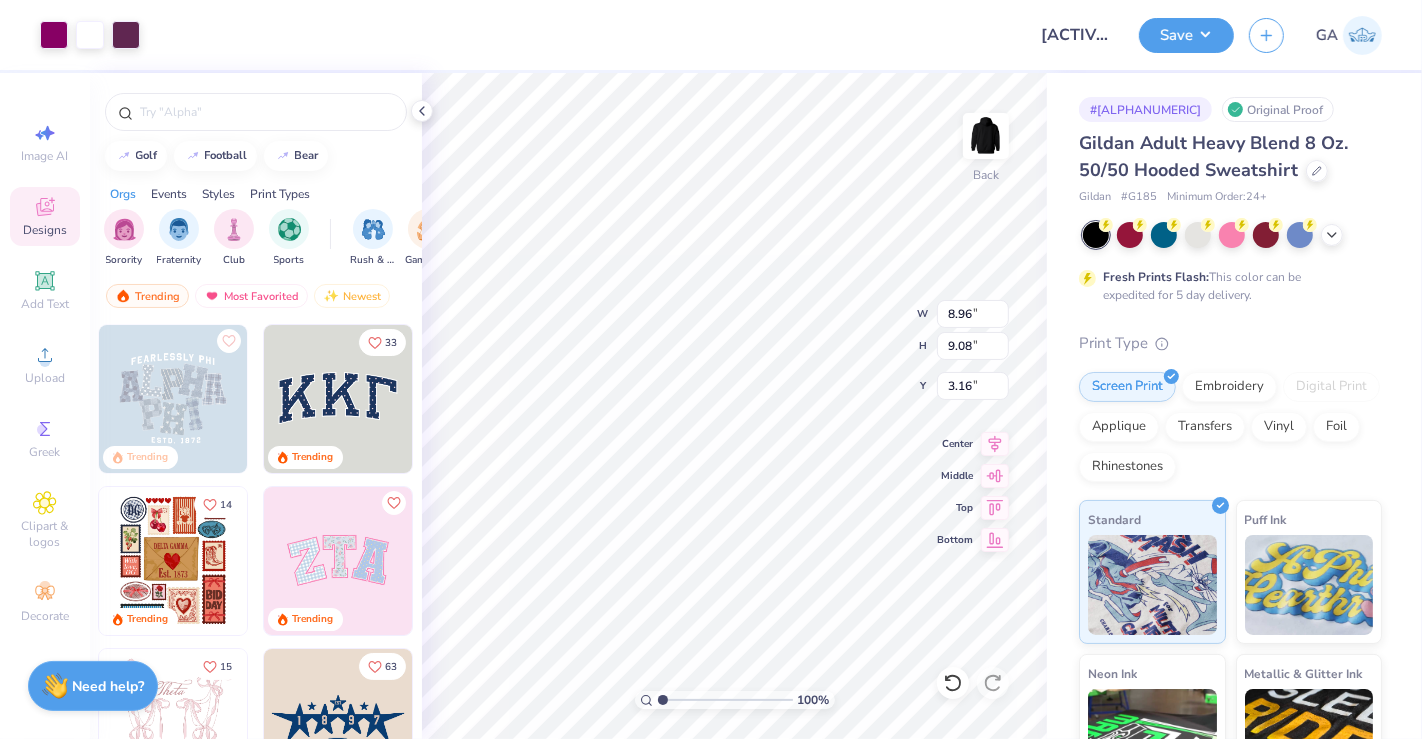 type on "8.96" 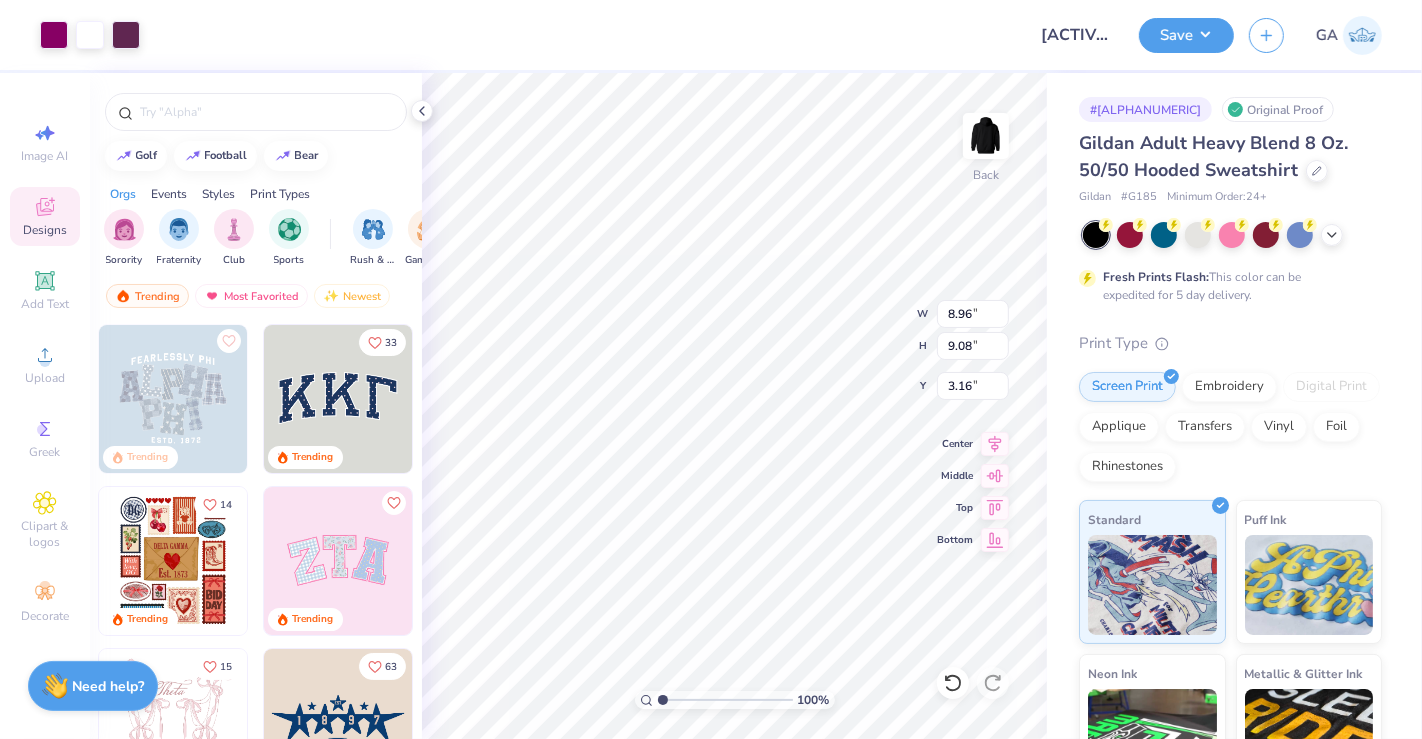 type on "9.08" 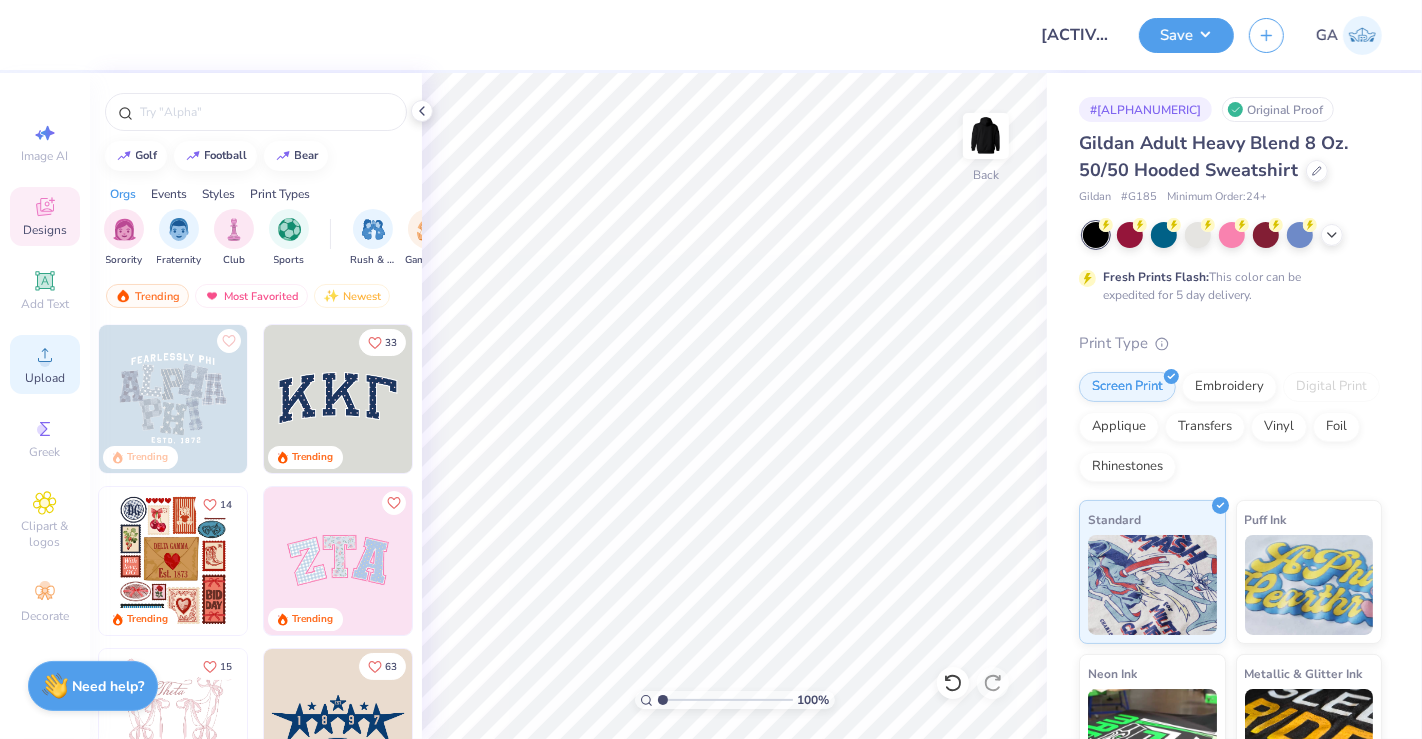 click on "Upload" at bounding box center [45, 364] 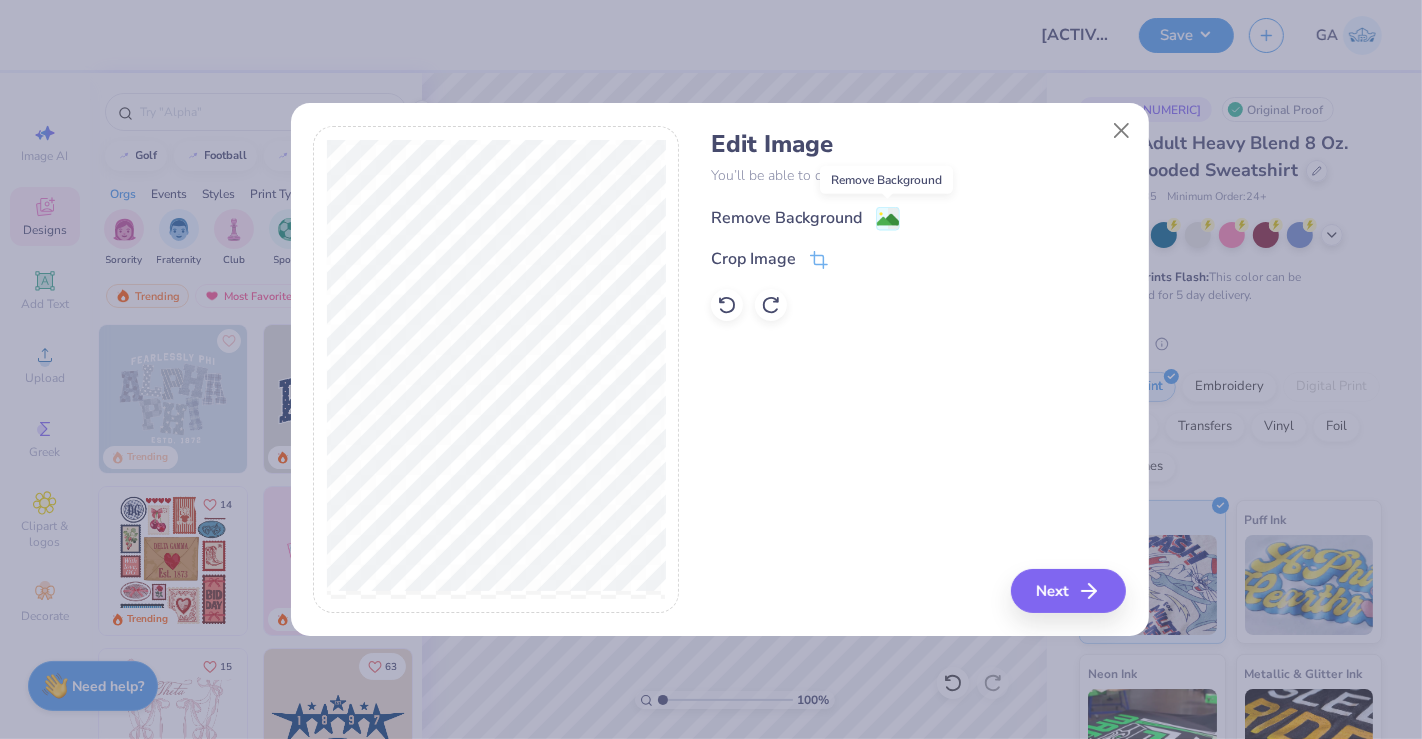 click 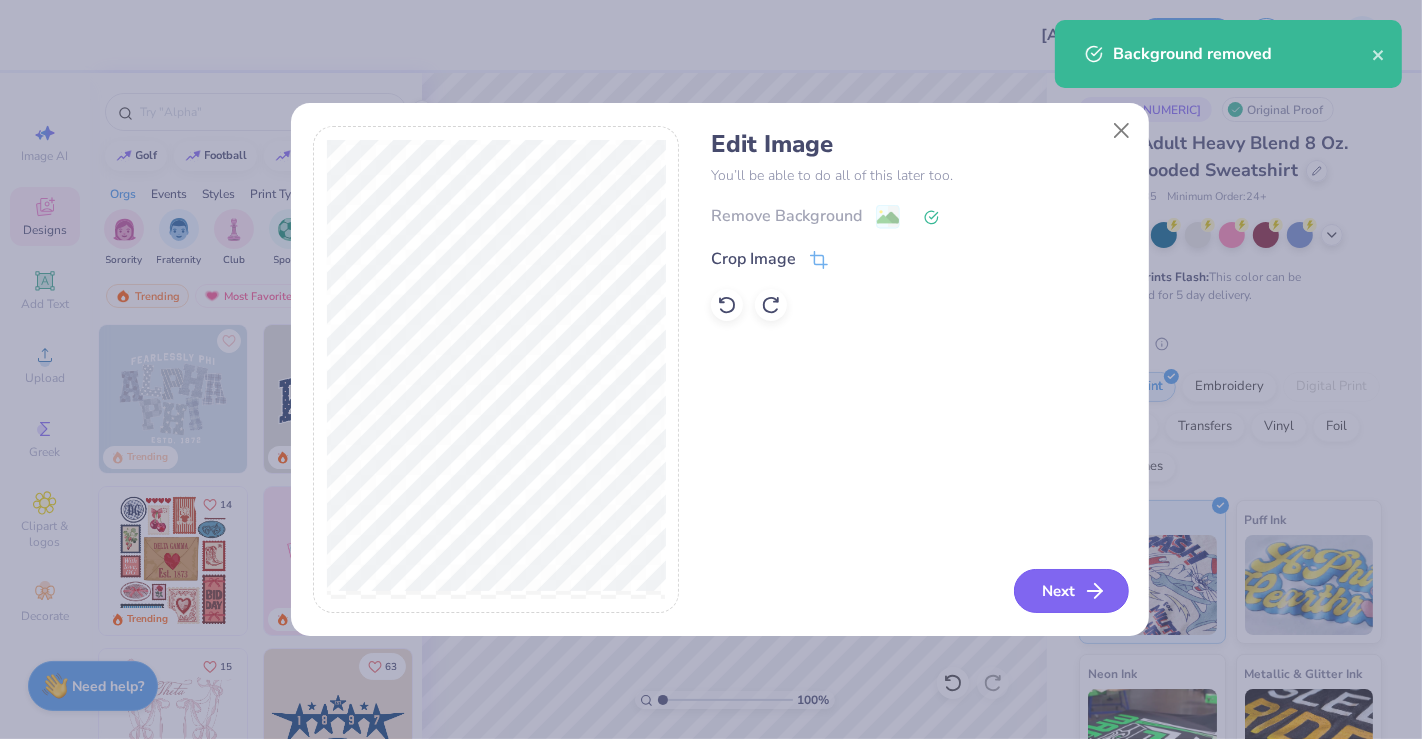 click 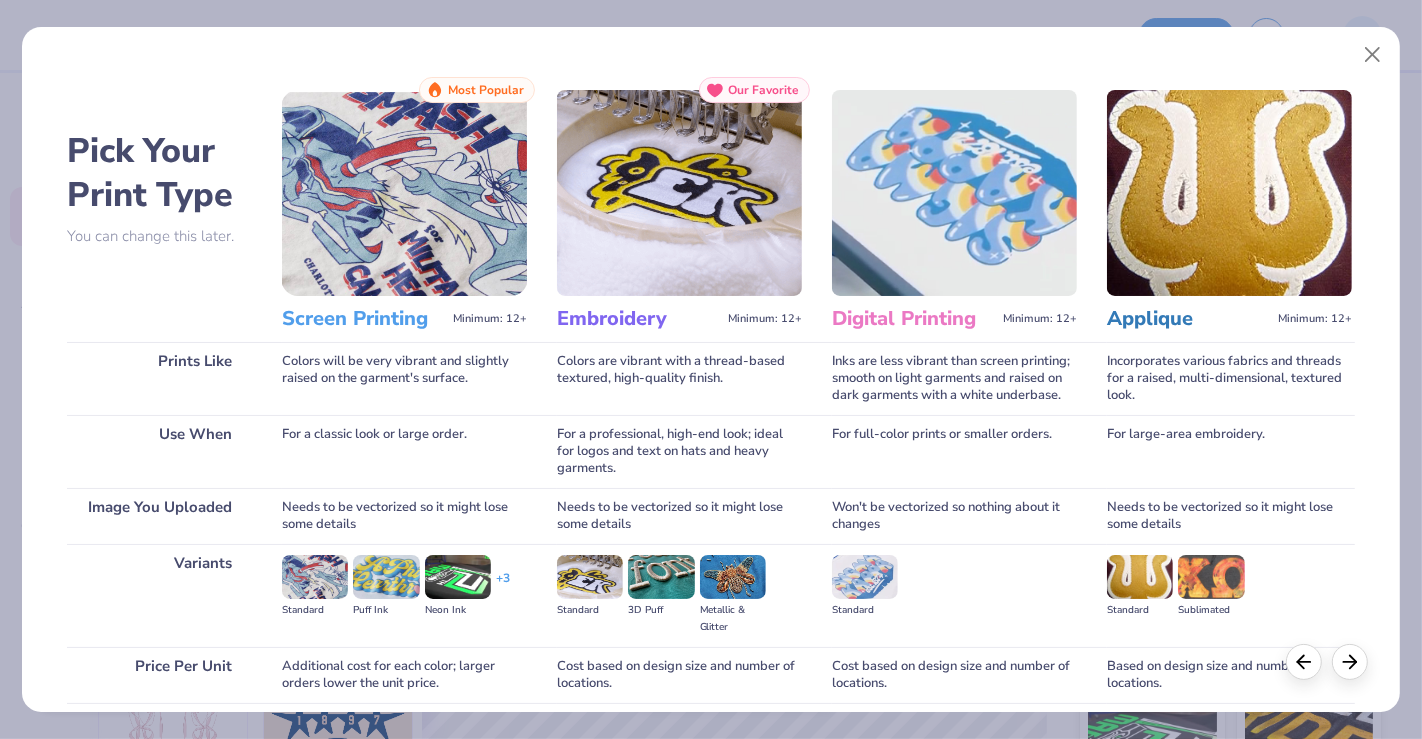 scroll, scrollTop: 157, scrollLeft: 0, axis: vertical 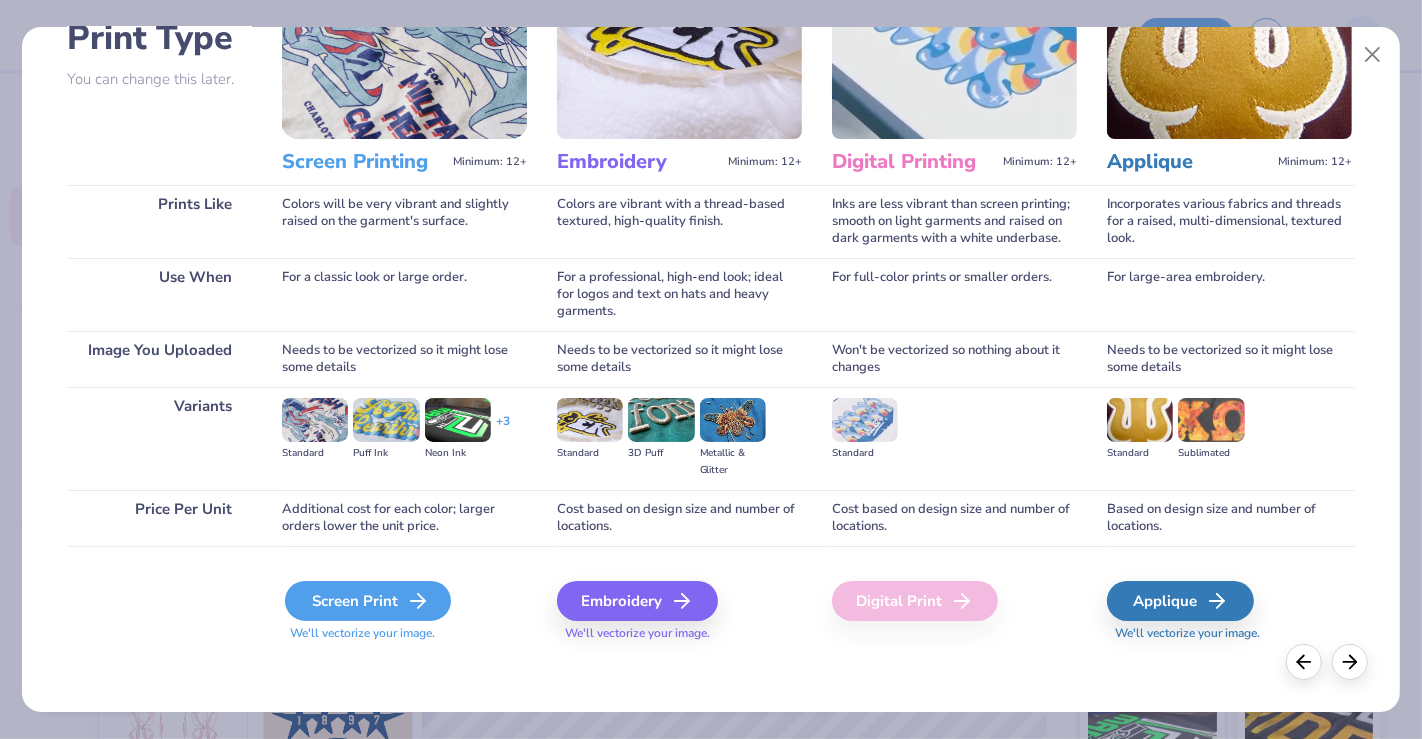 click on "Screen Print" at bounding box center (368, 601) 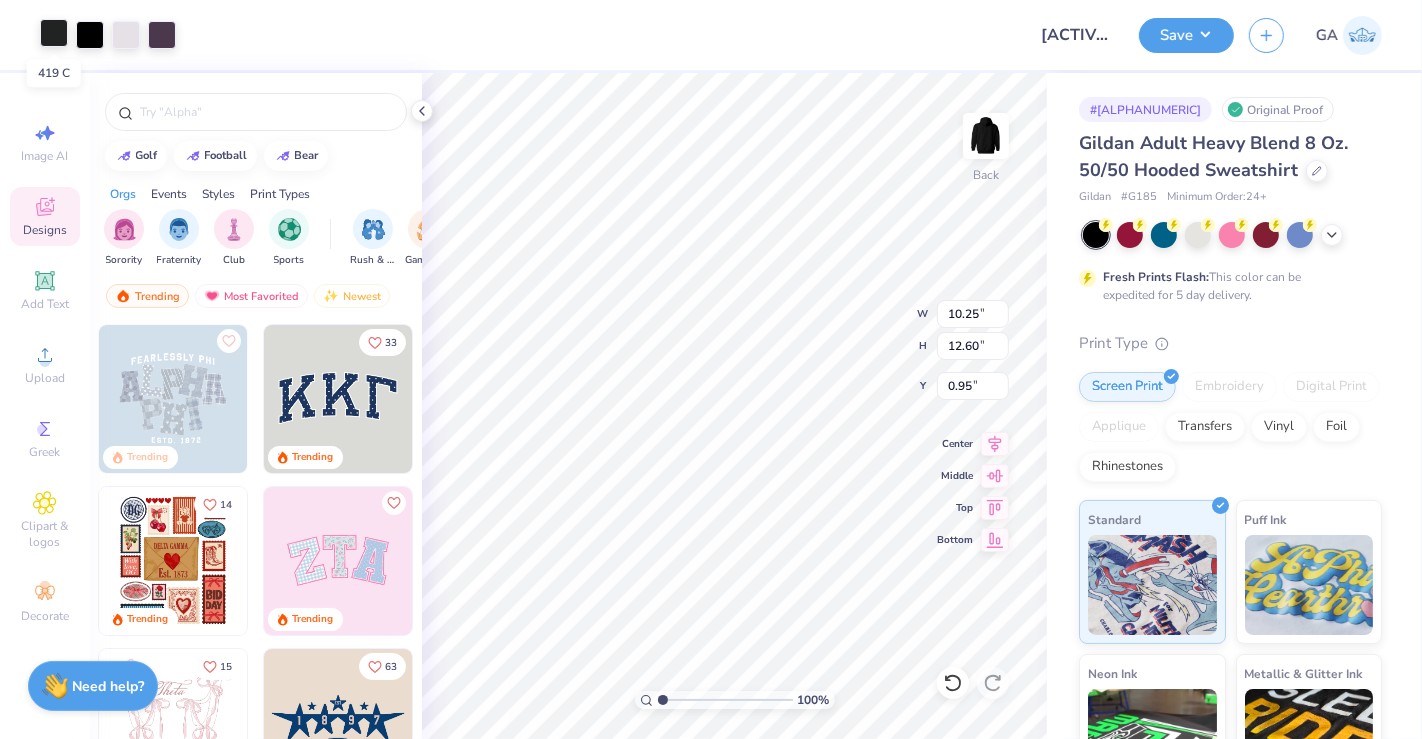 click at bounding box center (54, 33) 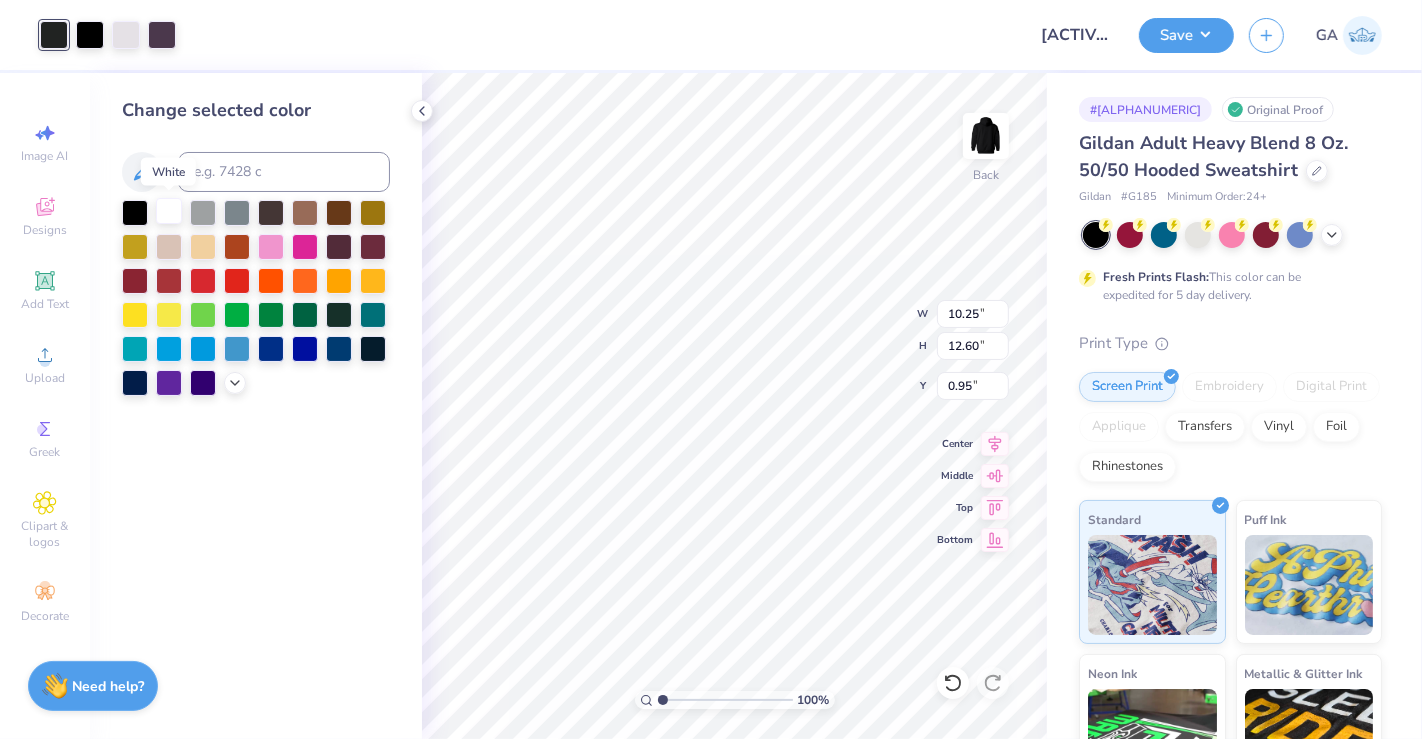 click at bounding box center [169, 211] 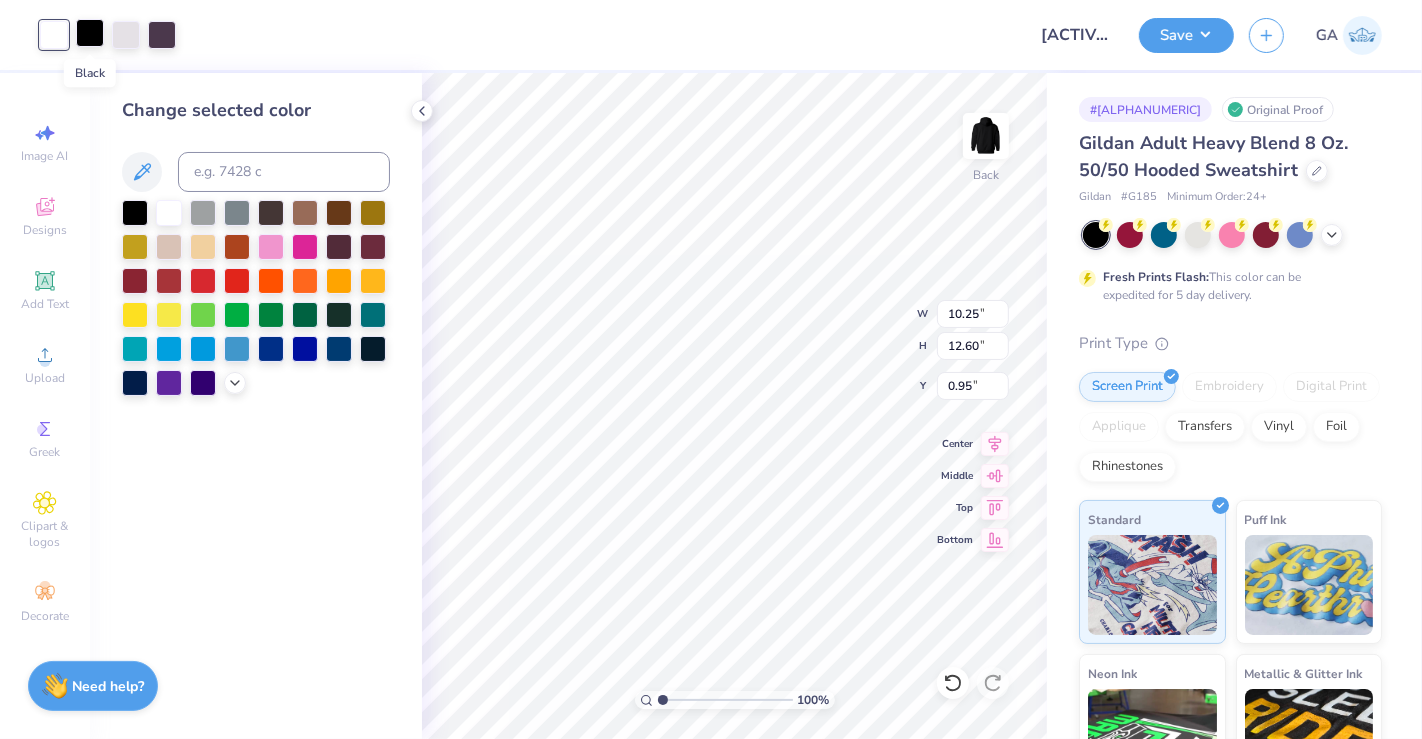 click at bounding box center [90, 33] 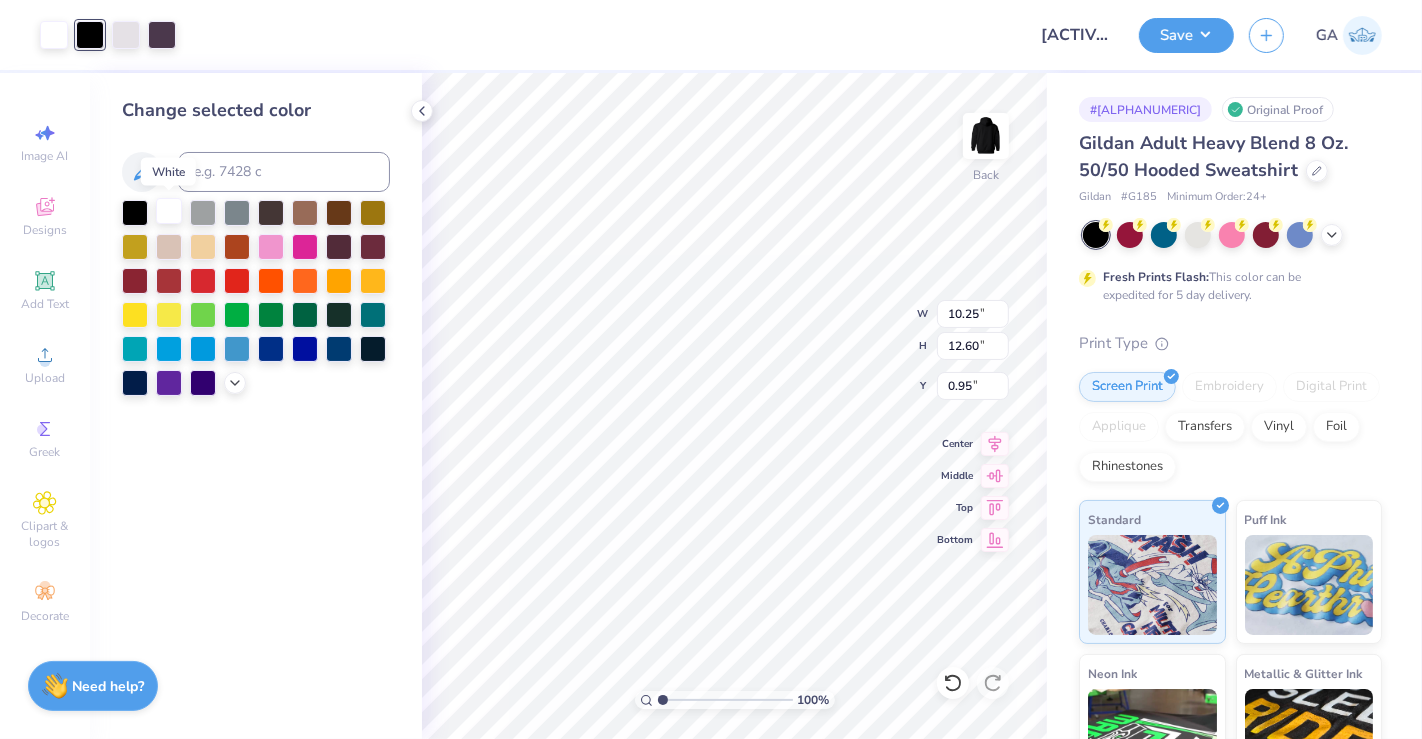 click at bounding box center [169, 211] 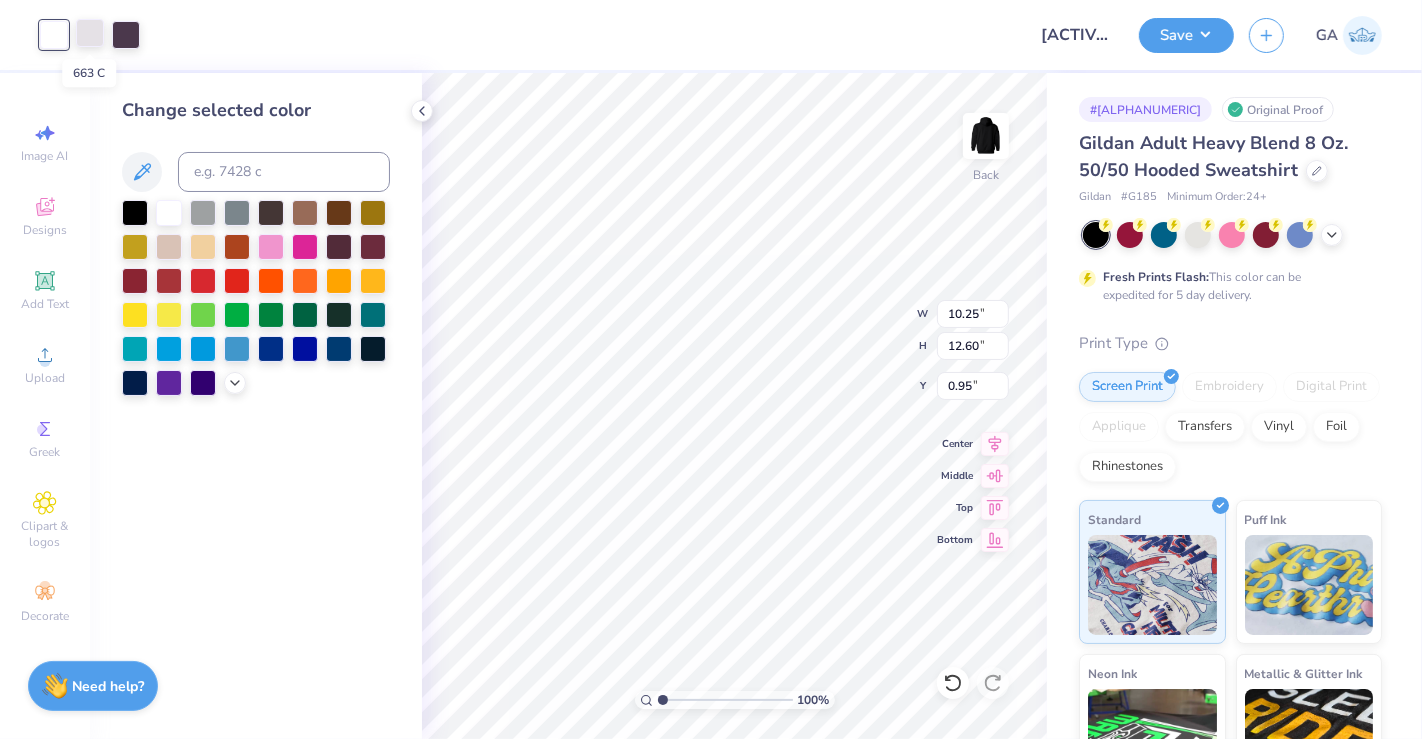 click at bounding box center (90, 33) 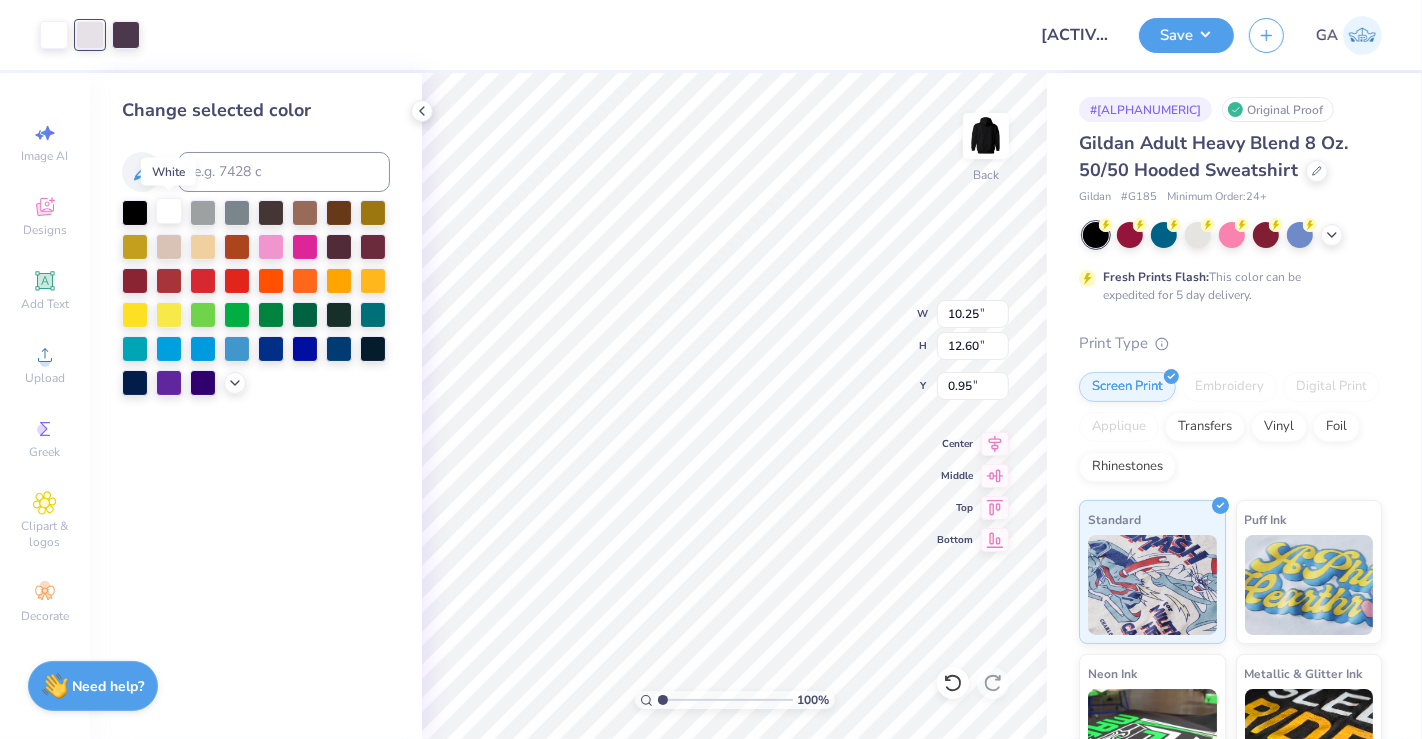 click at bounding box center (169, 211) 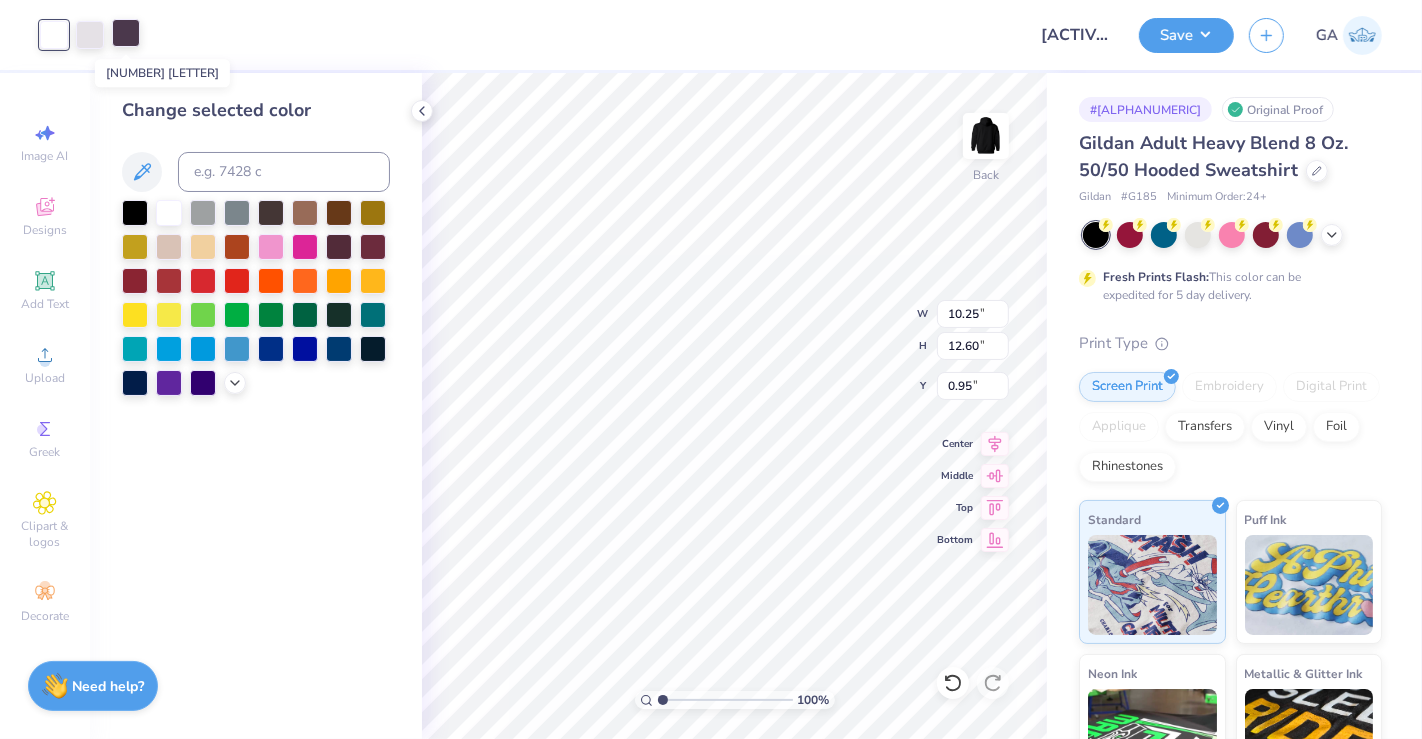 click at bounding box center [126, 33] 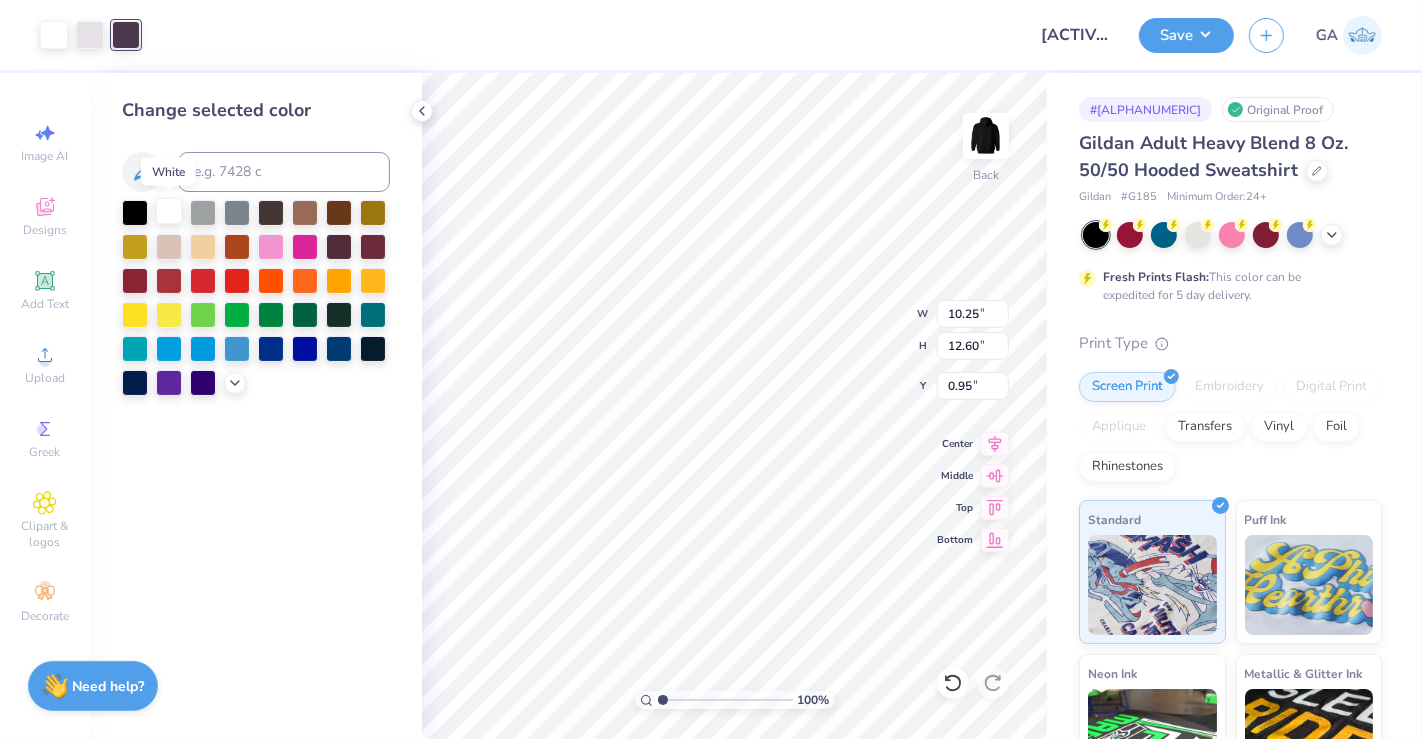 click at bounding box center (169, 211) 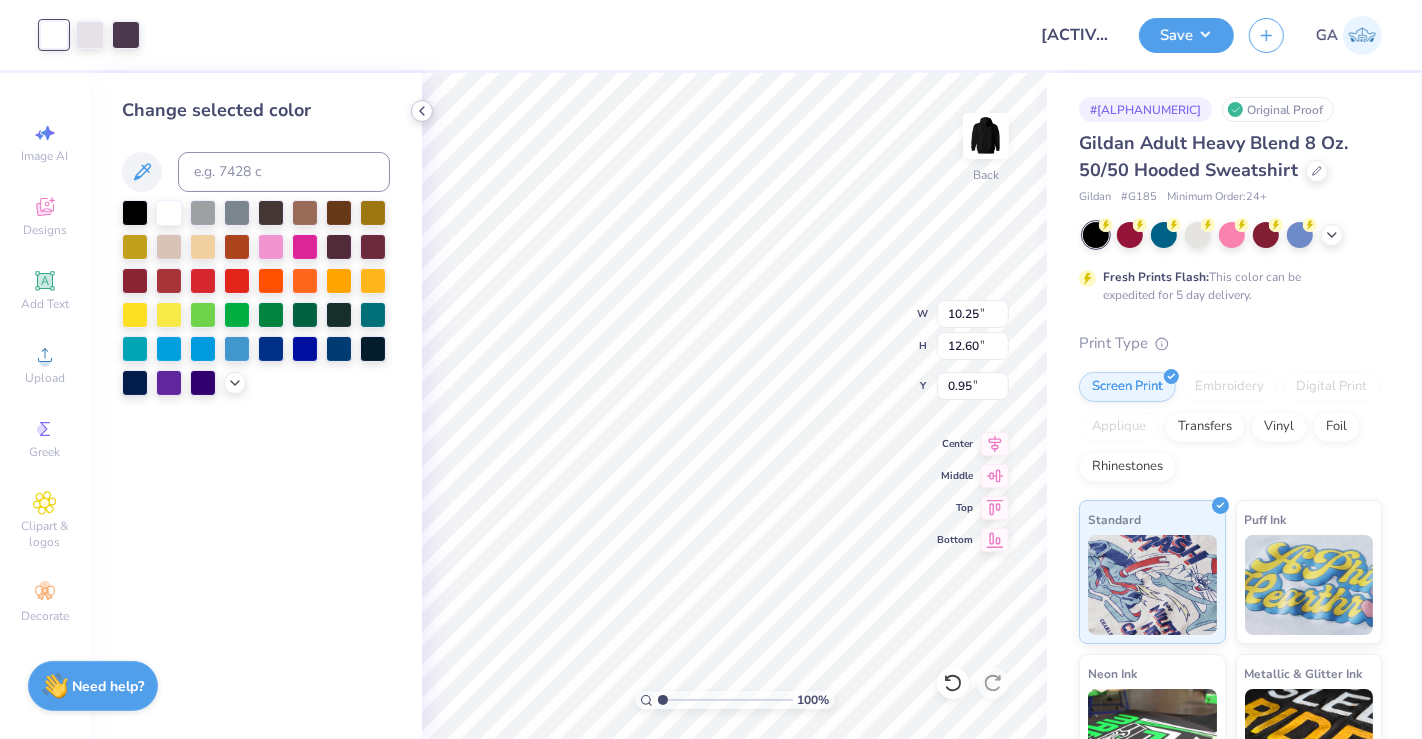 click 